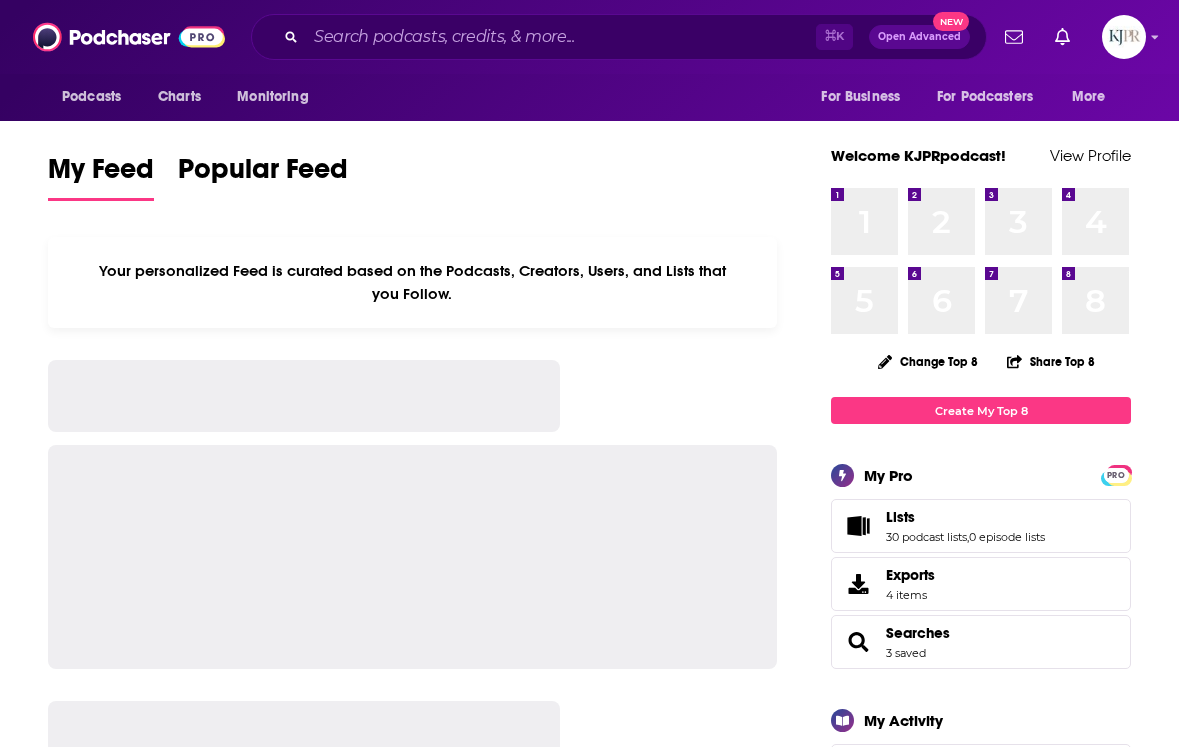 scroll, scrollTop: 0, scrollLeft: 0, axis: both 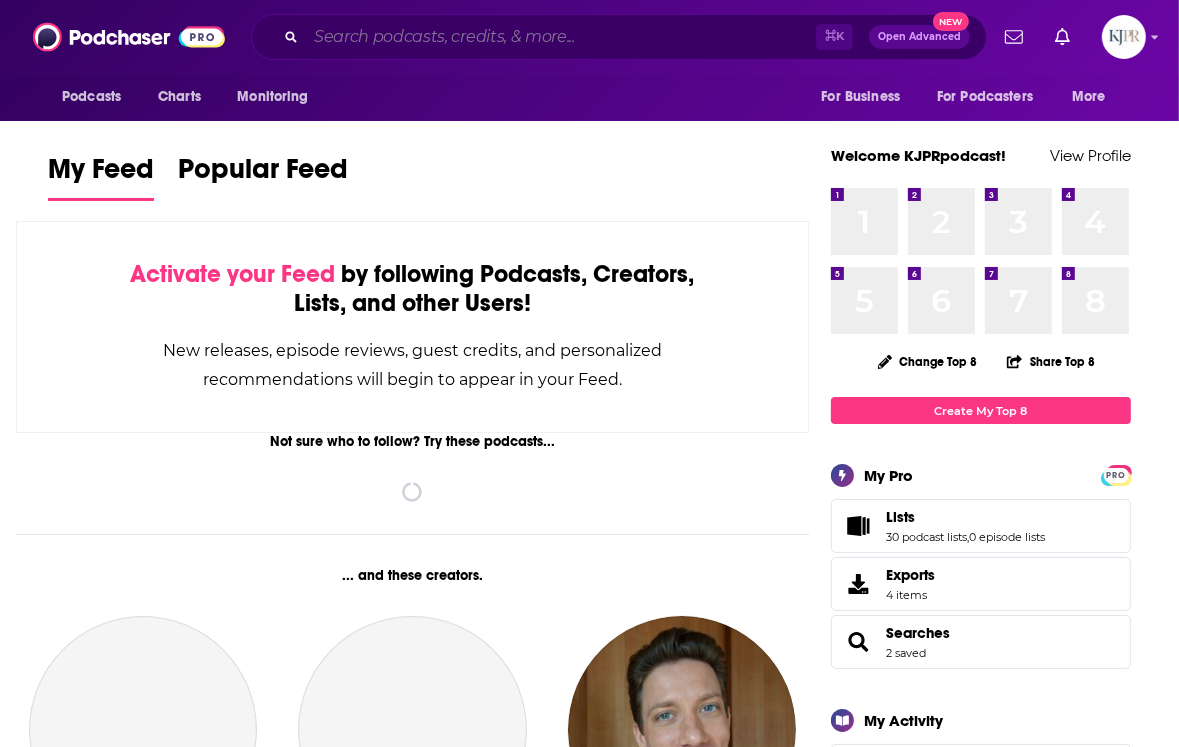 click at bounding box center [561, 37] 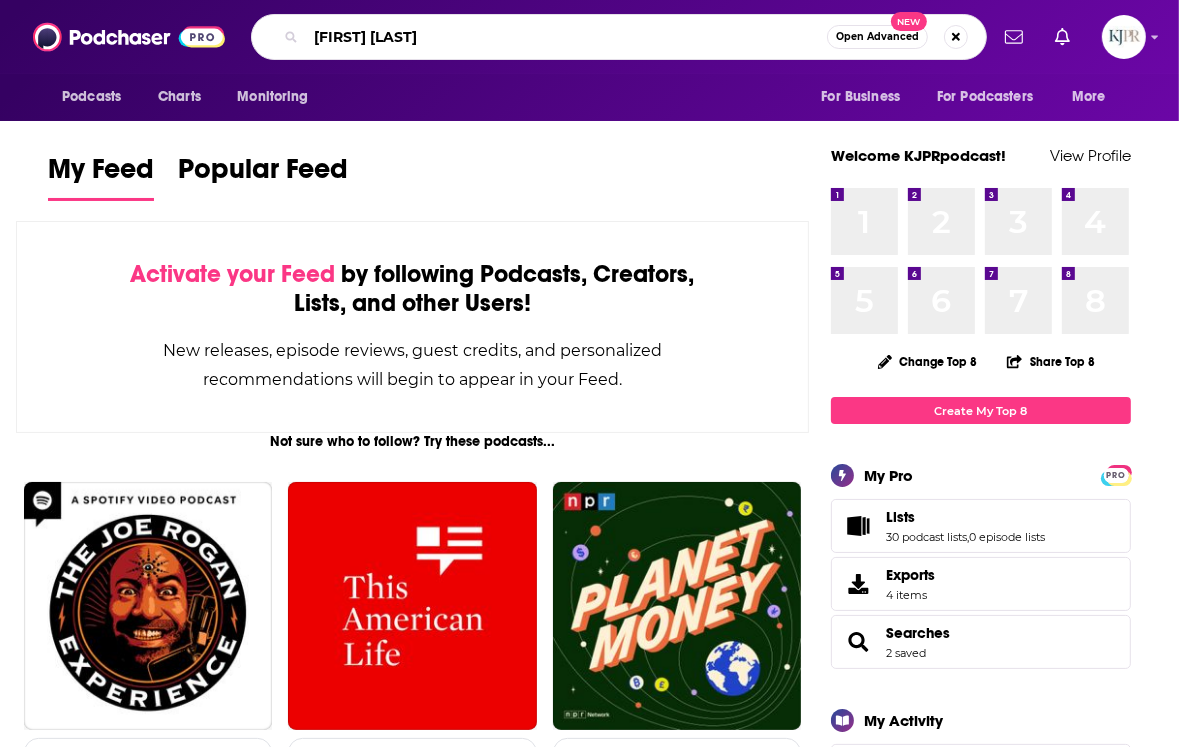 type on "[FIRST] [LAST]" 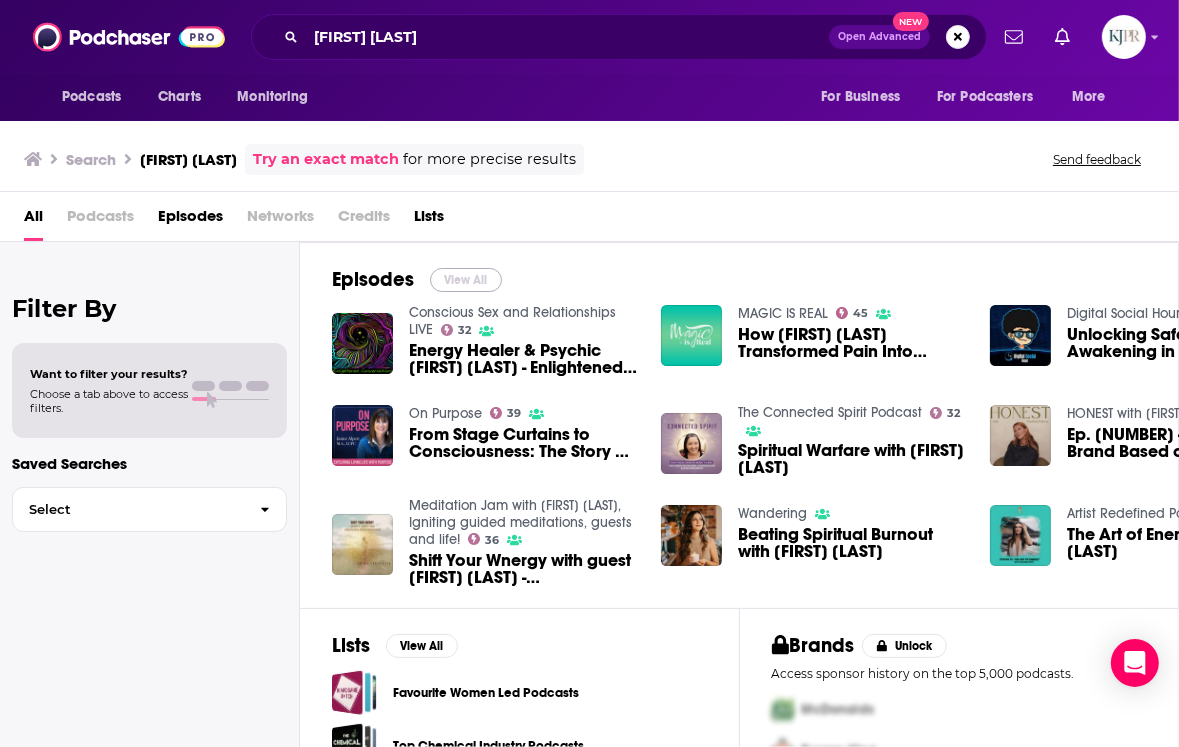click on "View All" at bounding box center [466, 280] 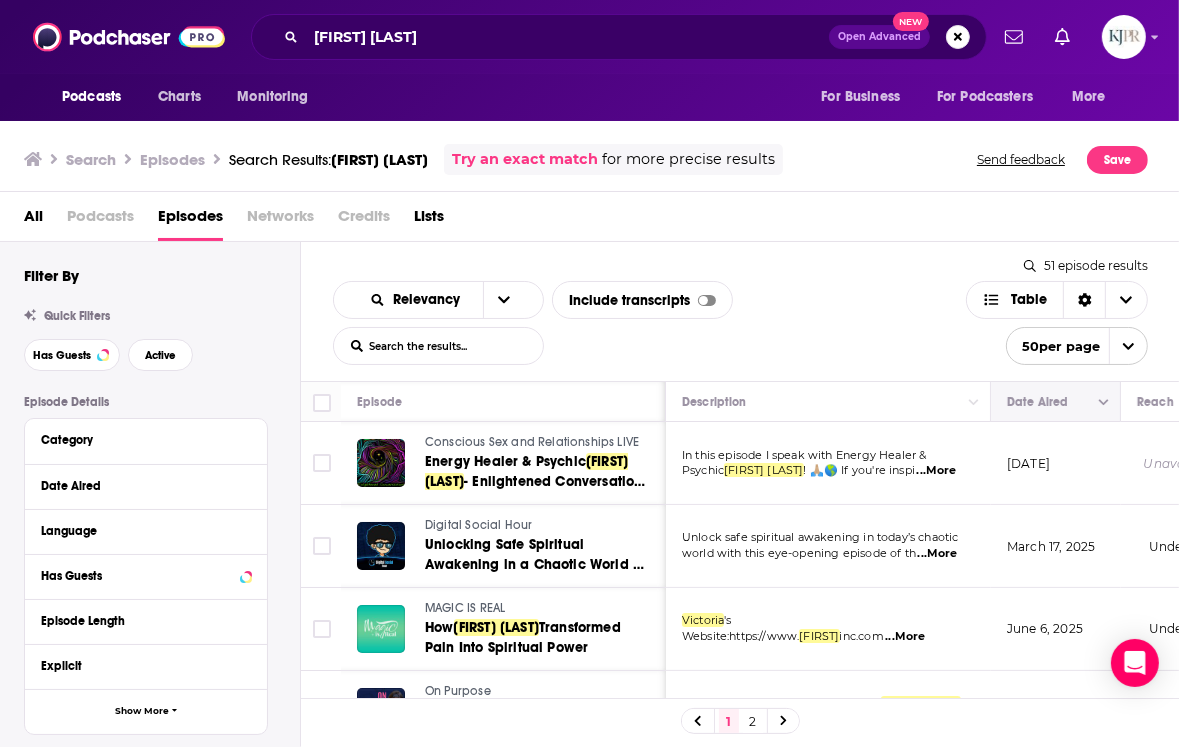 click at bounding box center (1053, 402) 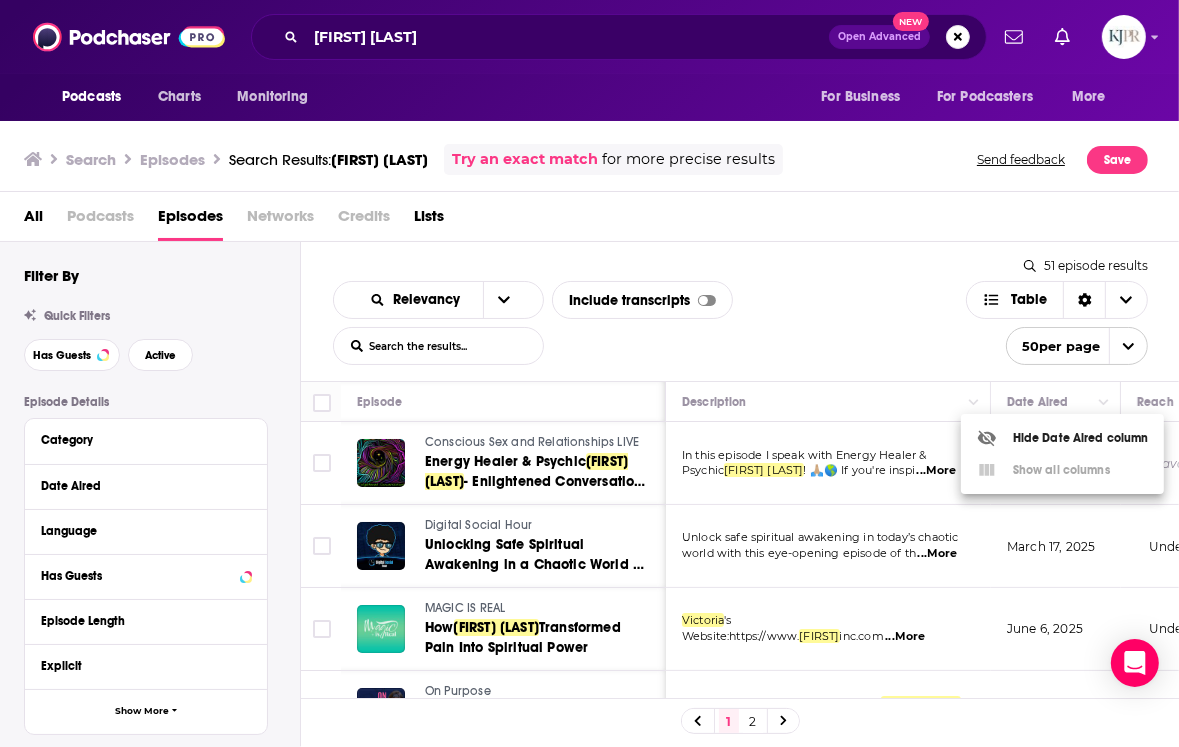 click at bounding box center [589, 373] 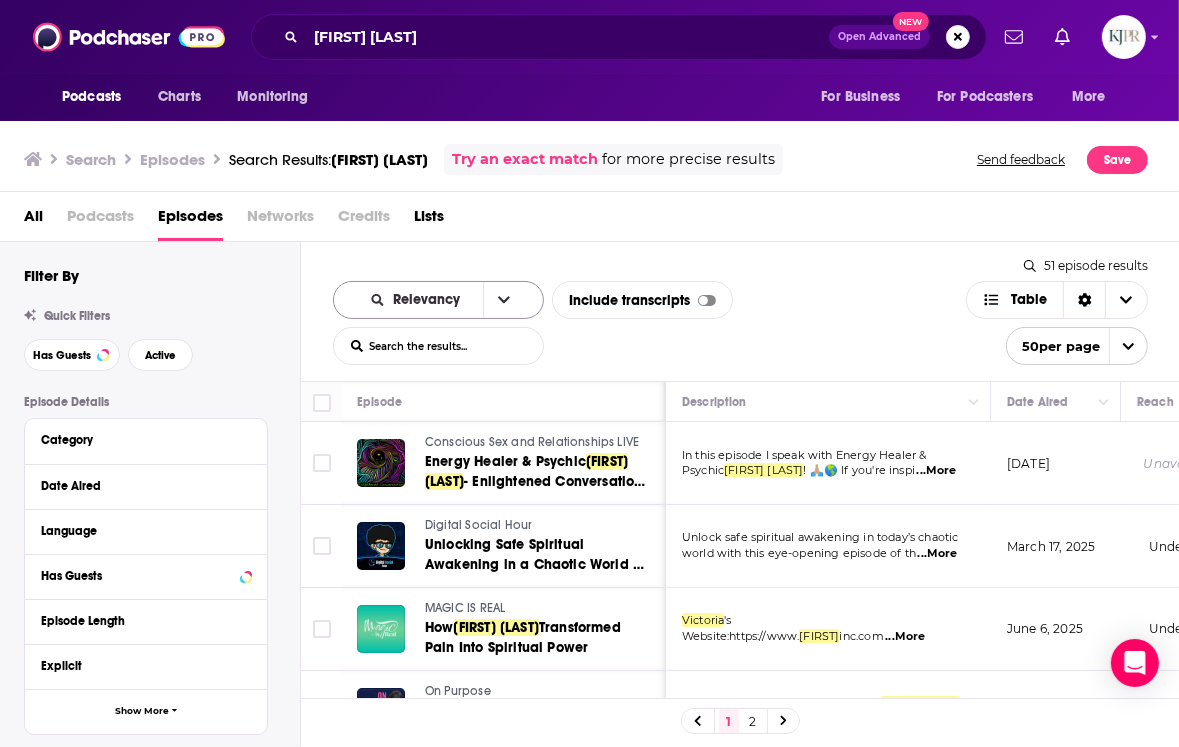 click at bounding box center (504, 300) 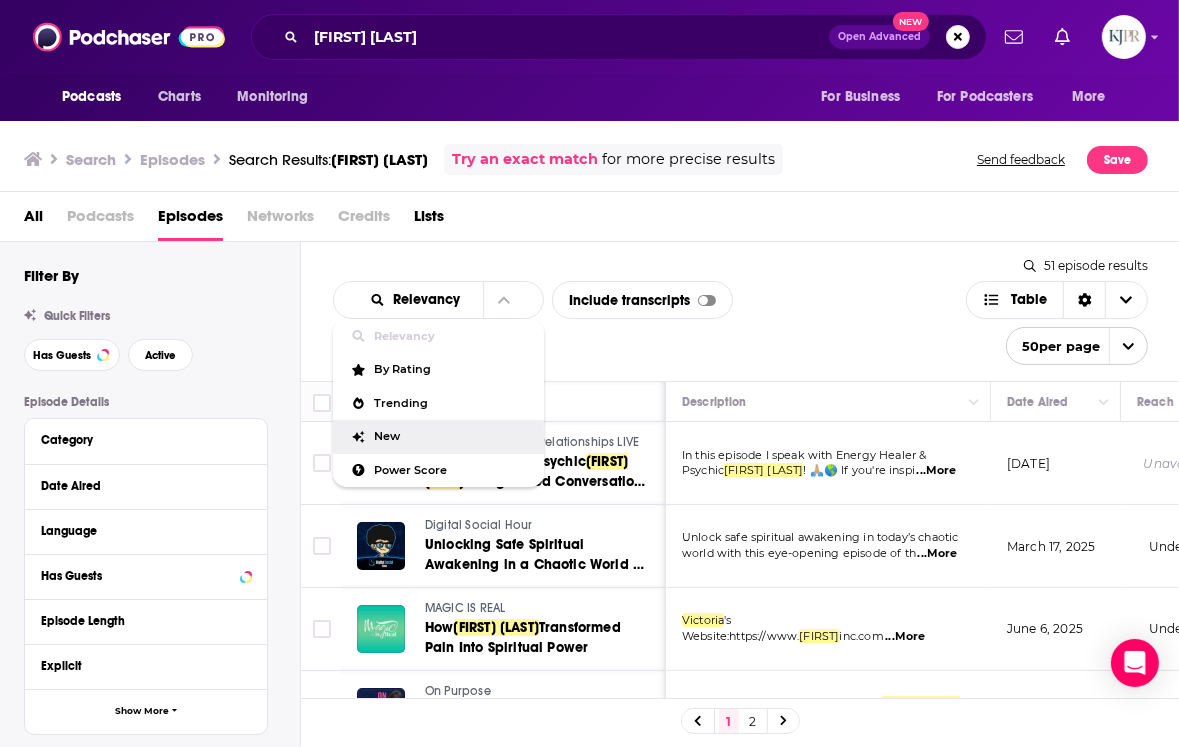 click on "New" at bounding box center (451, 436) 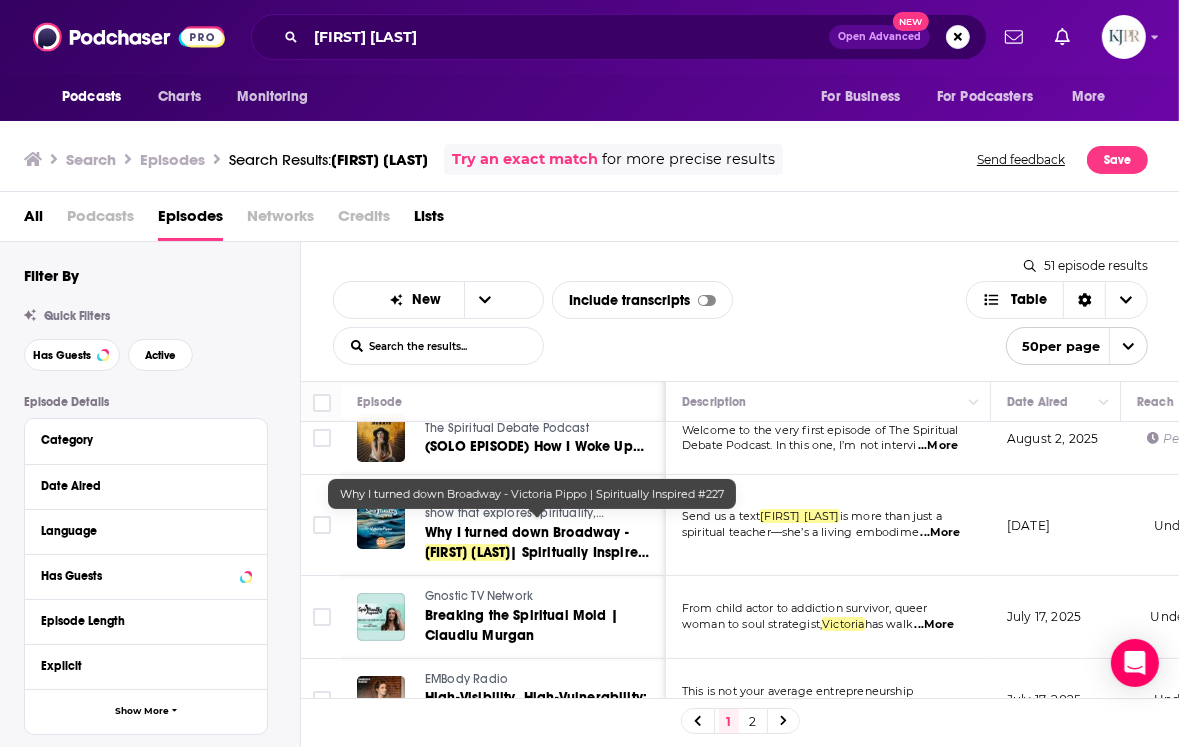 scroll, scrollTop: 5, scrollLeft: 0, axis: vertical 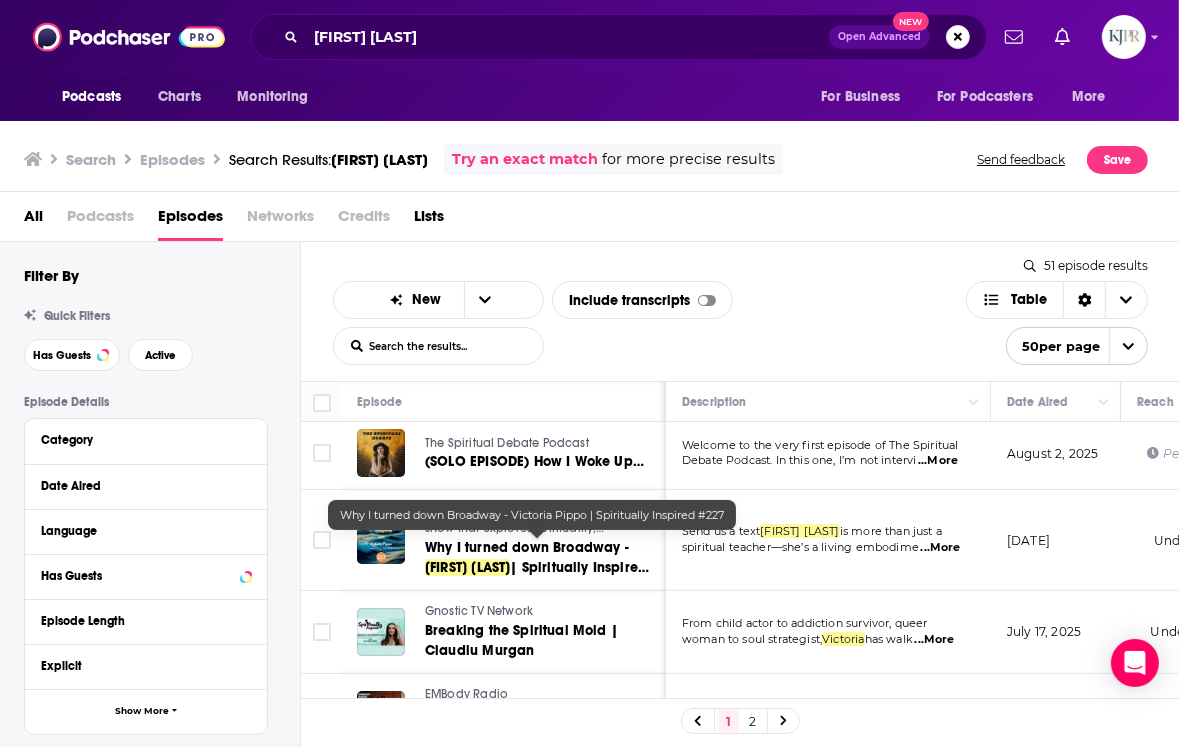 type 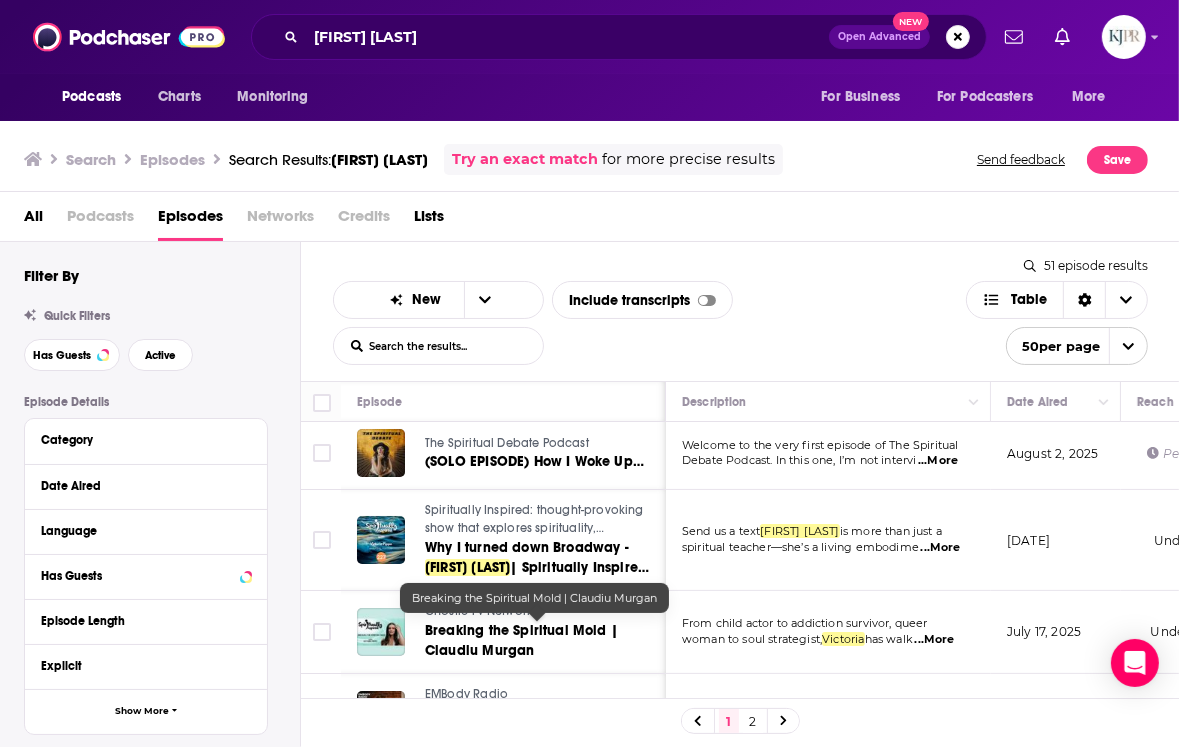click on "Breaking the Spiritual Mold | Claudiu Murgan" at bounding box center (521, 640) 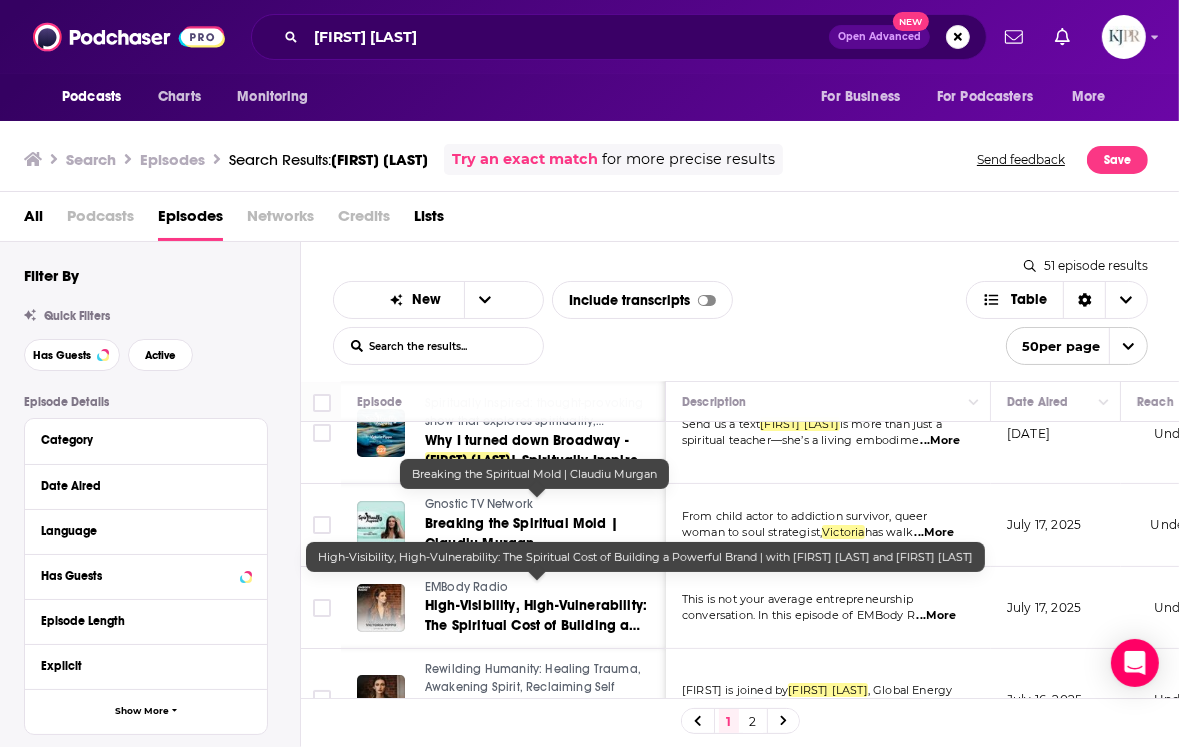 scroll, scrollTop: 154, scrollLeft: 0, axis: vertical 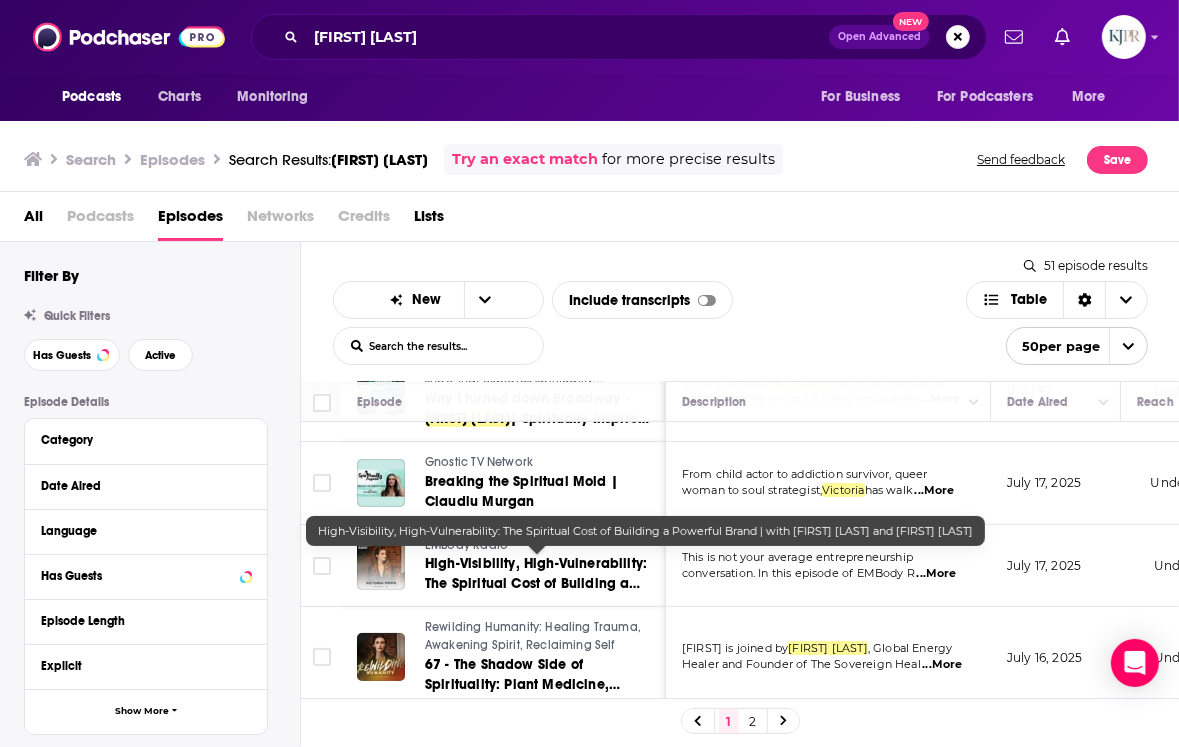 click on "High-Visibility, High-Vulnerability: The Spiritual Cost of Building a Powerful Brand | with" at bounding box center [536, 583] 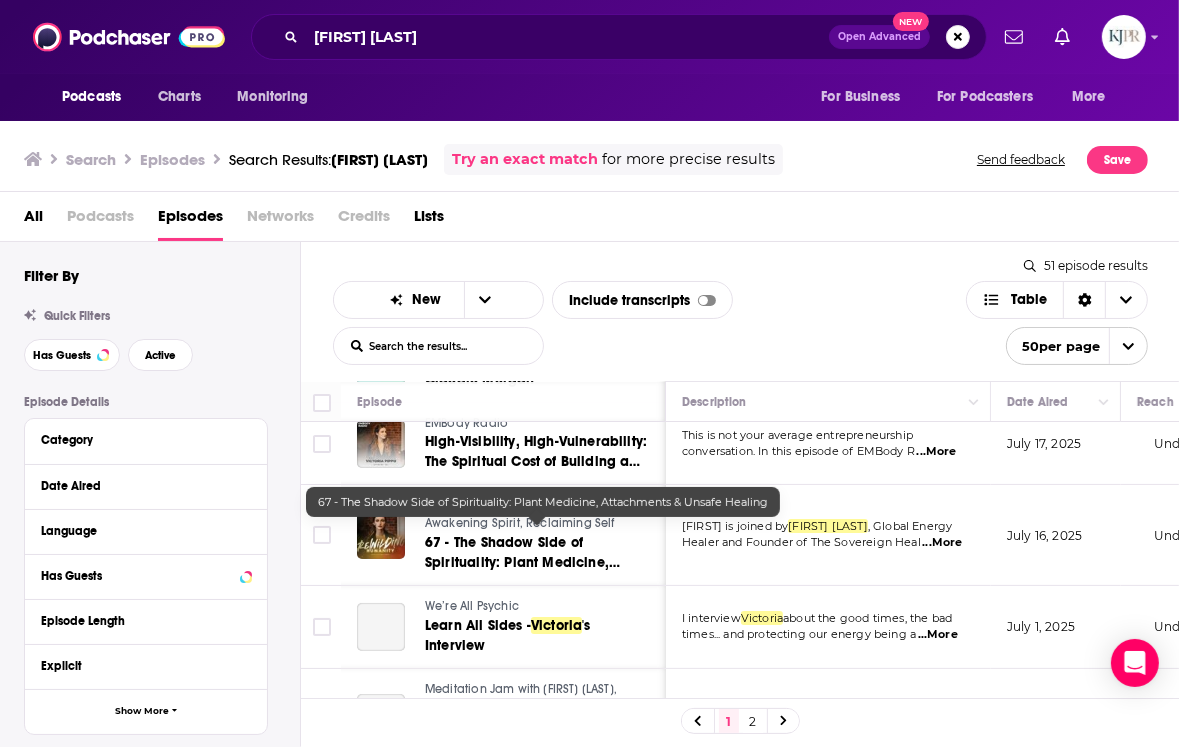 scroll, scrollTop: 284, scrollLeft: 0, axis: vertical 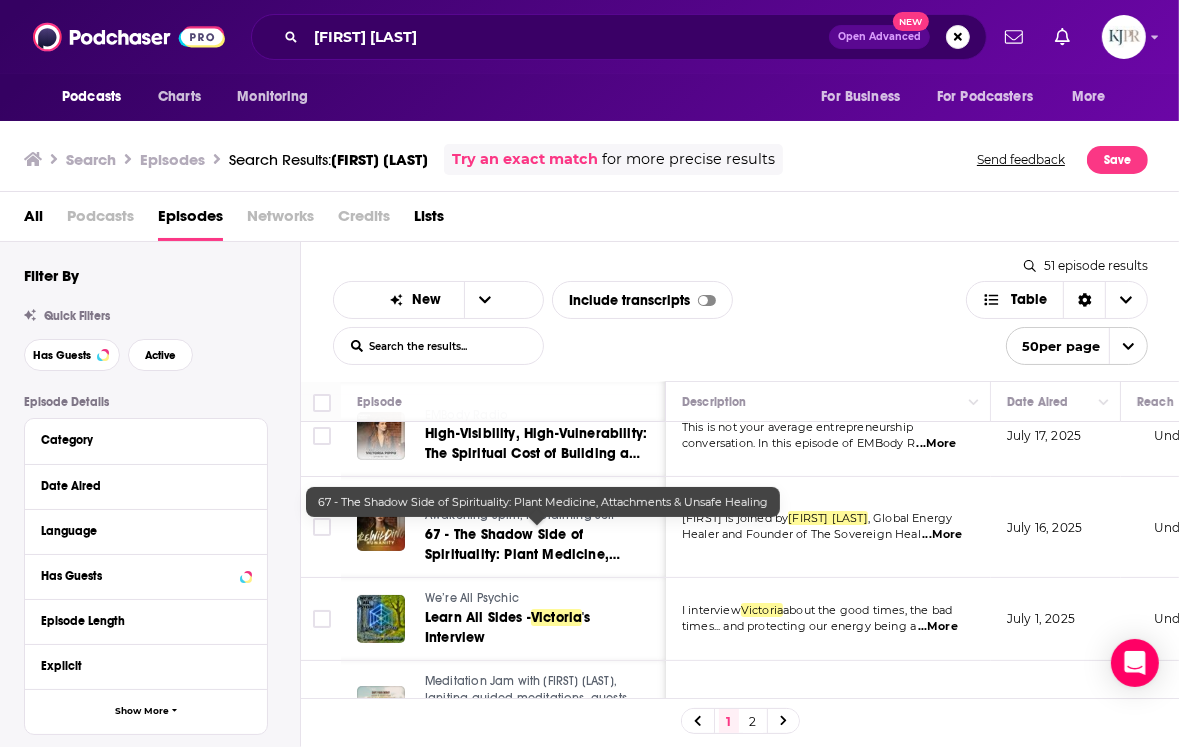 click on "67 - The Shadow Side of Spirituality: Plant Medicine, Attachments & Unsafe Healing" at bounding box center [525, 554] 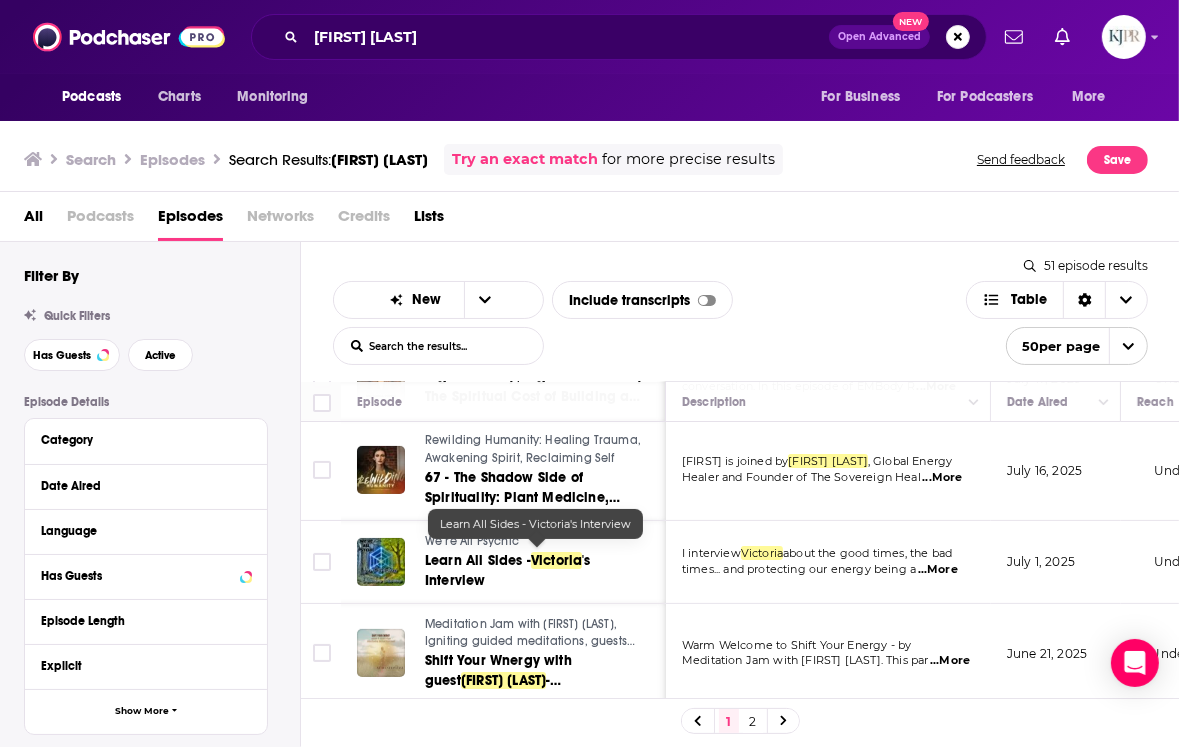 scroll, scrollTop: 344, scrollLeft: 0, axis: vertical 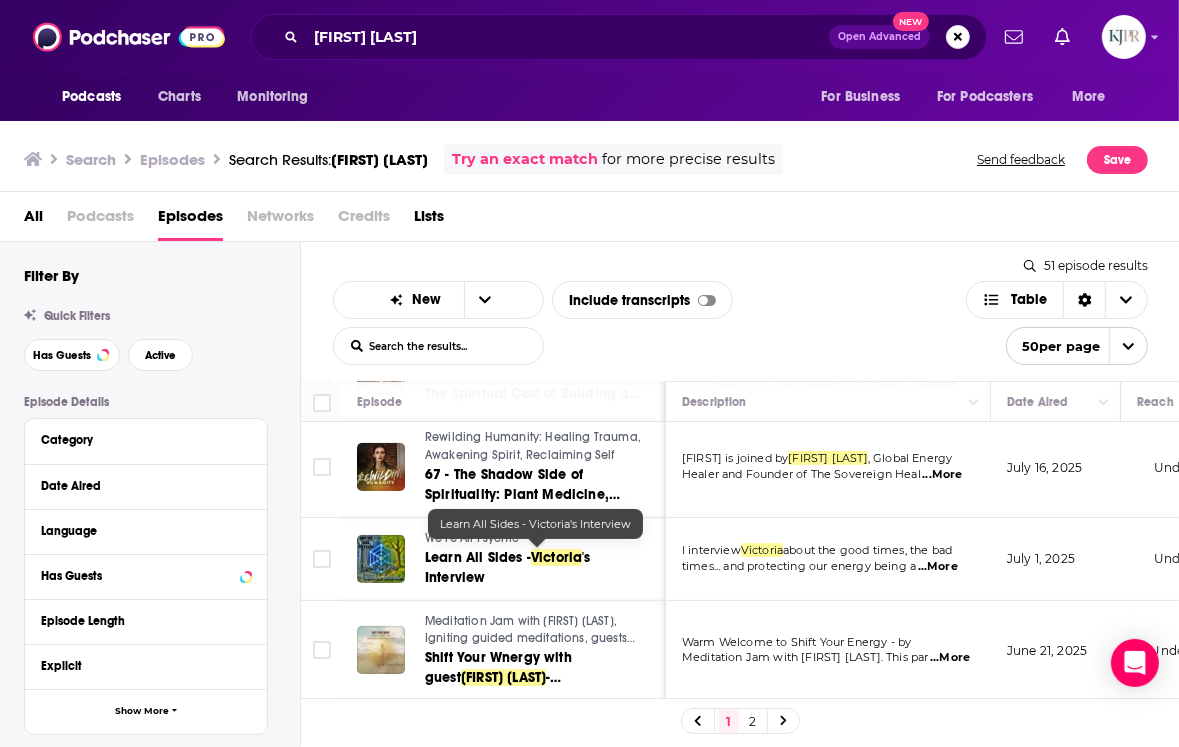 click on "Learn All Sides -" at bounding box center (478, 557) 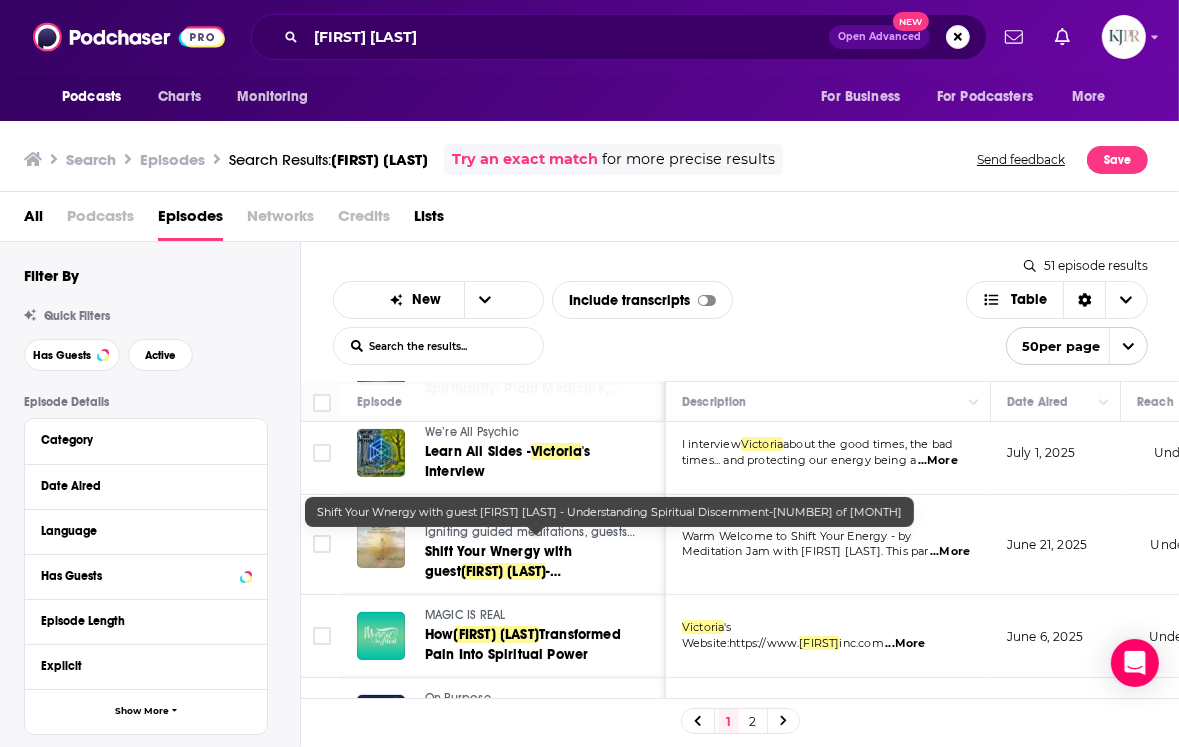 scroll, scrollTop: 456, scrollLeft: 0, axis: vertical 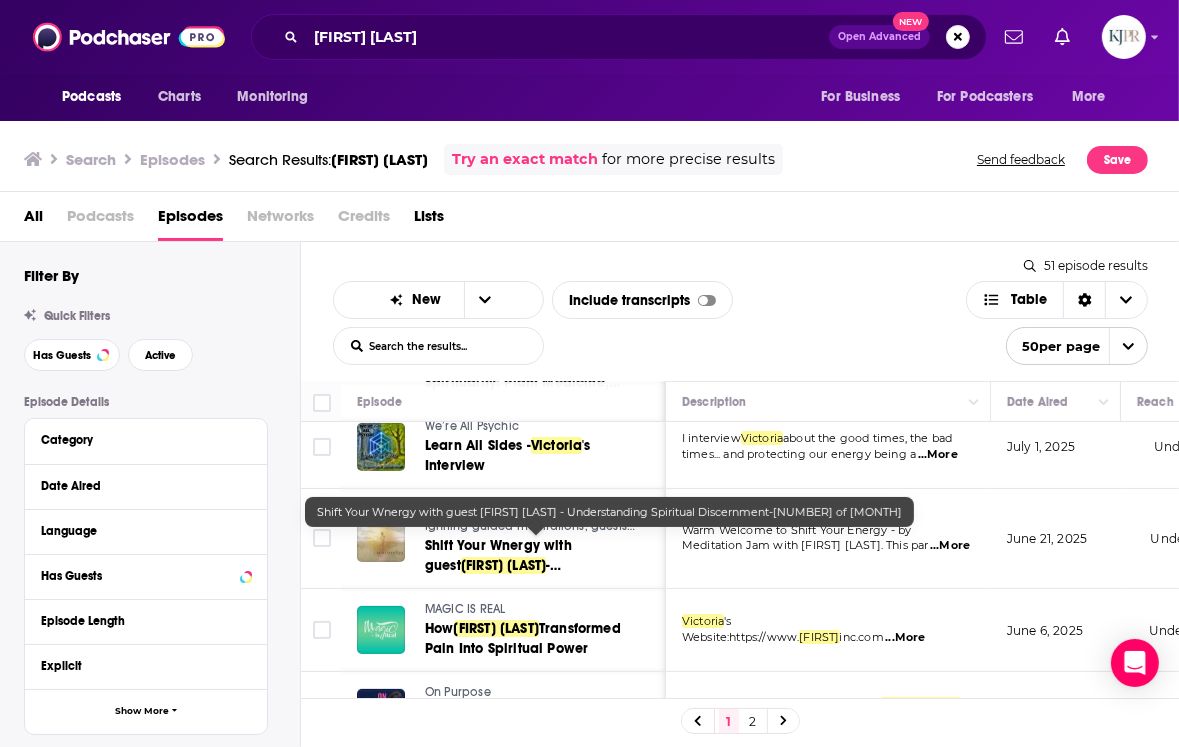 click on "Victoria Pippo" at bounding box center [503, 565] 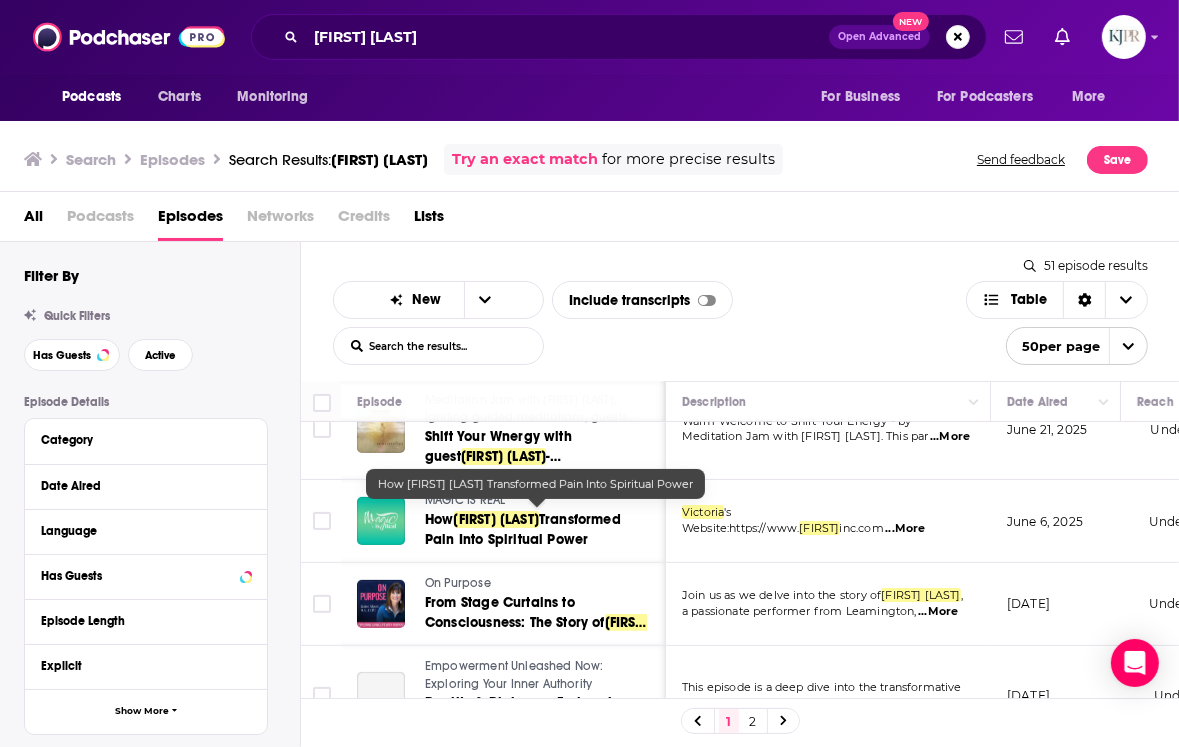 scroll, scrollTop: 568, scrollLeft: 0, axis: vertical 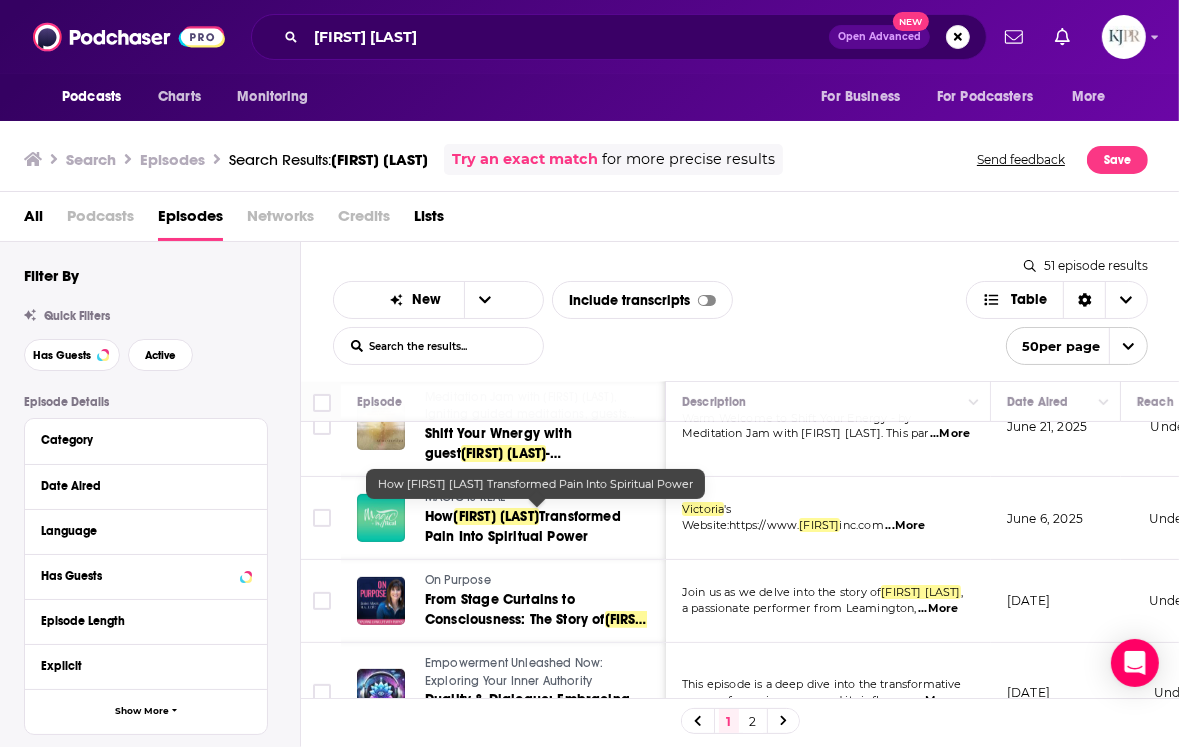 click on "How  Victoria Pippo  Transformed Pain Into Spiritual Power" at bounding box center [537, 527] 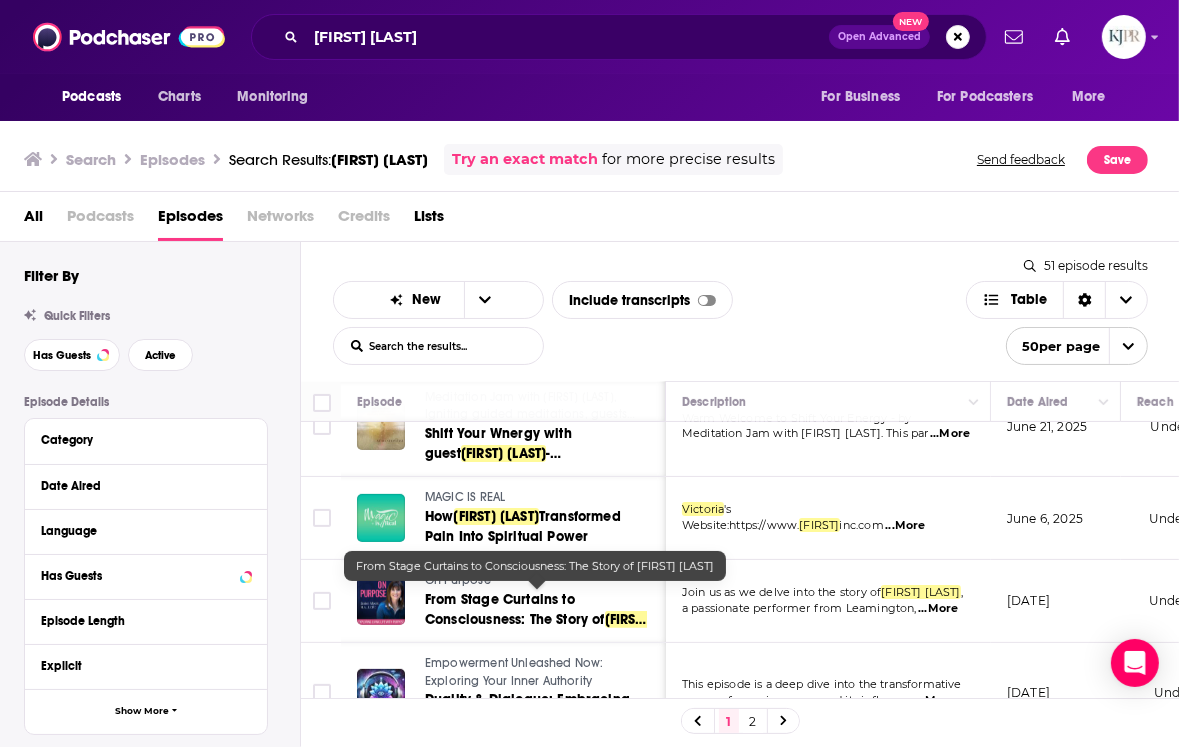click on "From Stage Curtains to Consciousness: The Story of" at bounding box center [515, 609] 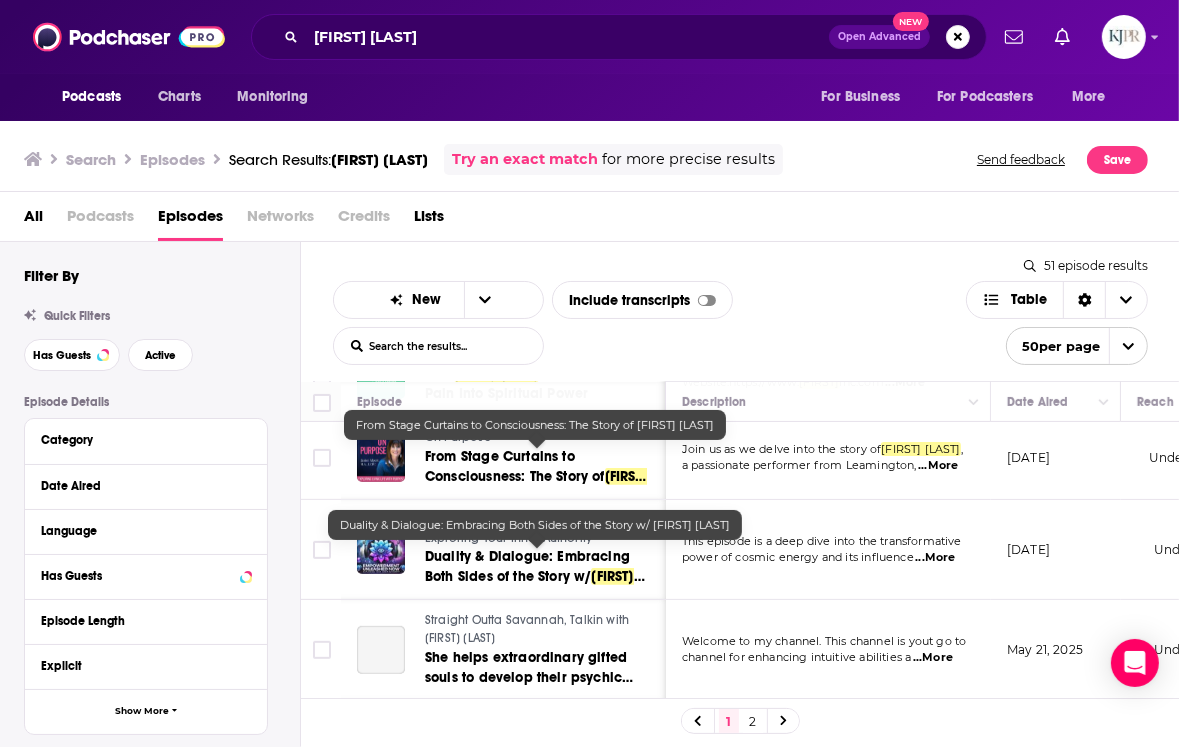 scroll, scrollTop: 723, scrollLeft: 0, axis: vertical 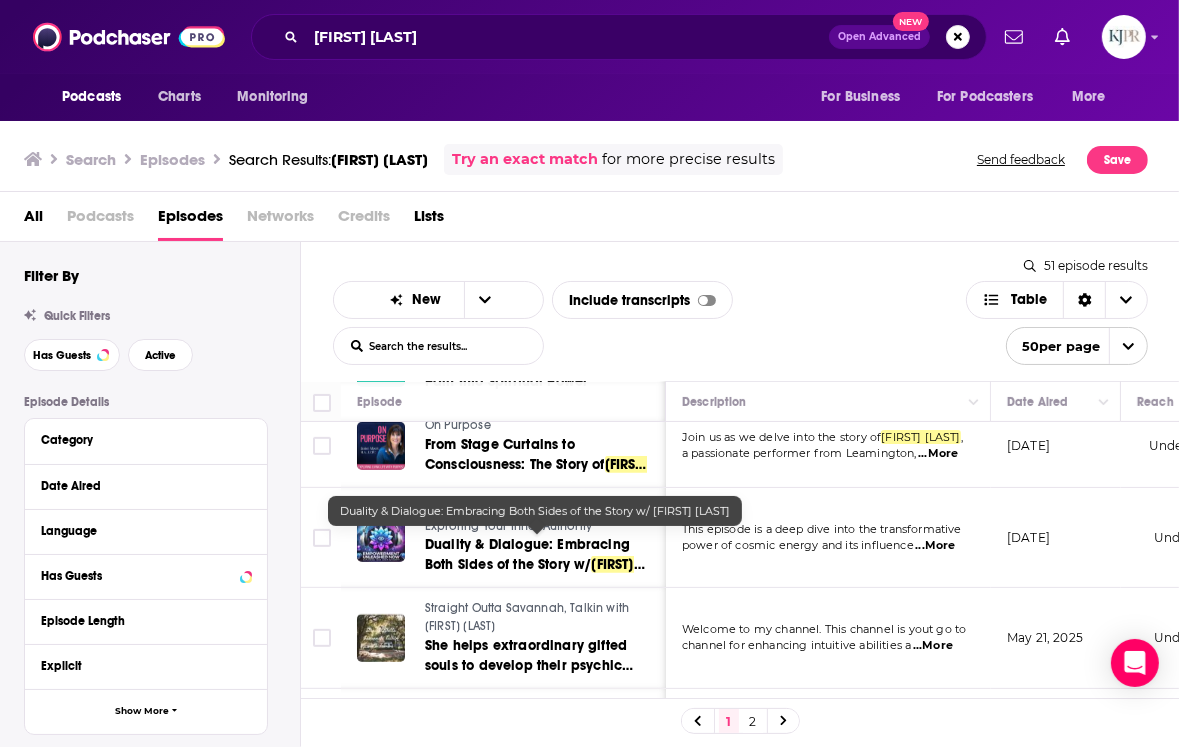 click on "Duality & Dialogue: Embracing Both Sides of the Story w/" at bounding box center [527, 554] 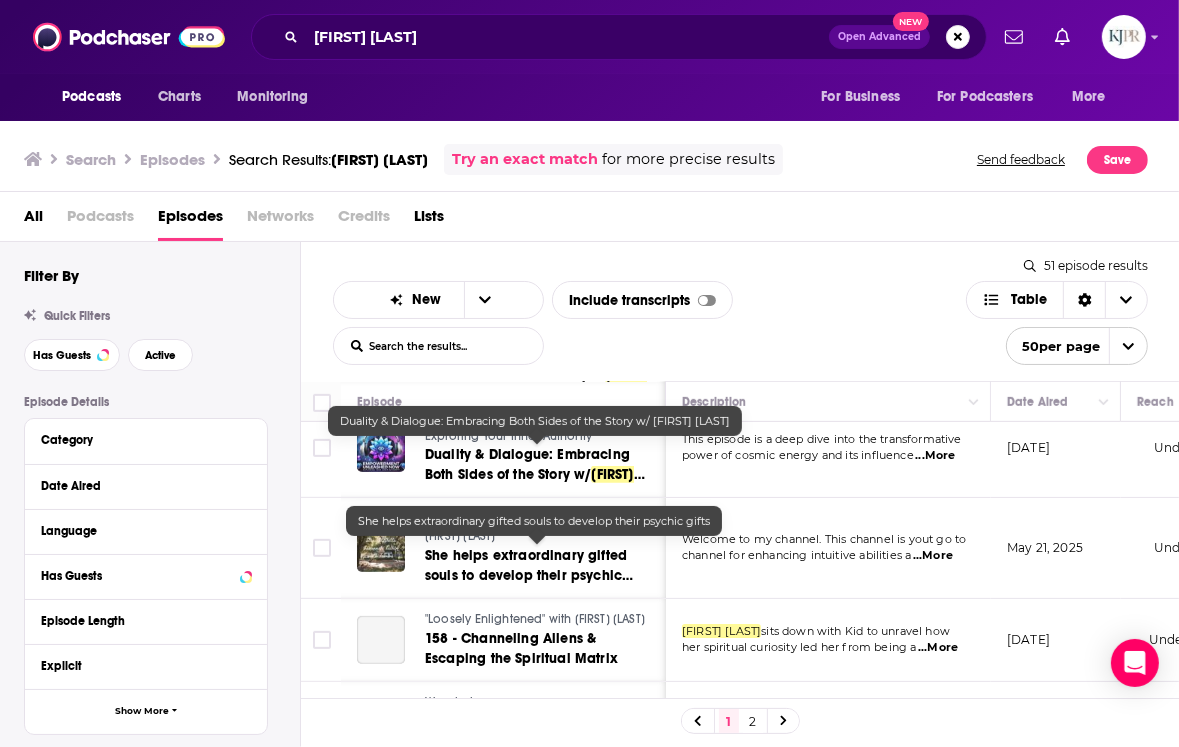 scroll, scrollTop: 828, scrollLeft: 0, axis: vertical 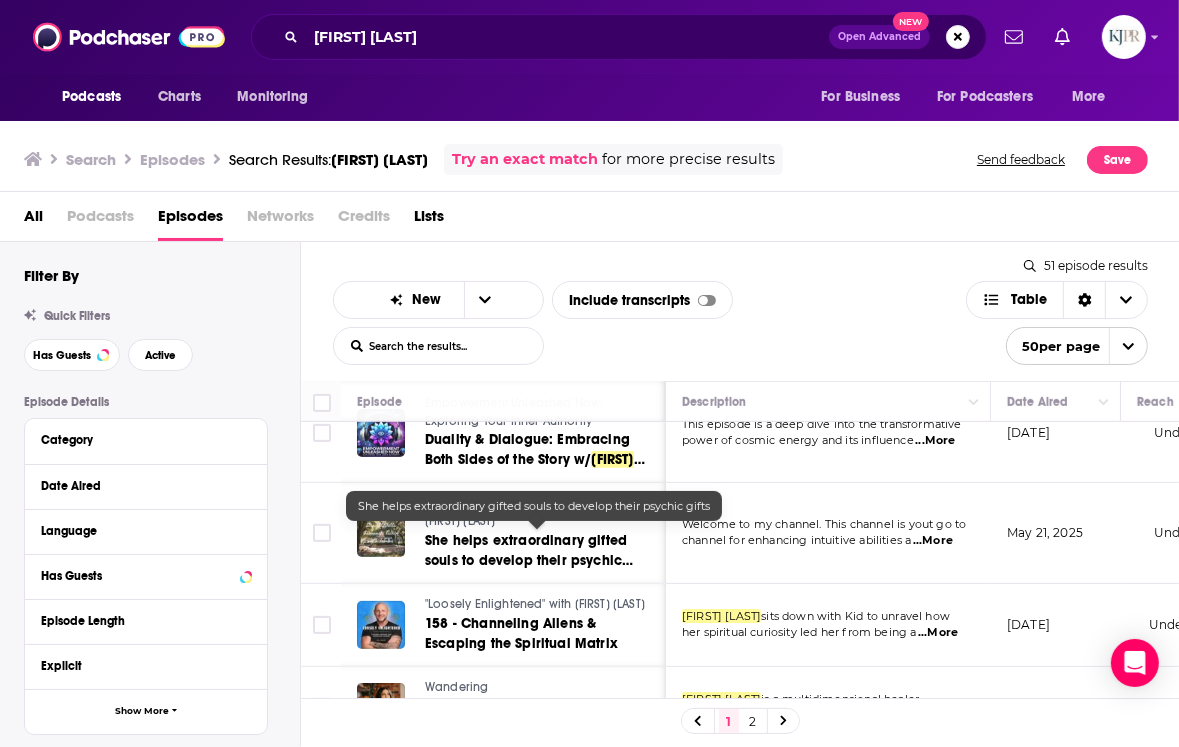 click on "She helps extraordinary gifted souls to develop their psychic gifts" at bounding box center (529, 560) 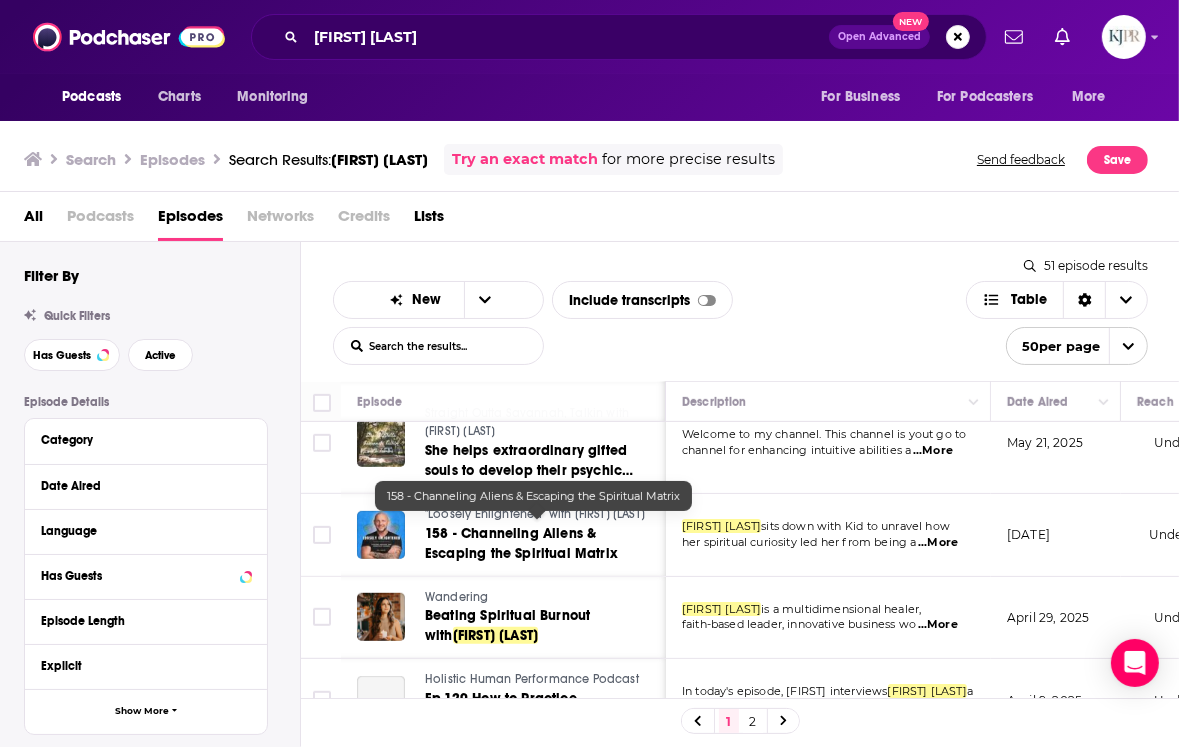 scroll, scrollTop: 926, scrollLeft: 0, axis: vertical 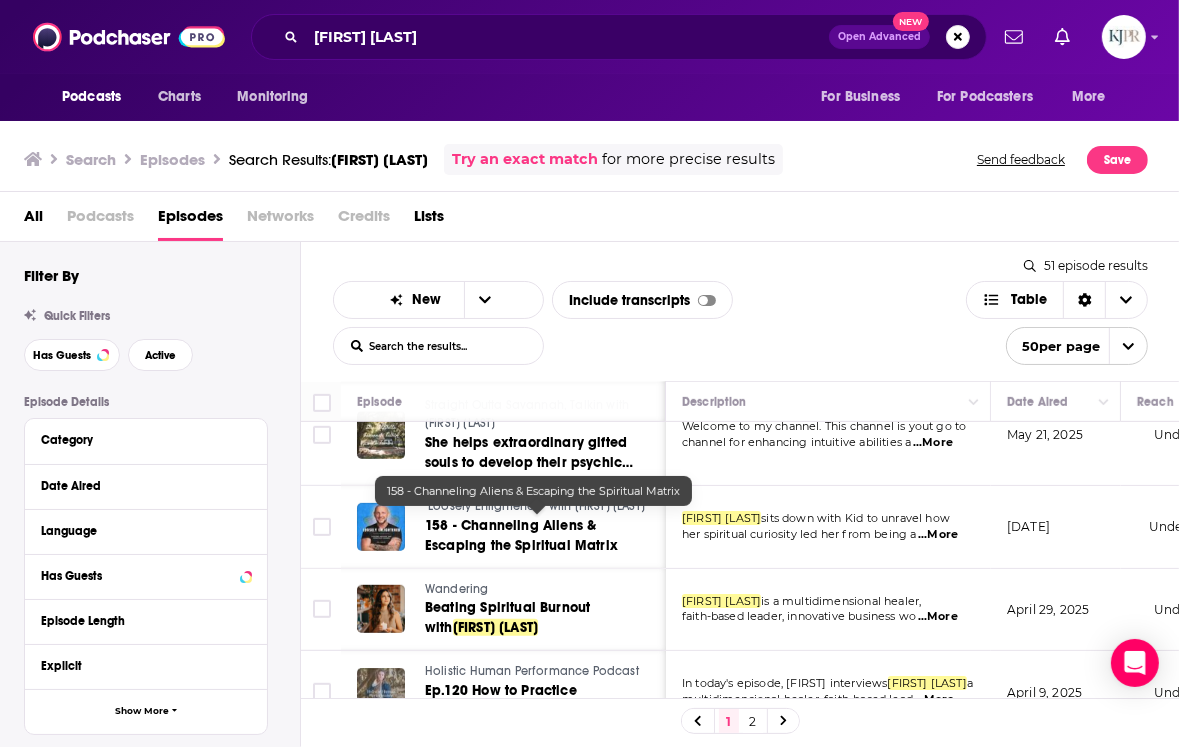 click on "158 - Channeling Aliens & Escaping the Spiritual Matrix" at bounding box center (521, 535) 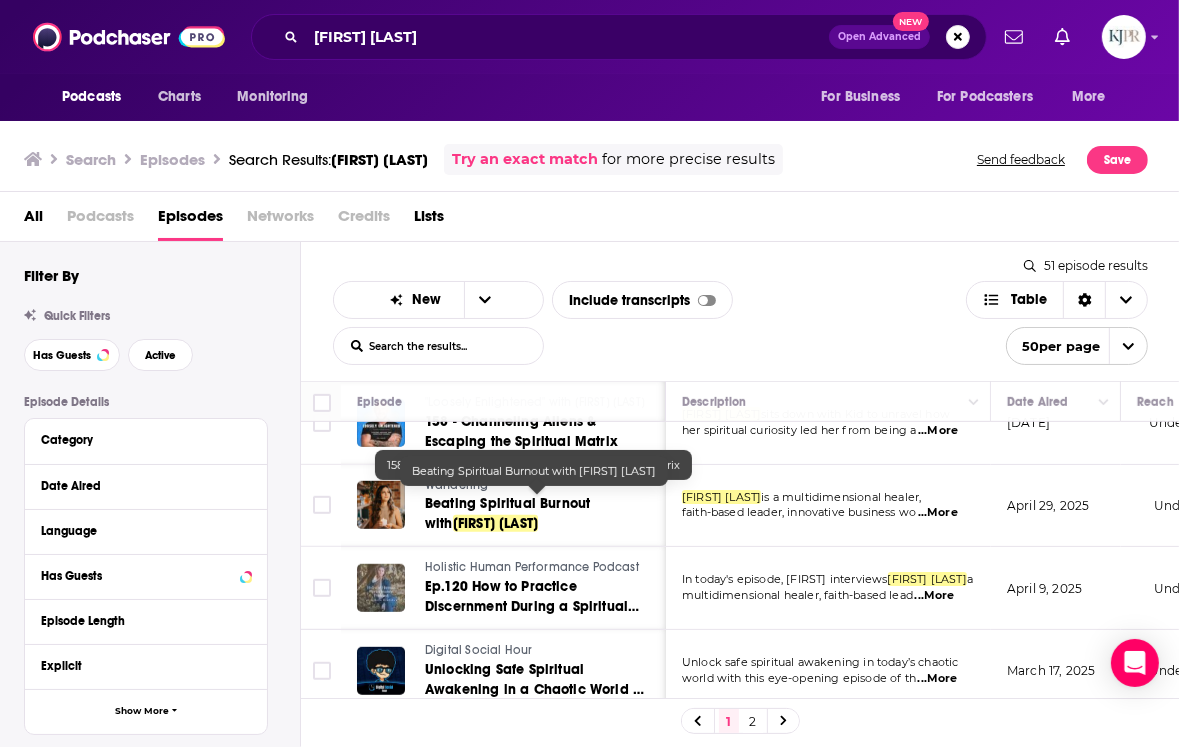 scroll, scrollTop: 1040, scrollLeft: 0, axis: vertical 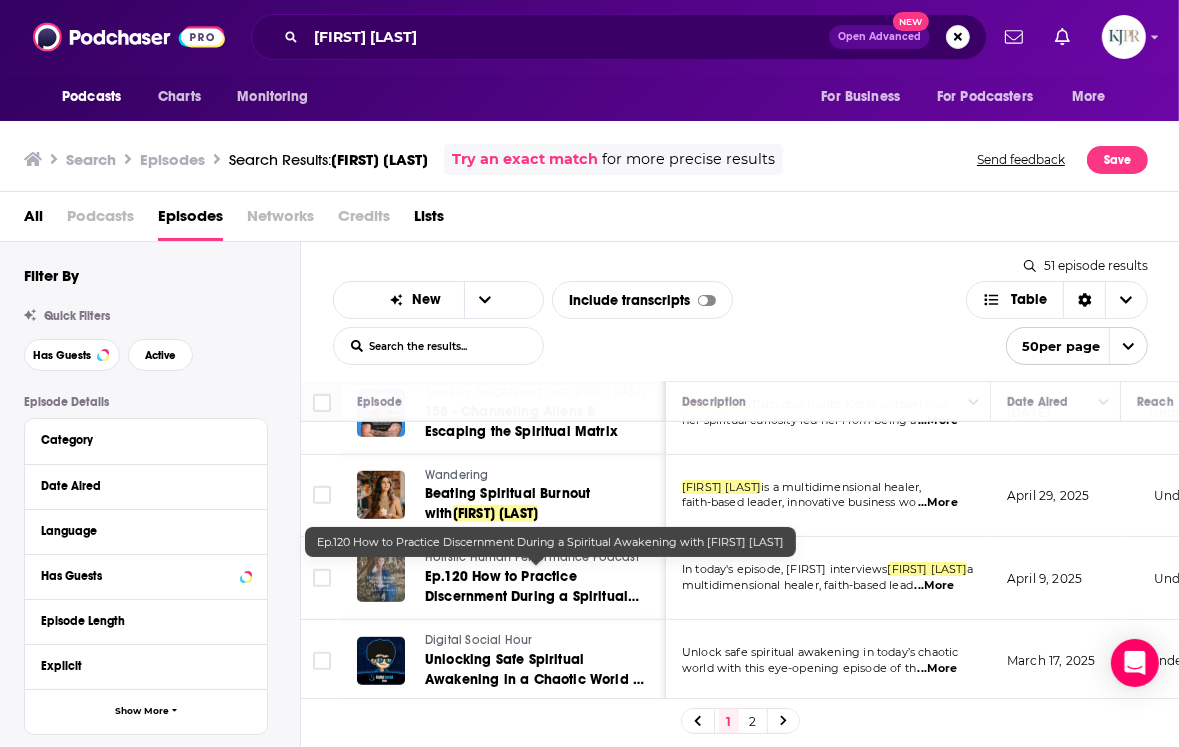 click on "Ep.120 How to Practice Discernment During a Spiritual Awakening with" at bounding box center (532, 596) 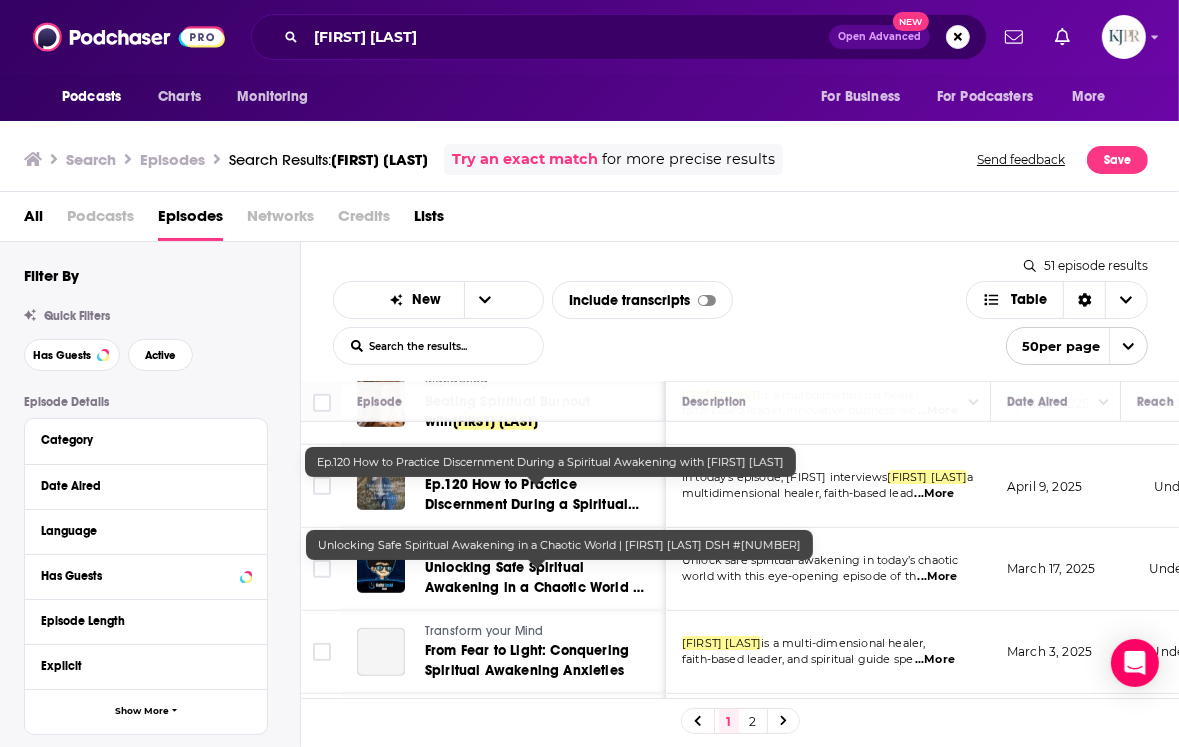 scroll, scrollTop: 1136, scrollLeft: 0, axis: vertical 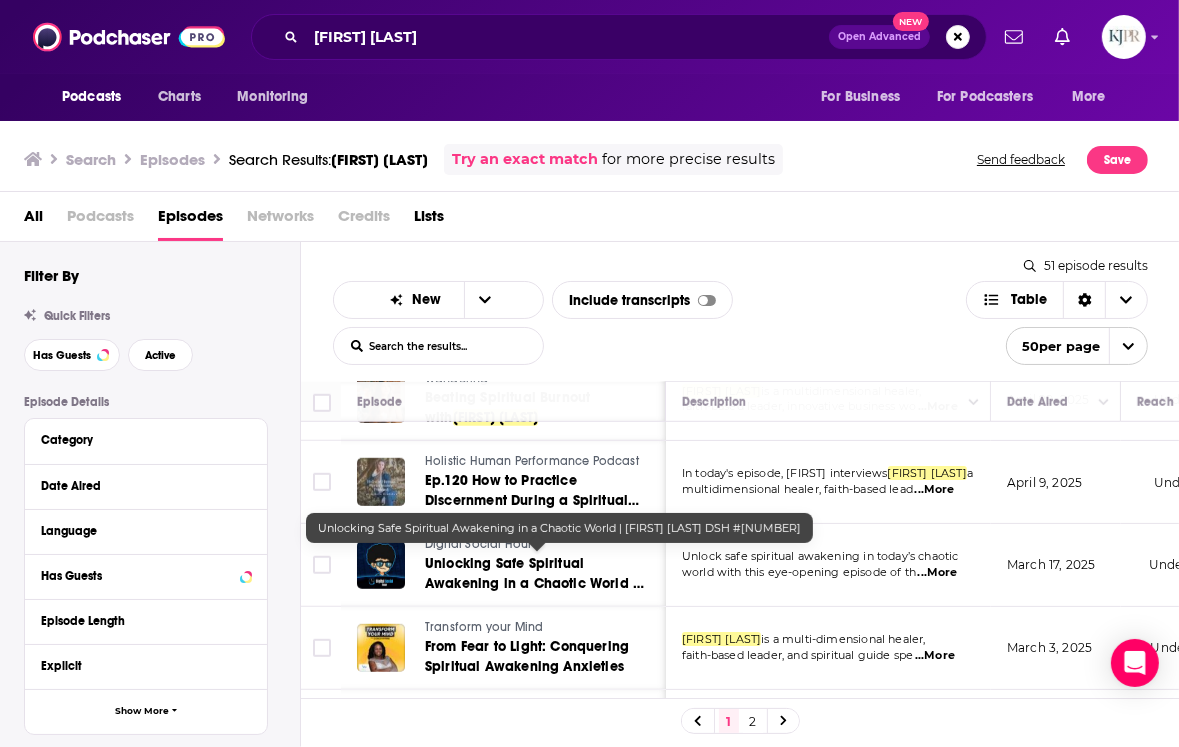click on "Unlocking Safe Spiritual Awakening in a Chaotic World |" at bounding box center (534, 573) 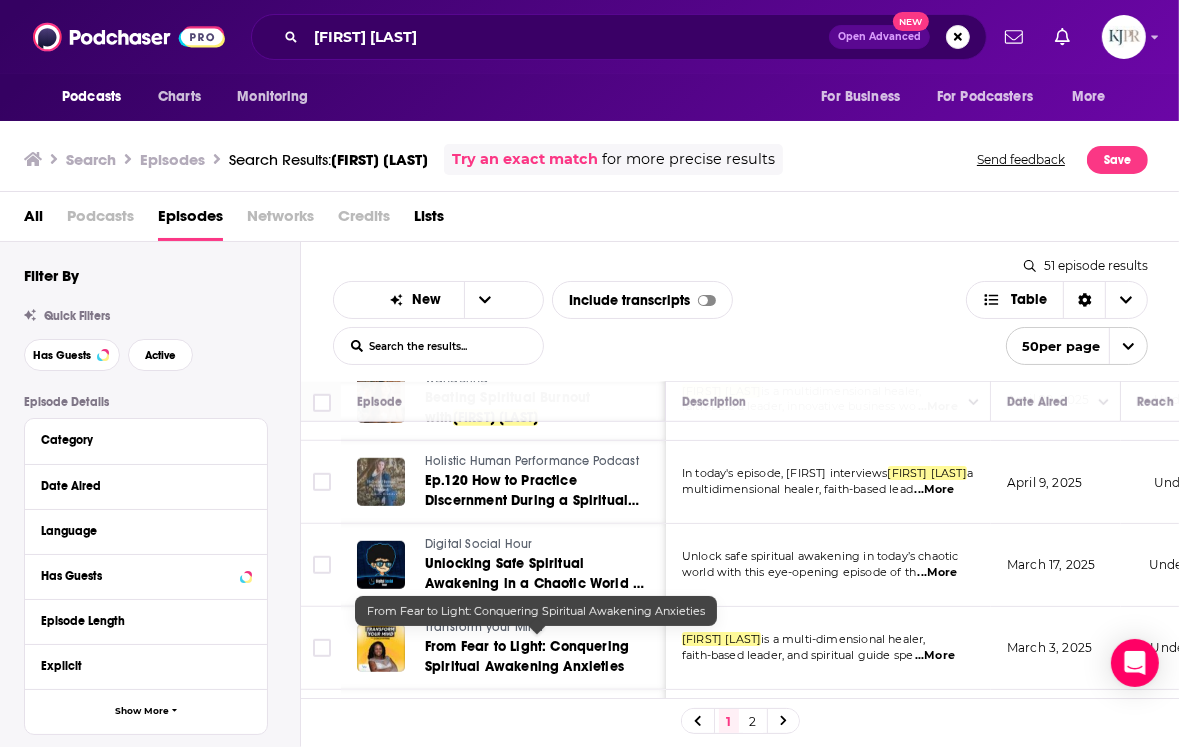 click on "From Fear to Light: Conquering Spiritual Awakening Anxieties" at bounding box center [527, 656] 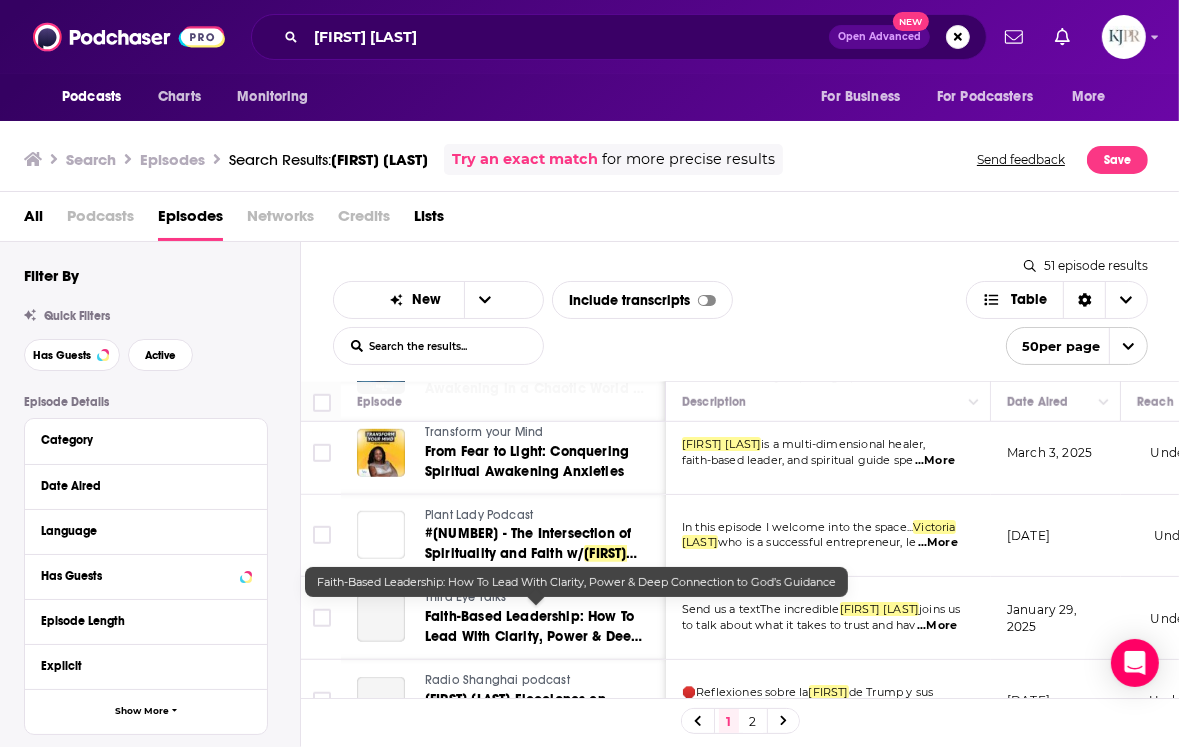 scroll, scrollTop: 1332, scrollLeft: 0, axis: vertical 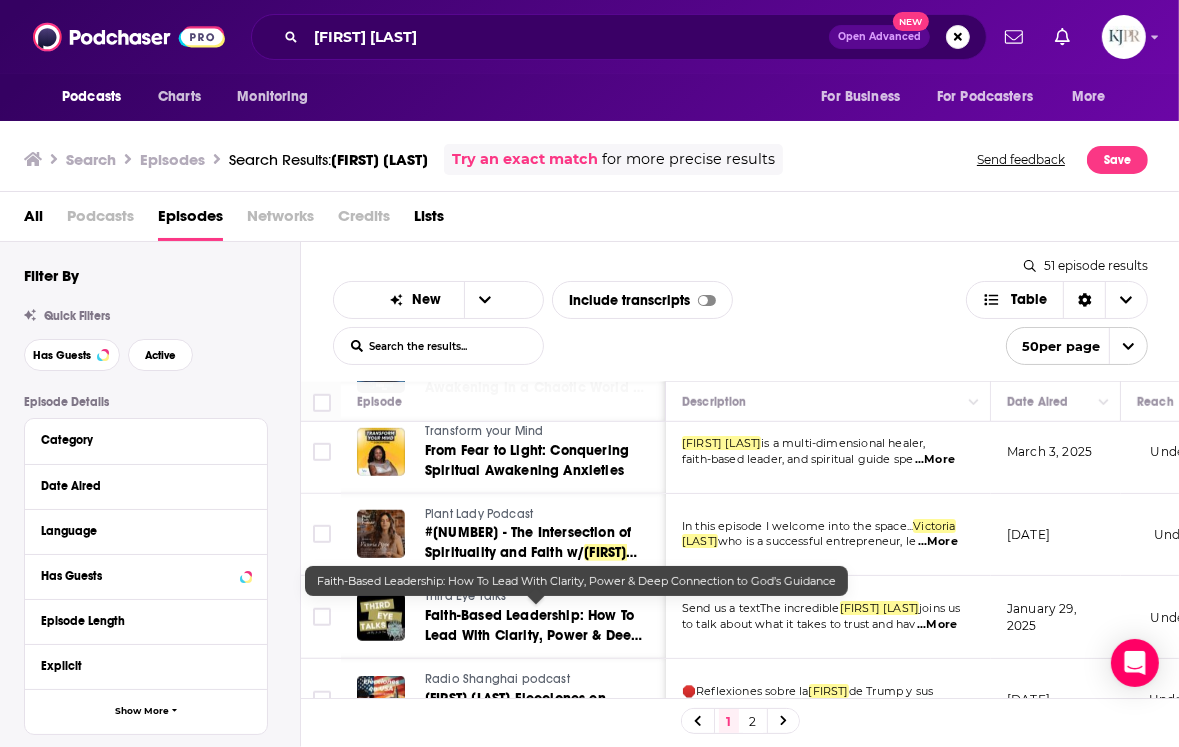 click on "Faith-Based Leadership: How To Lead With Clarity, Power & Deep Connection to God’s Guidance" at bounding box center [533, 635] 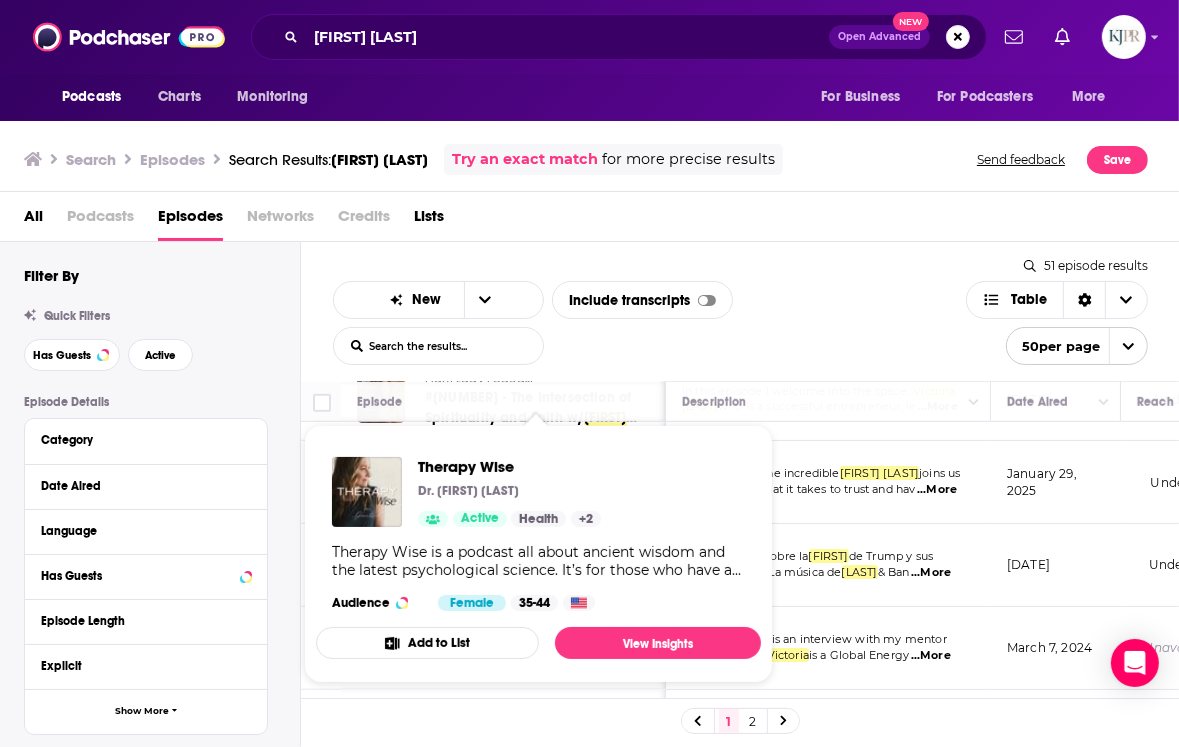 scroll, scrollTop: 1468, scrollLeft: 0, axis: vertical 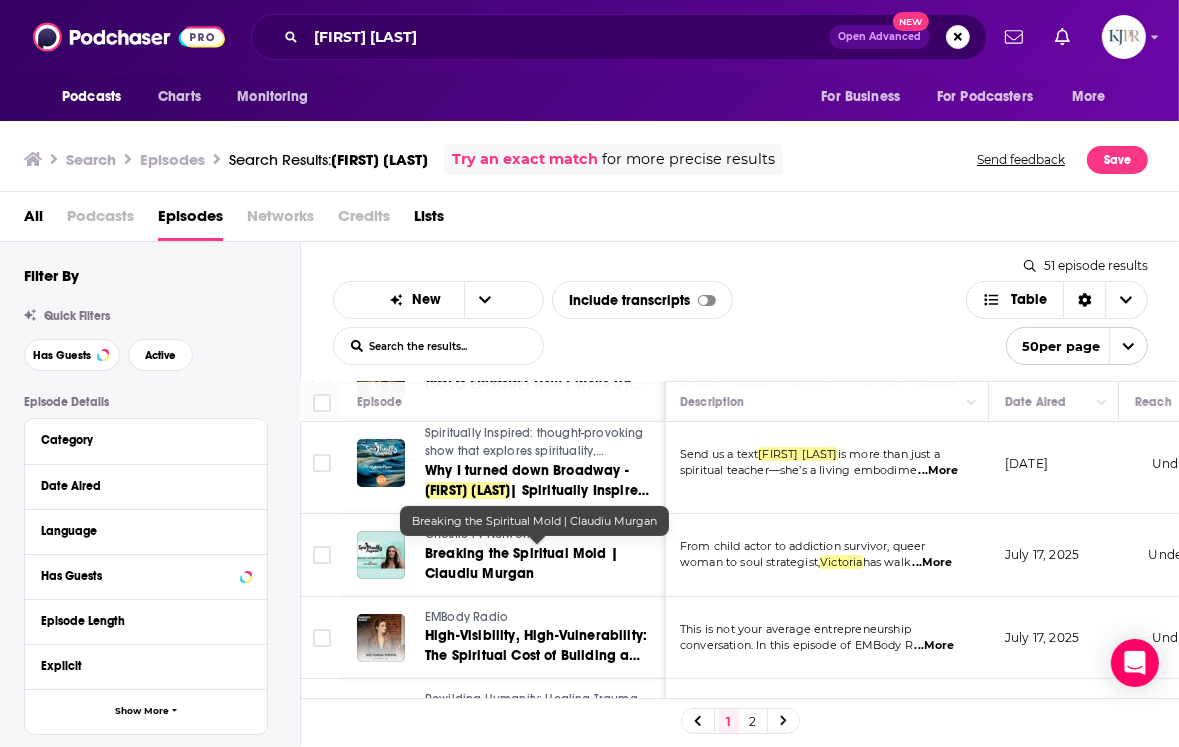 click on "Breaking the Spiritual Mold | Claudiu Murgan" at bounding box center (521, 563) 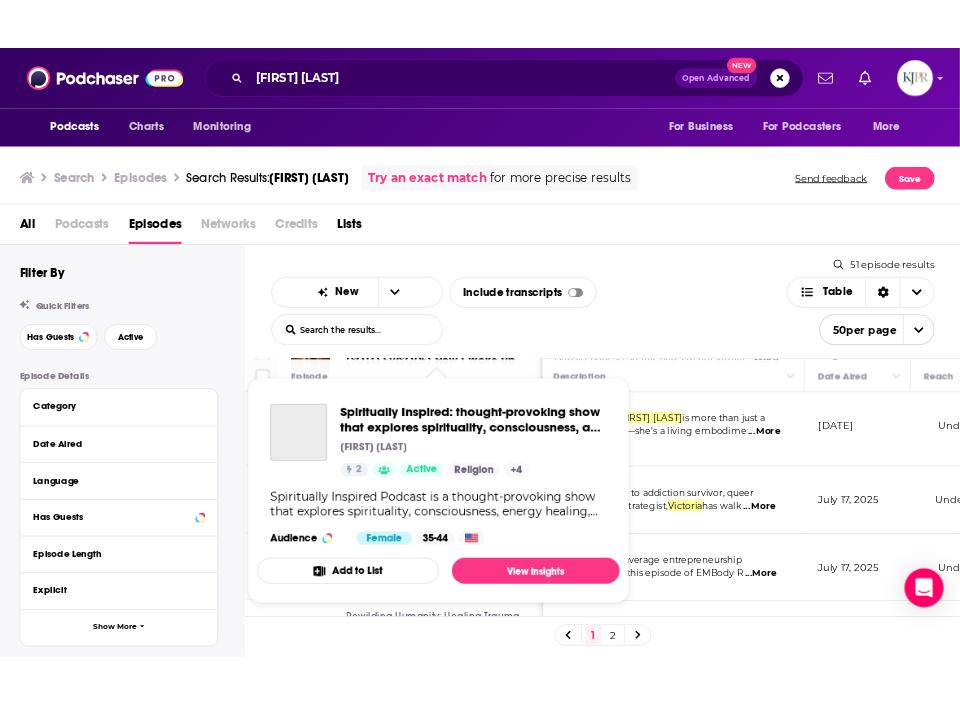scroll, scrollTop: 0, scrollLeft: 2, axis: horizontal 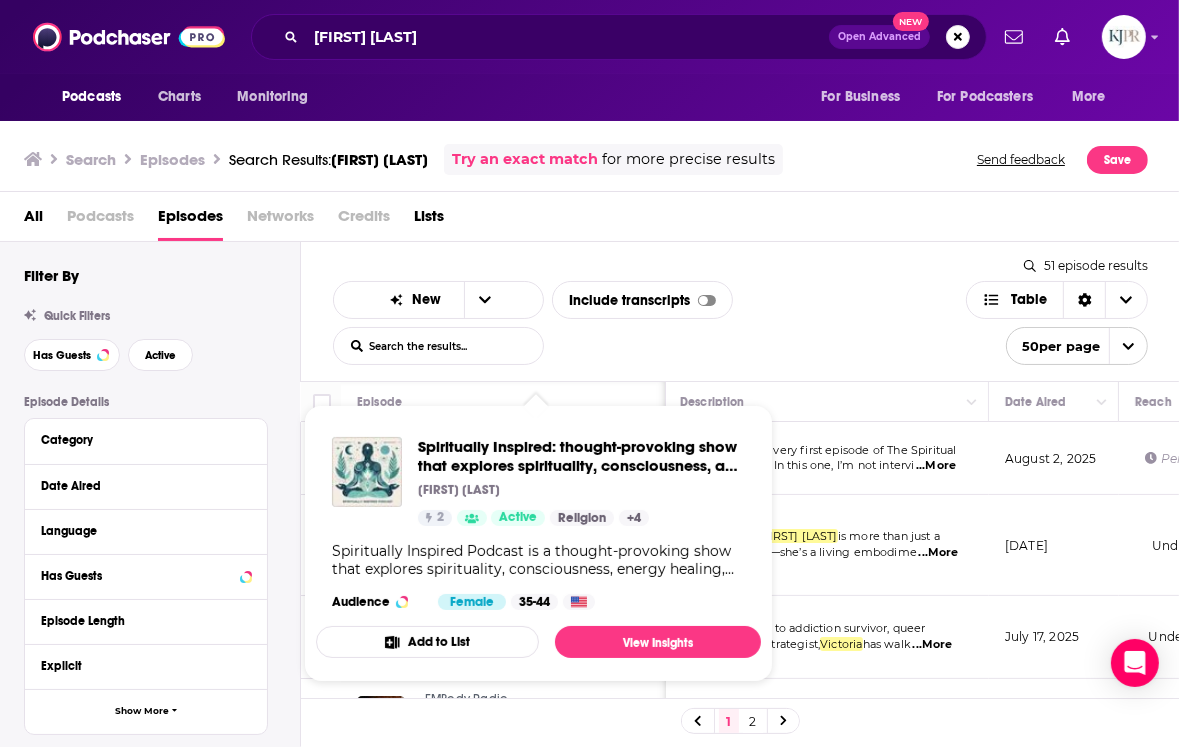 click on "Episode Details Category Date Aired Language Has Guests Episode Length Explicit Show More Audience & Reach Episode Reach Power Score™ Gender Age Location Beta" at bounding box center [162, 705] 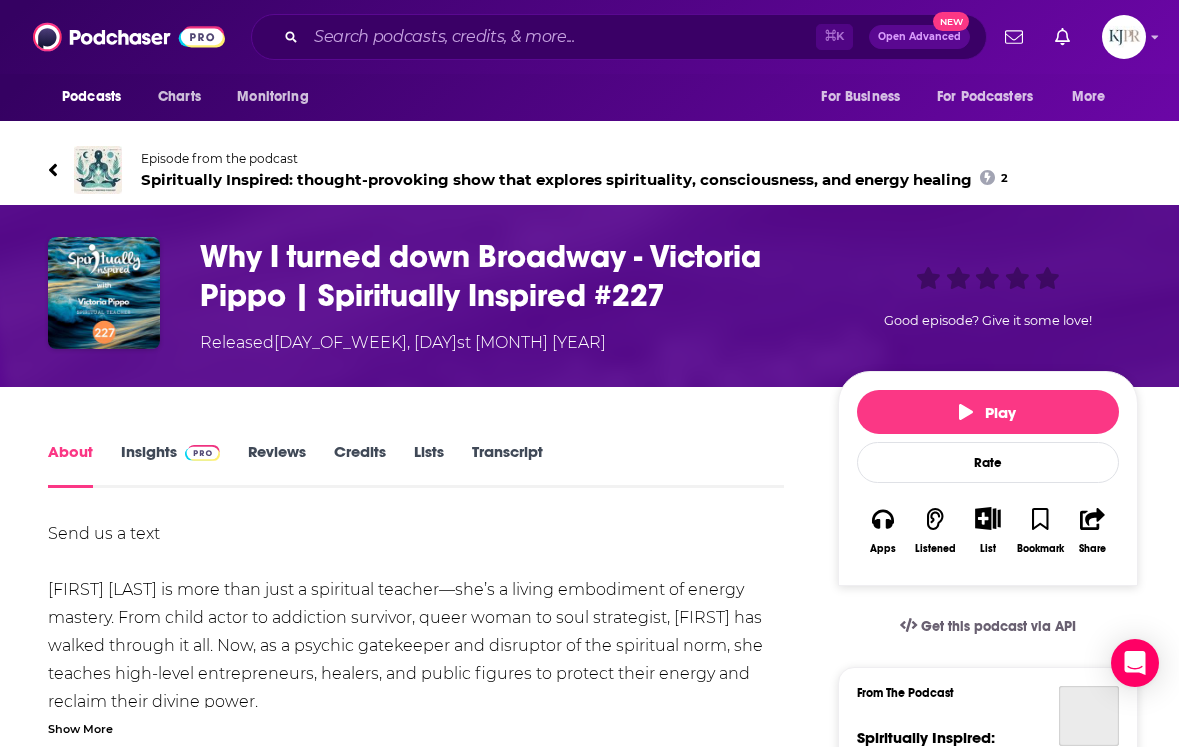 scroll, scrollTop: 0, scrollLeft: 0, axis: both 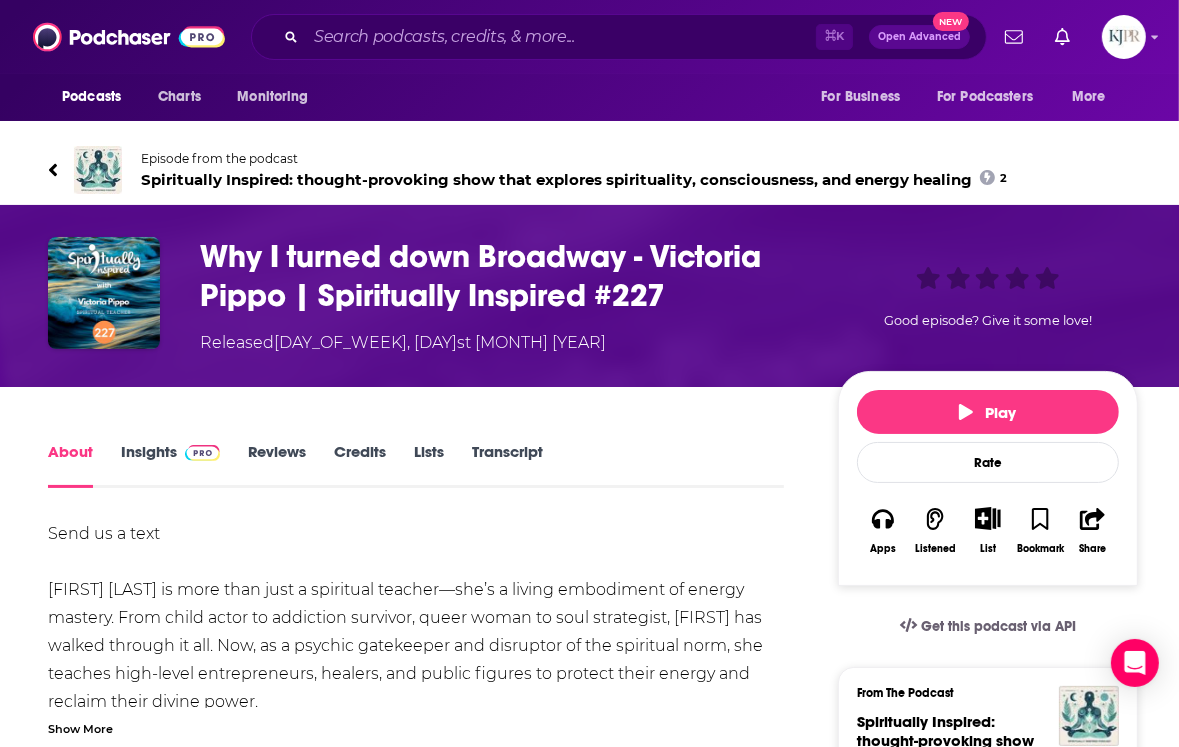 click on "Insights" at bounding box center [170, 465] 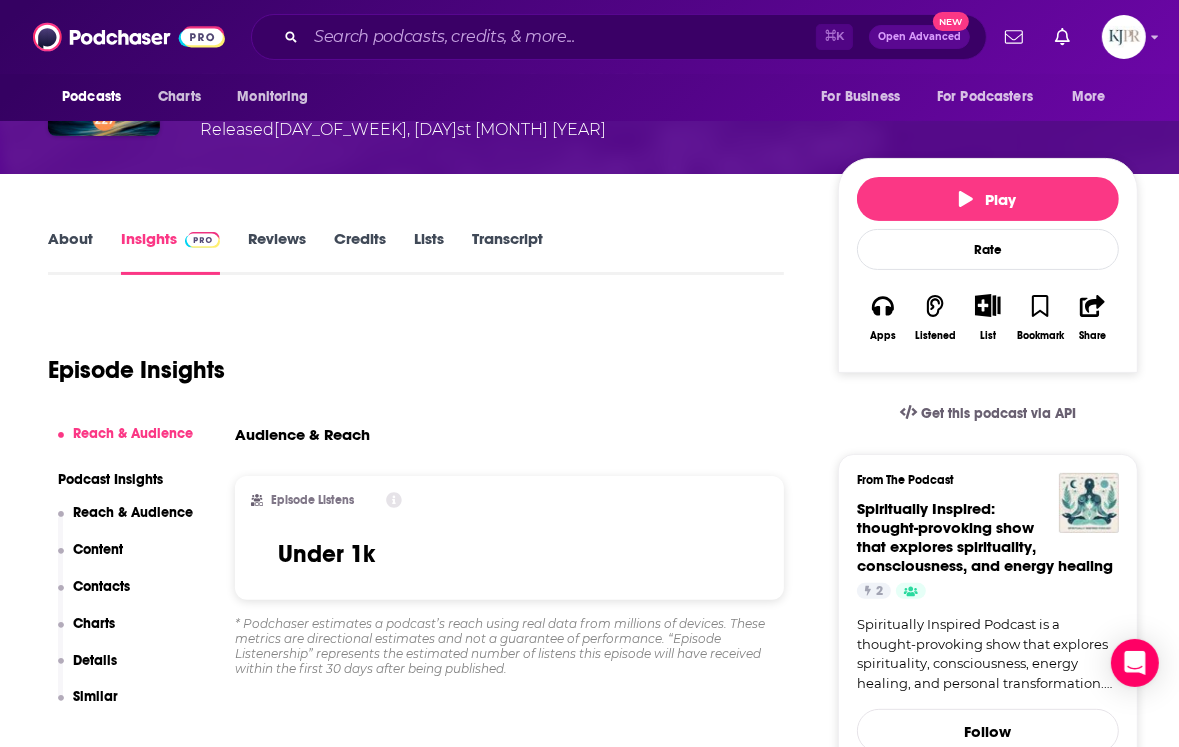 scroll, scrollTop: 215, scrollLeft: 0, axis: vertical 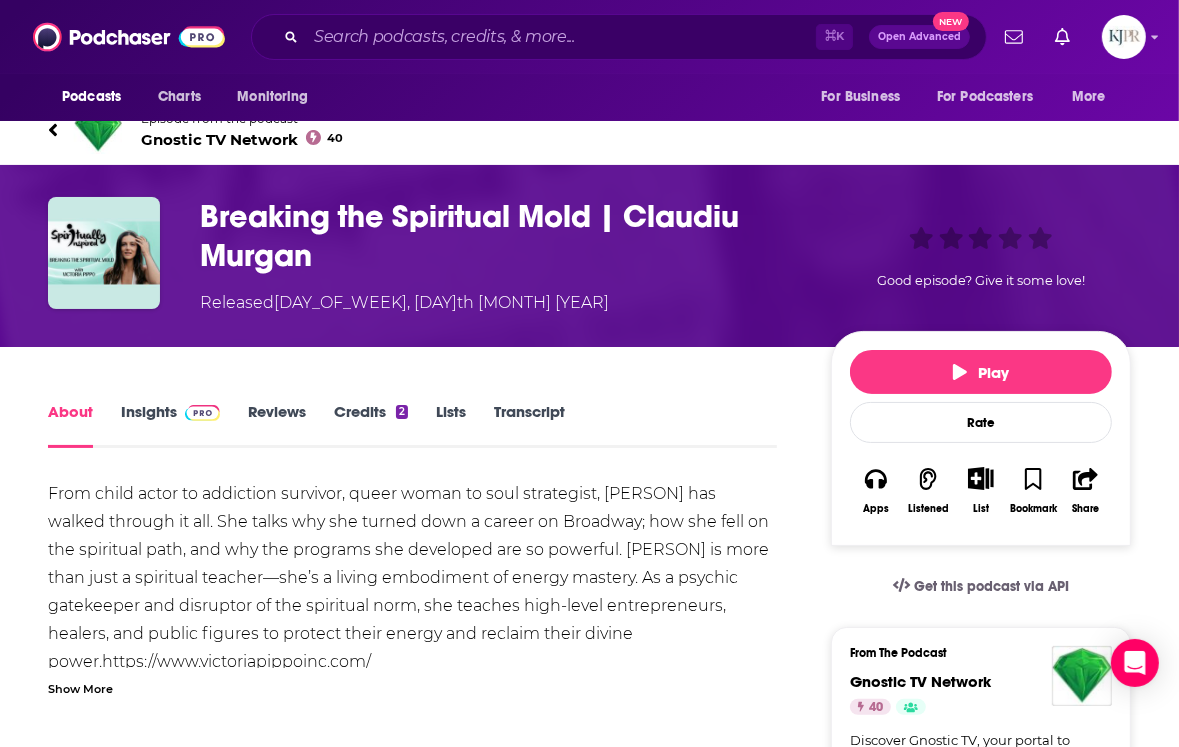 click on "Insights" at bounding box center (170, 425) 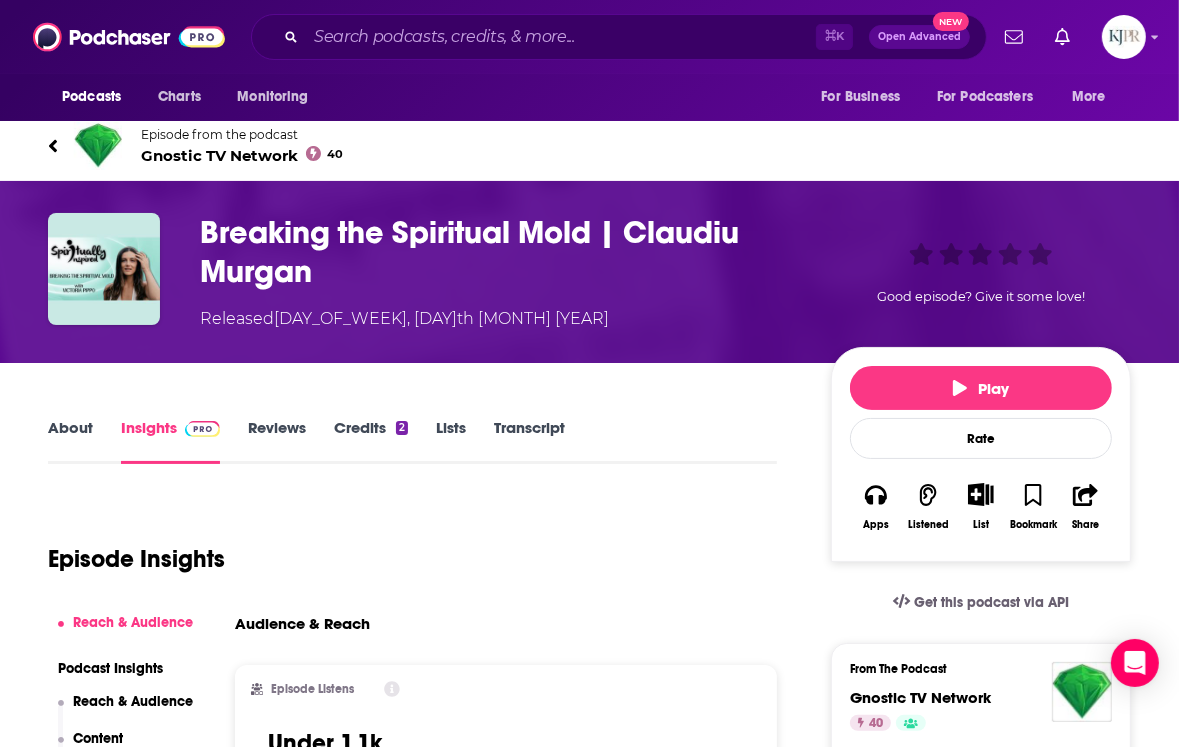 scroll, scrollTop: 0, scrollLeft: 0, axis: both 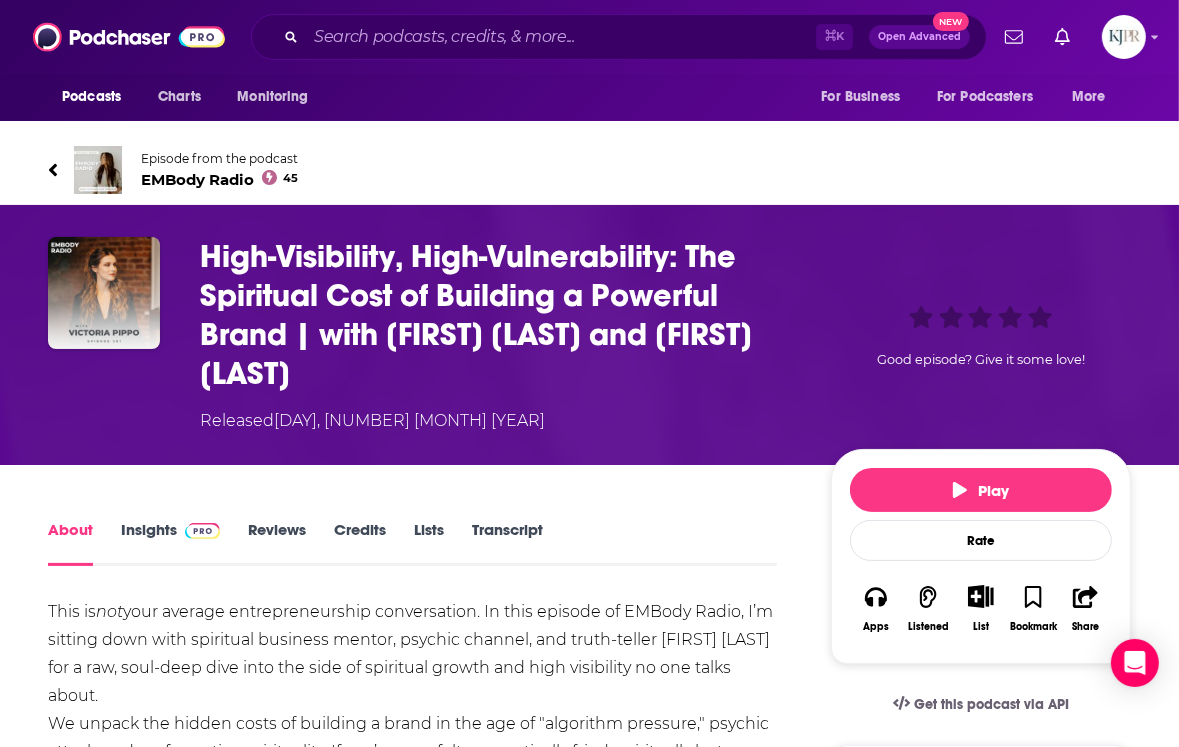 click on "Insights" at bounding box center [170, 543] 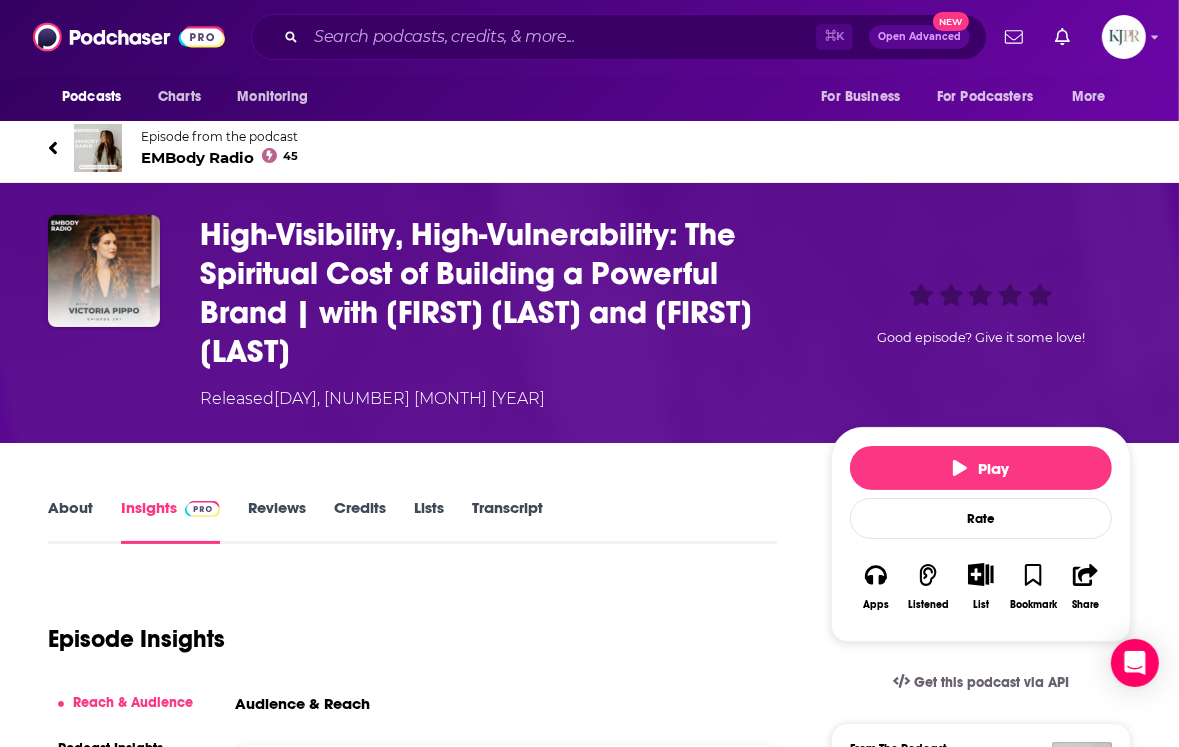 scroll, scrollTop: 0, scrollLeft: 0, axis: both 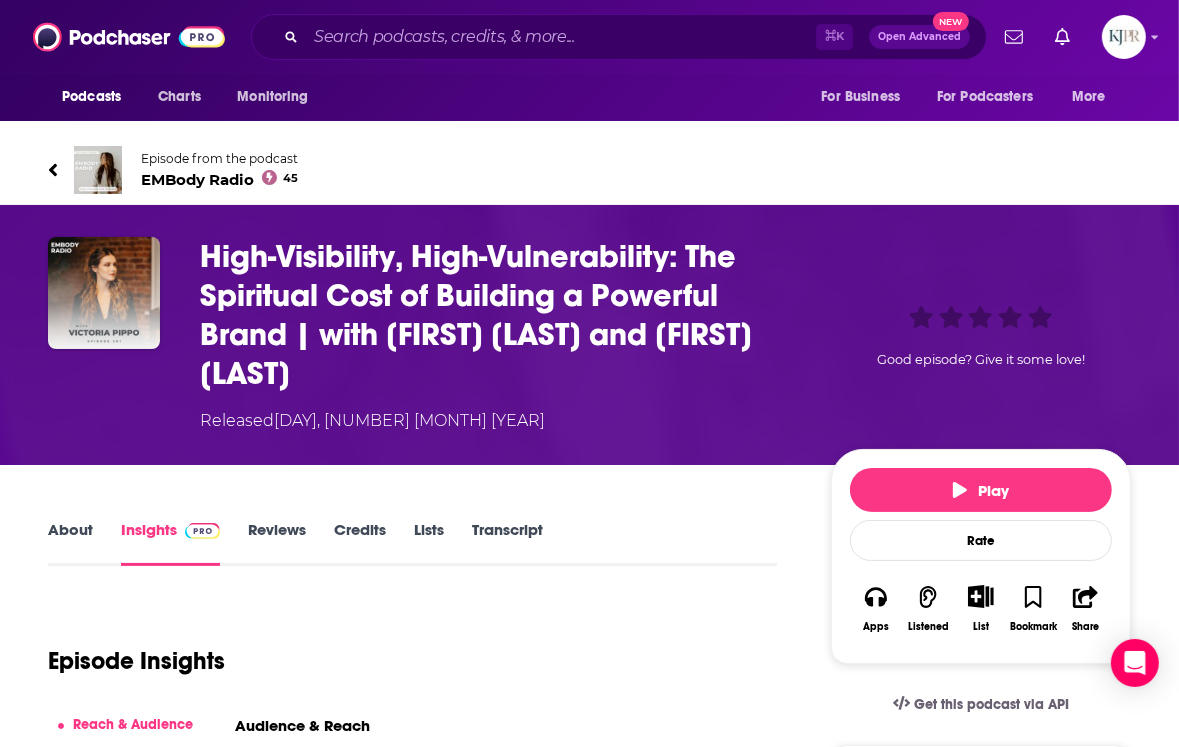 click on "EMBody Radio 45" at bounding box center (219, 179) 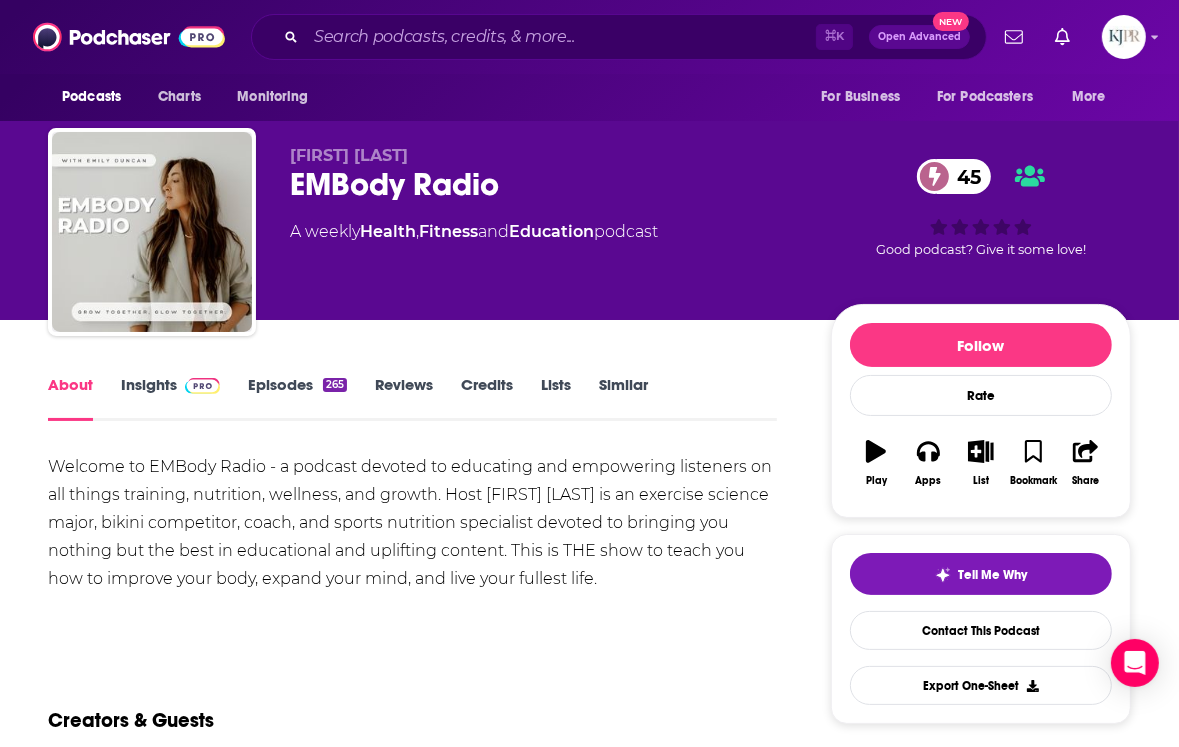 scroll, scrollTop: 3, scrollLeft: 0, axis: vertical 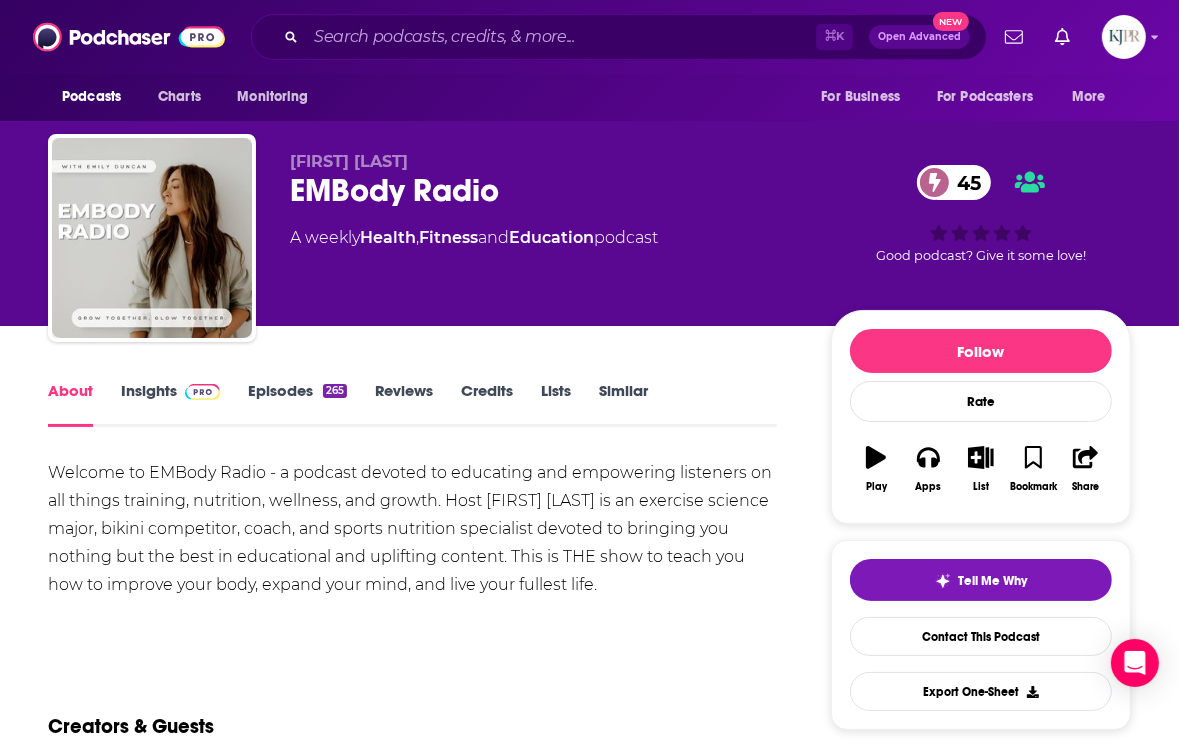 click on "Insights" at bounding box center (170, 404) 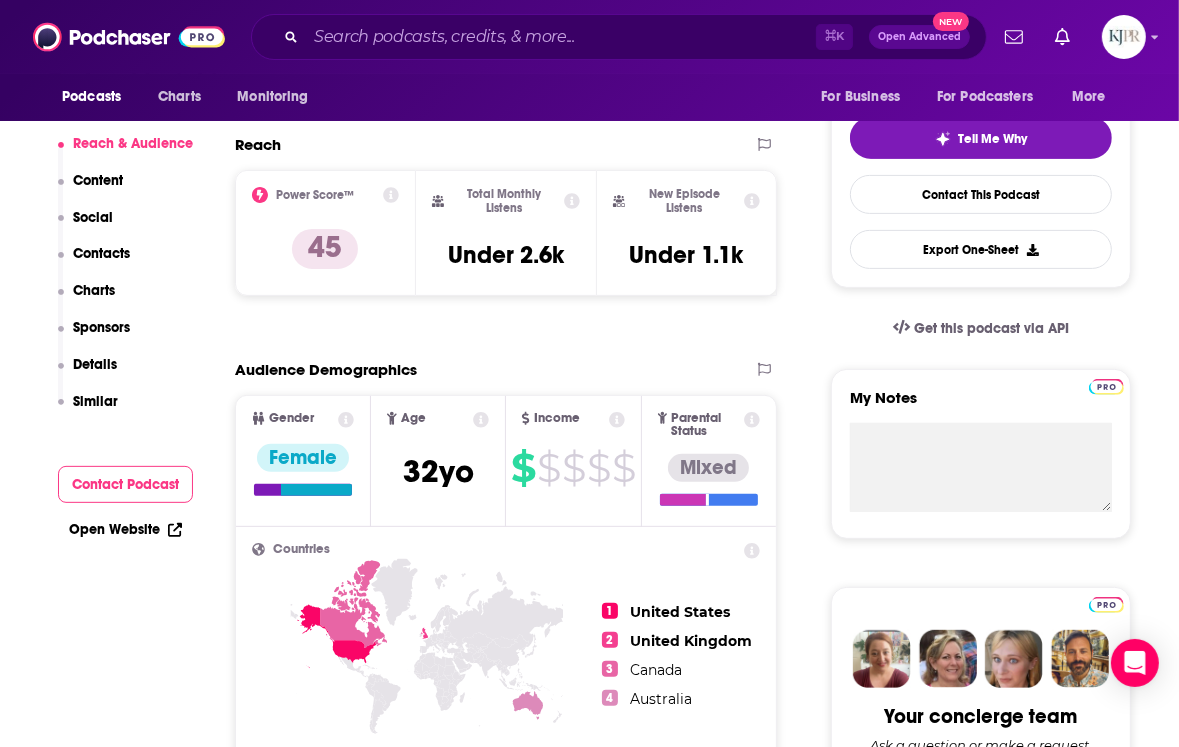scroll, scrollTop: 0, scrollLeft: 0, axis: both 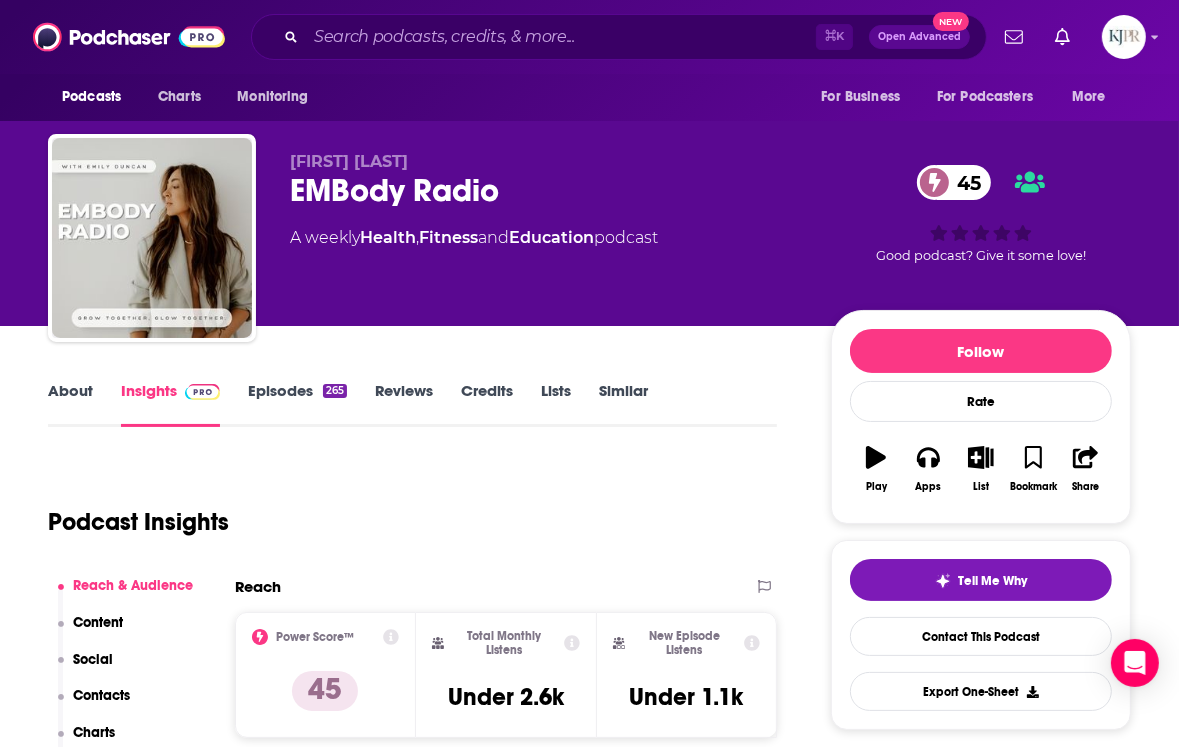 click on "Episodes 265" at bounding box center [297, 404] 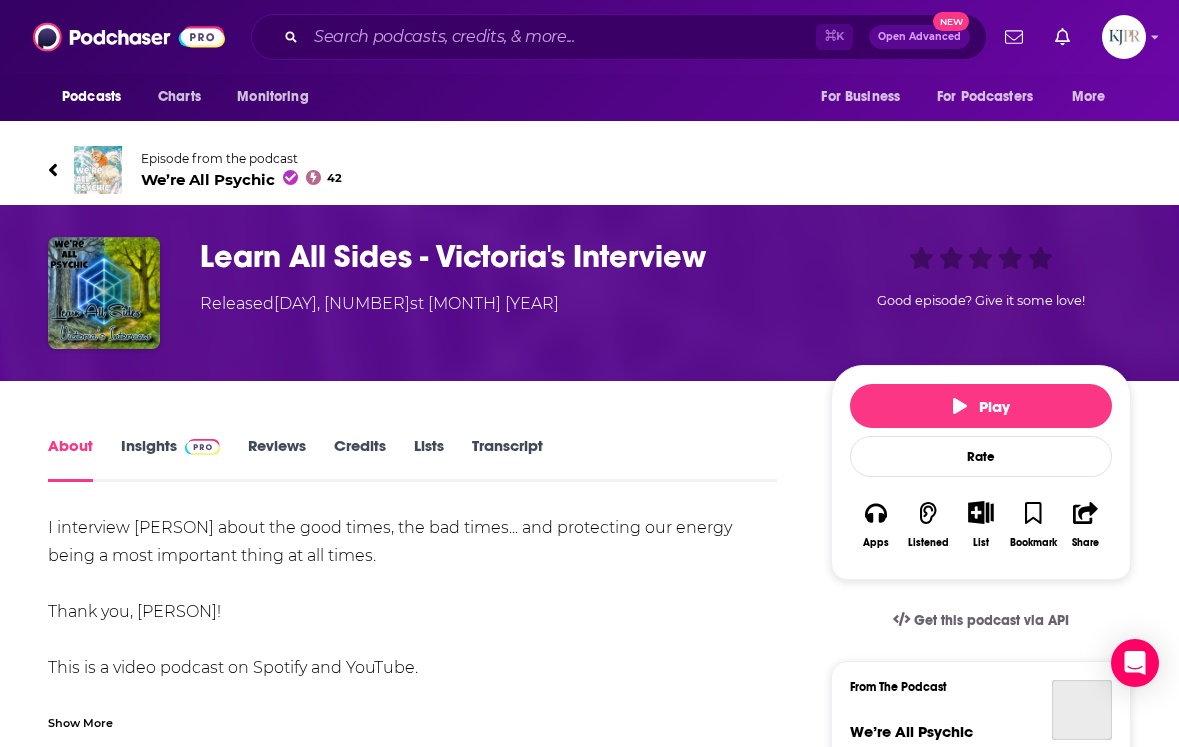 scroll, scrollTop: 0, scrollLeft: 0, axis: both 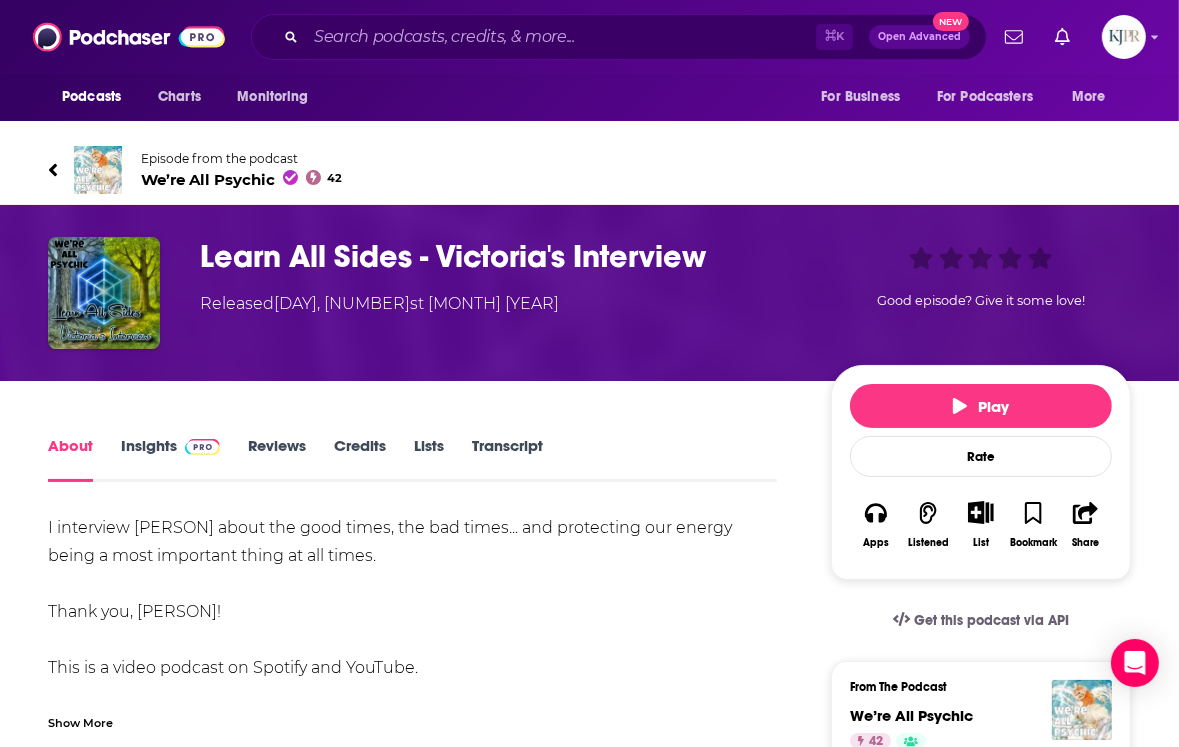 click on "Insights" at bounding box center (170, 459) 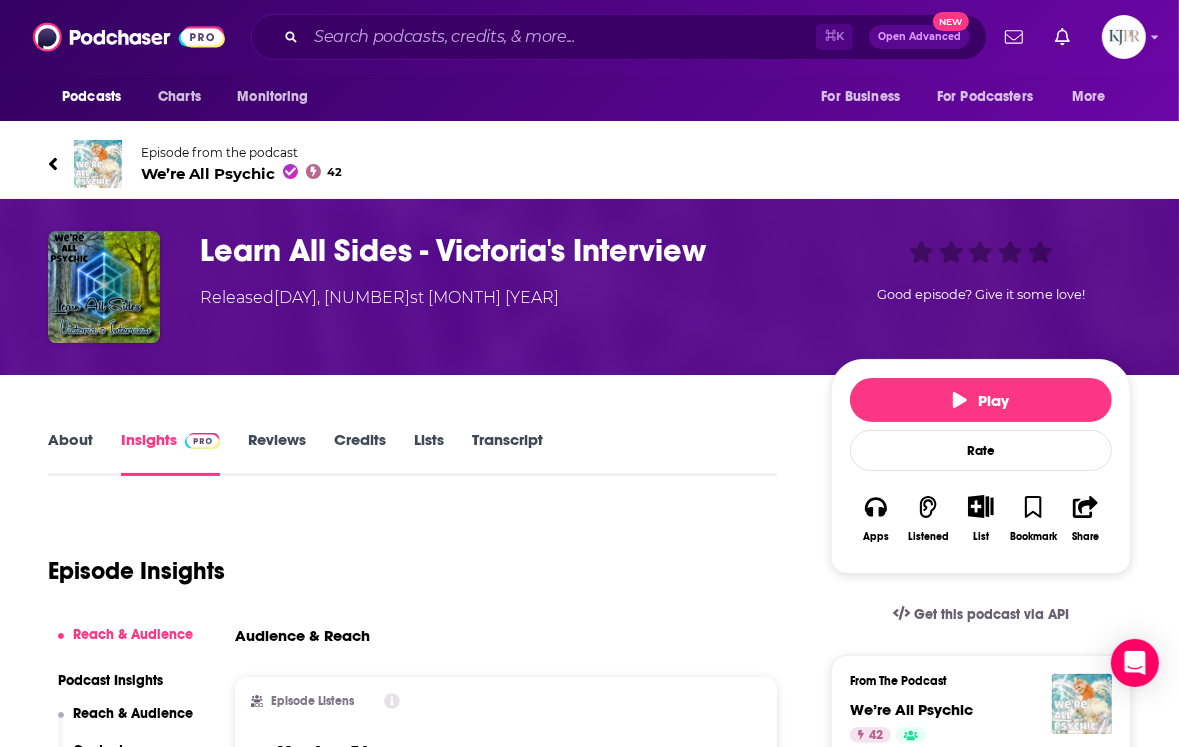 scroll, scrollTop: 4, scrollLeft: 0, axis: vertical 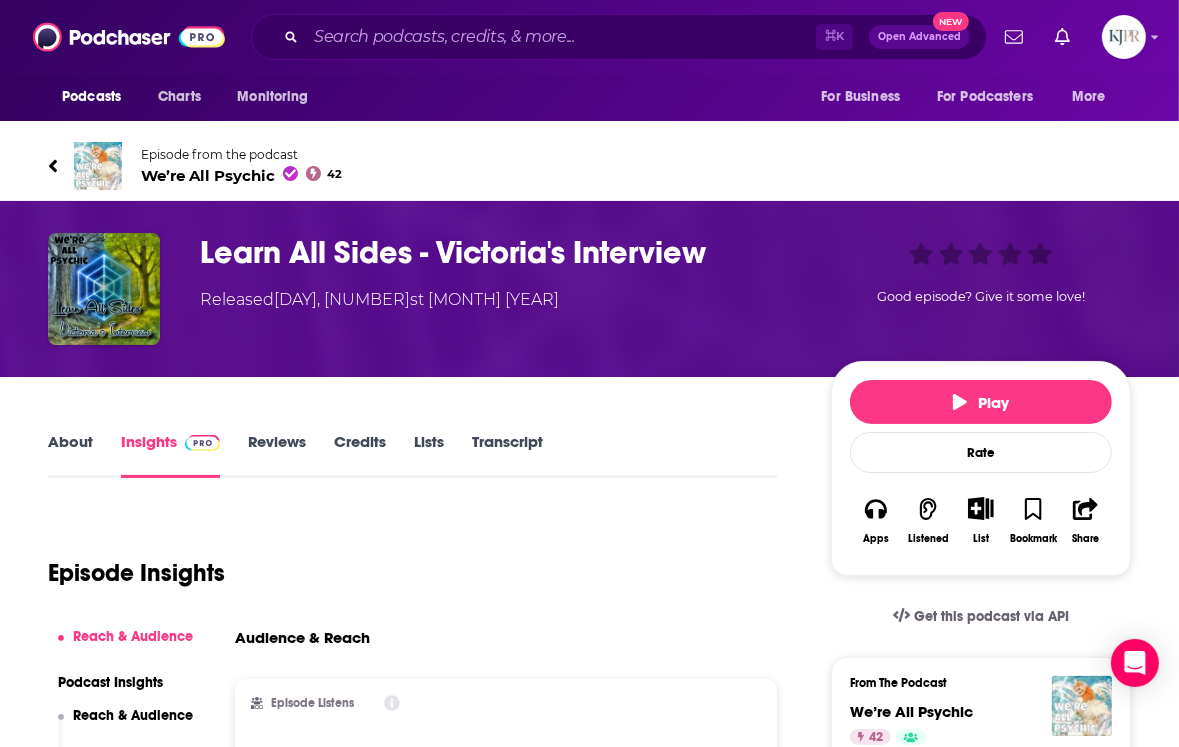 click on "Episode from the podcast" at bounding box center (241, 154) 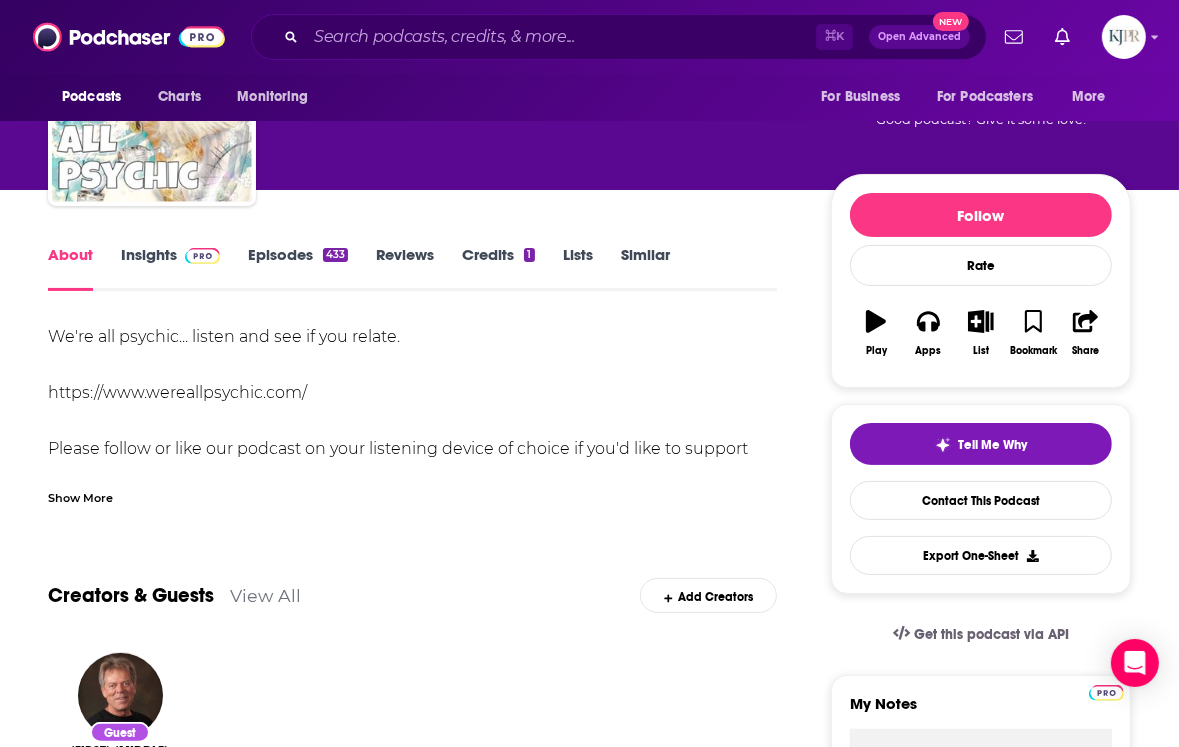 scroll, scrollTop: 131, scrollLeft: 0, axis: vertical 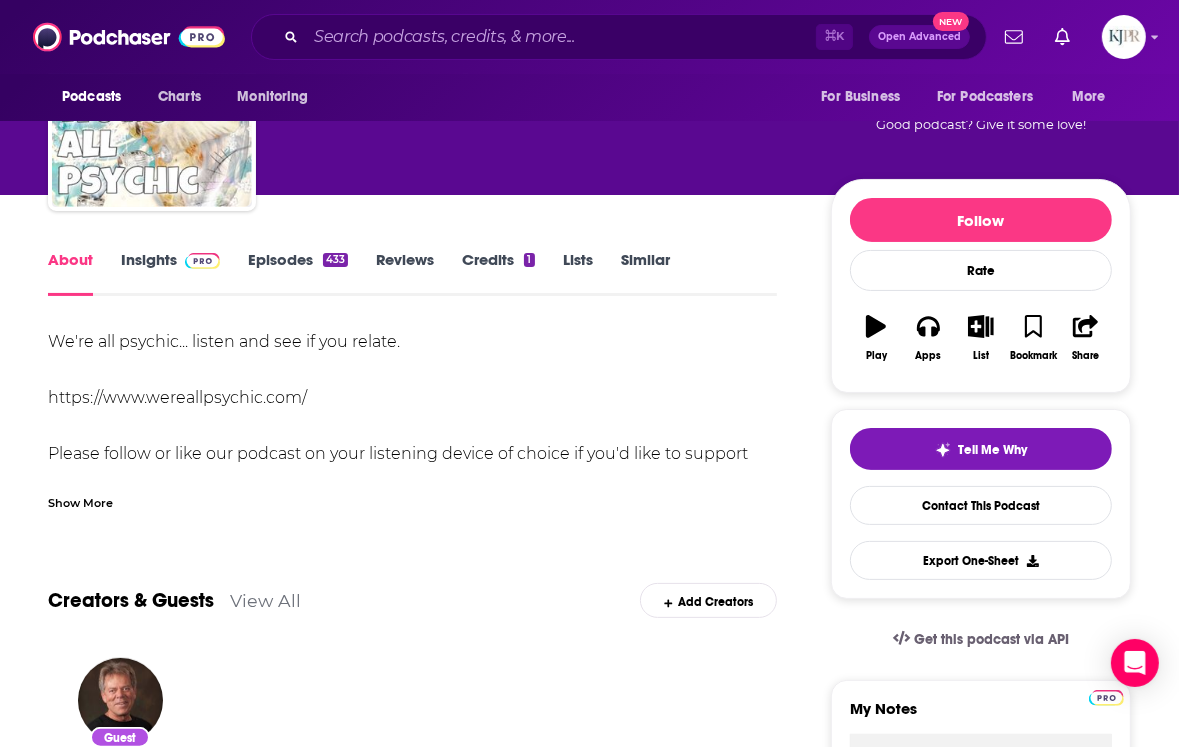 click on "Insights" at bounding box center [170, 273] 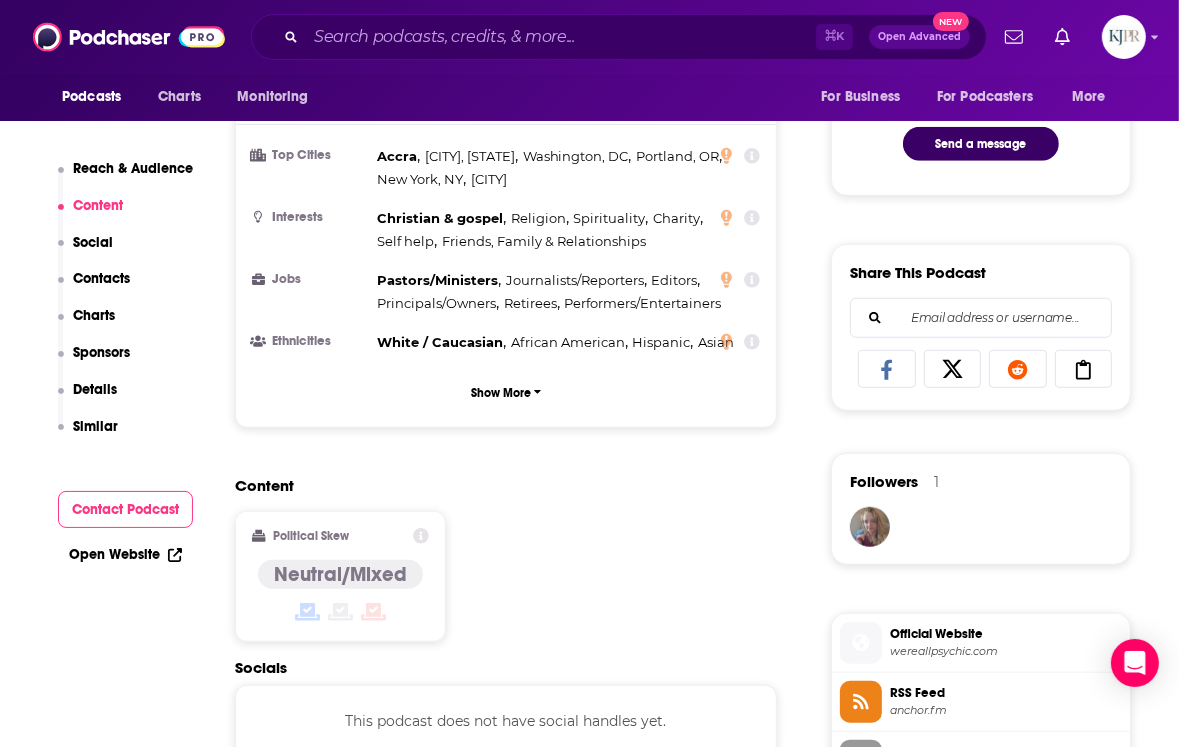 scroll, scrollTop: 975, scrollLeft: 0, axis: vertical 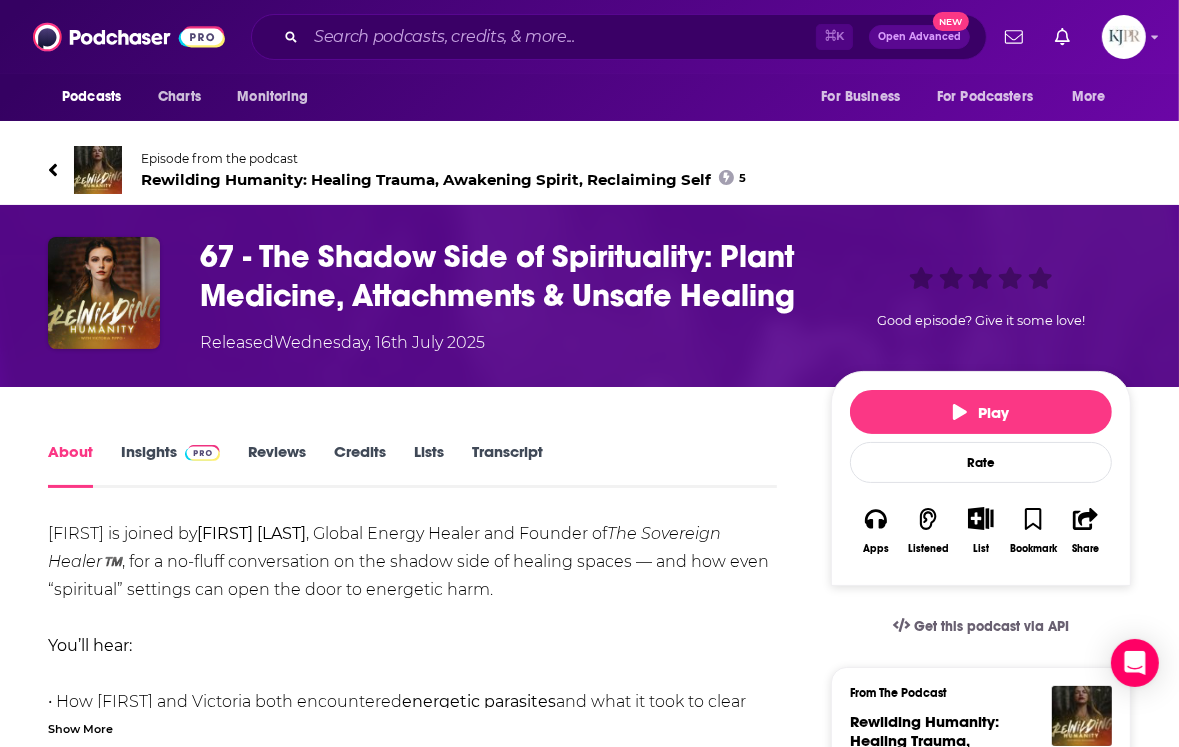 click on "Episode from the podcast" at bounding box center (444, 158) 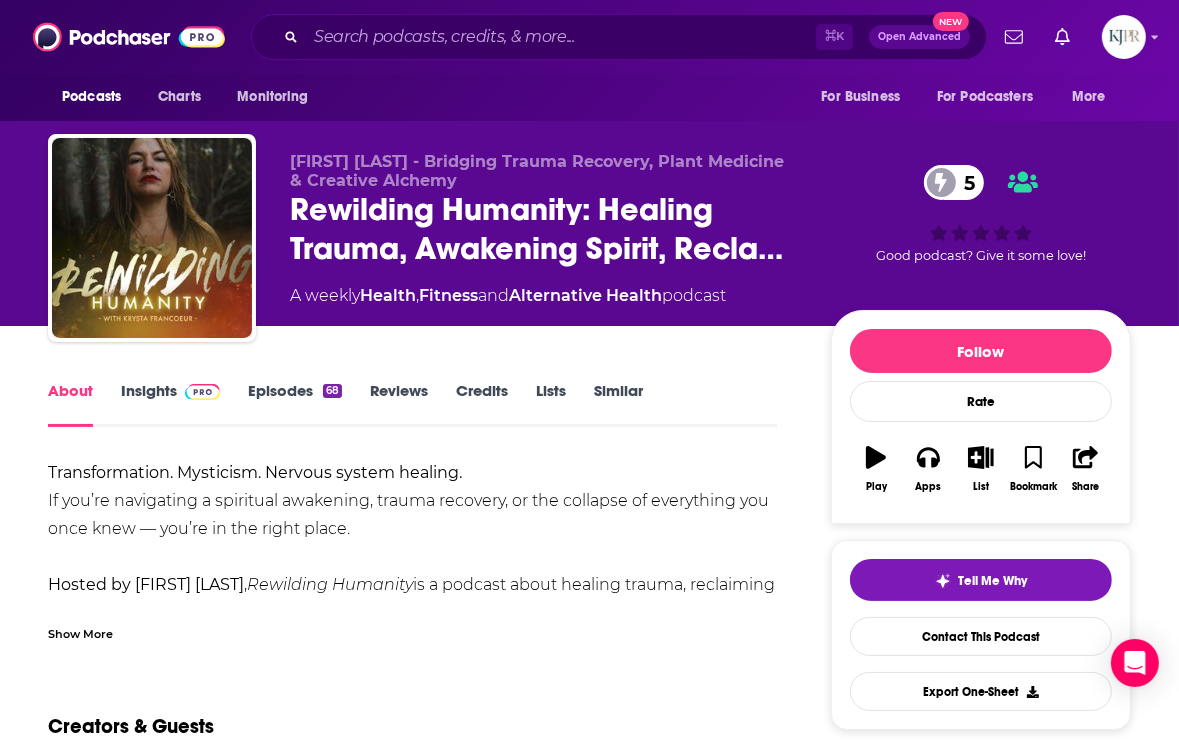 click at bounding box center (198, 390) 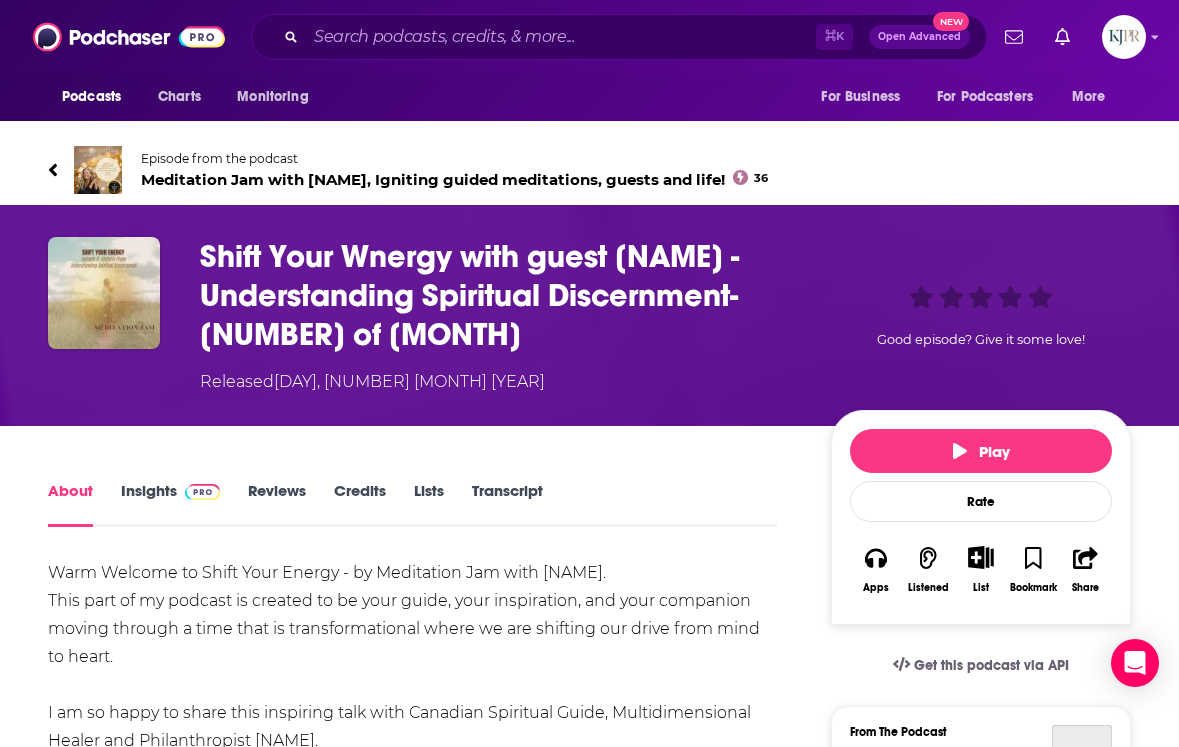 scroll, scrollTop: 0, scrollLeft: 0, axis: both 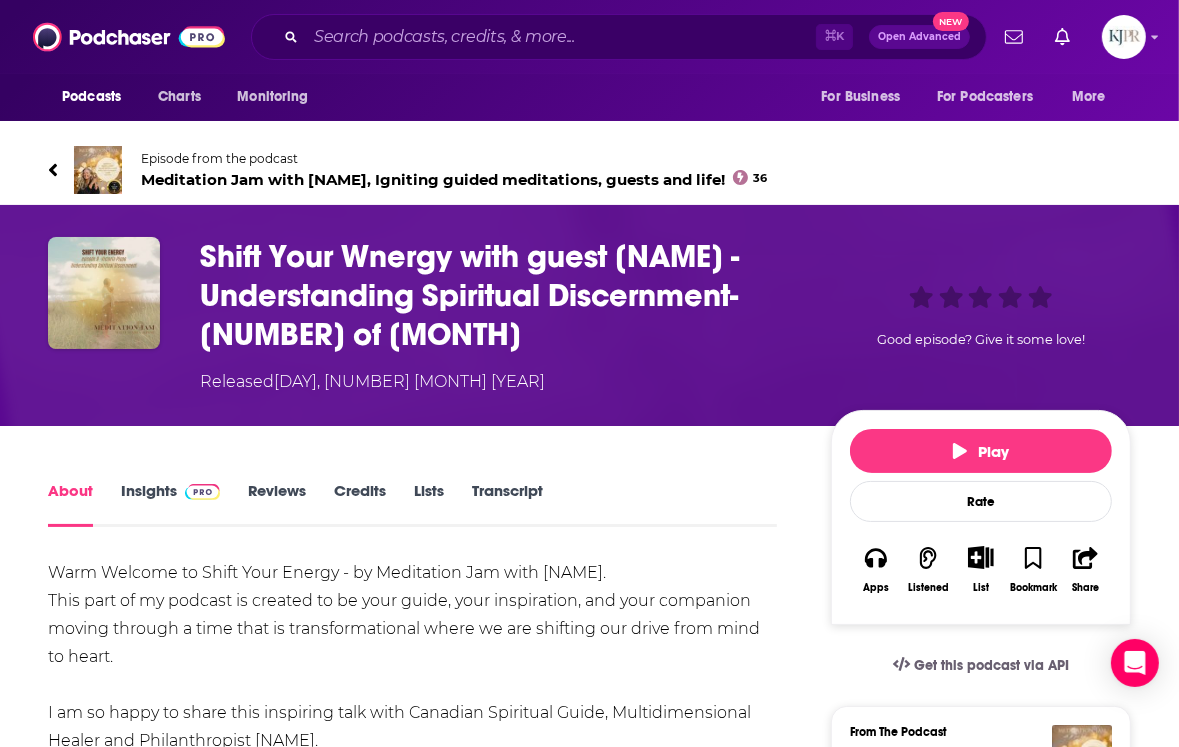 click on "Insights" at bounding box center [170, 504] 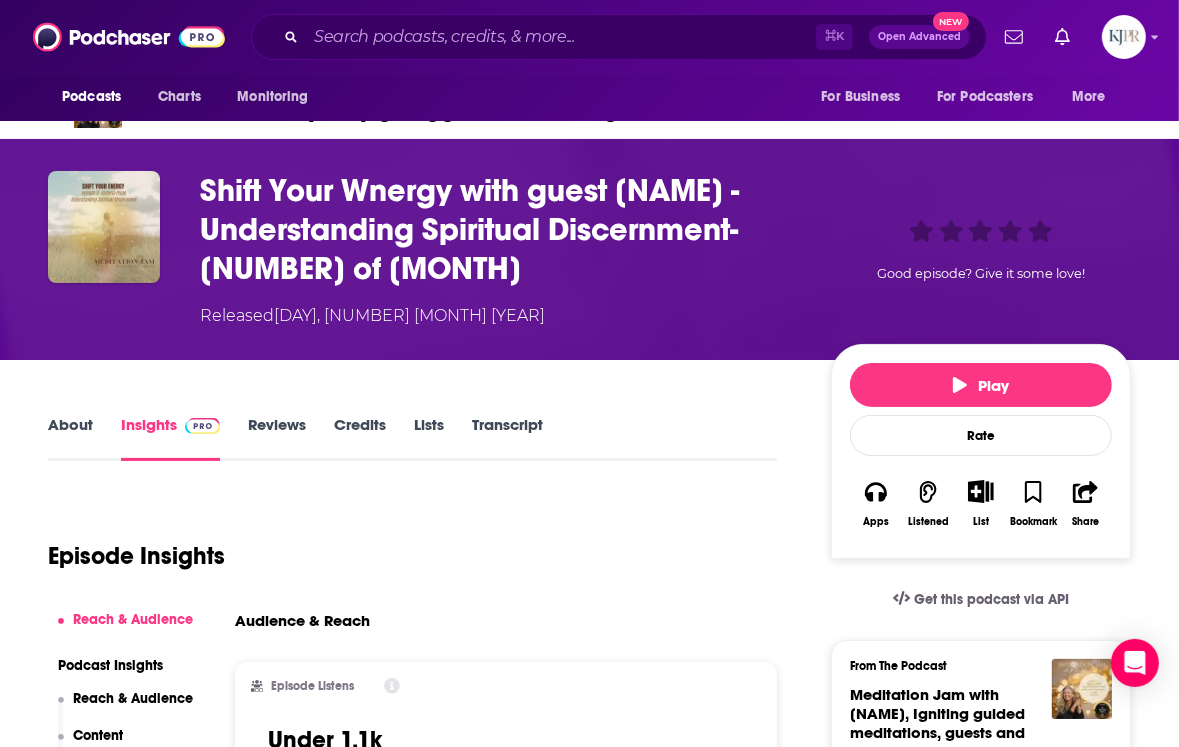 scroll, scrollTop: 0, scrollLeft: 0, axis: both 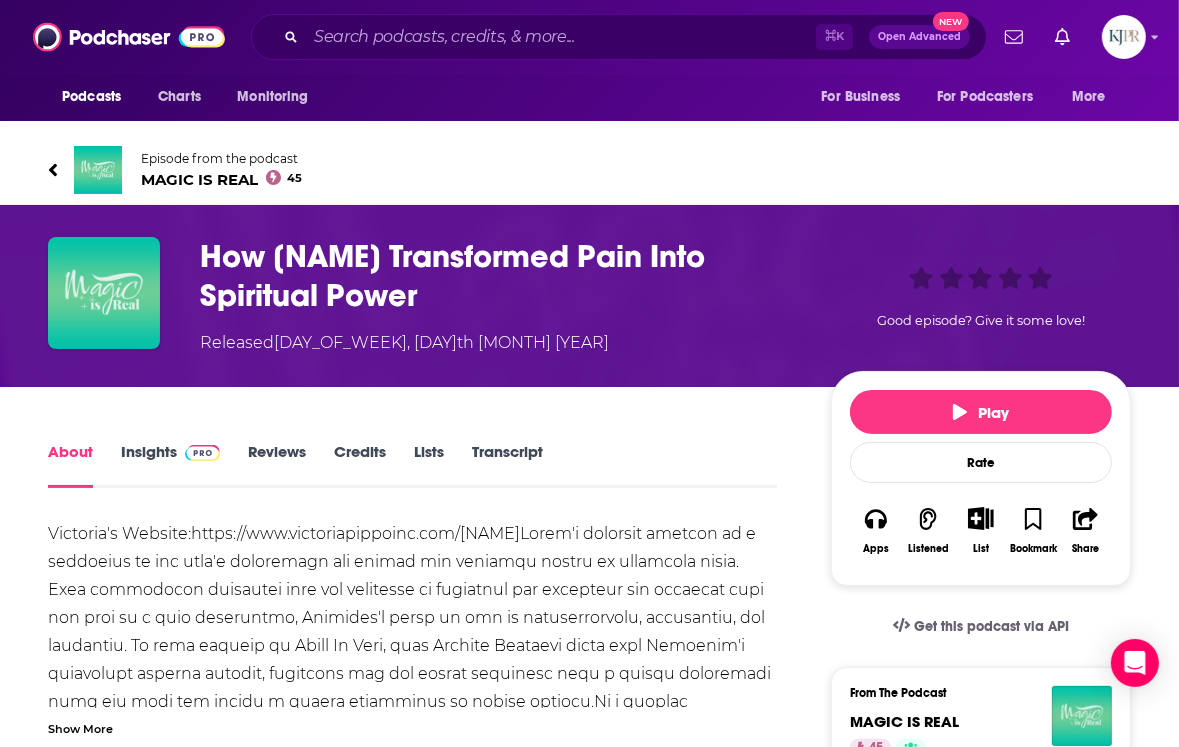 click on "Insights" at bounding box center (170, 465) 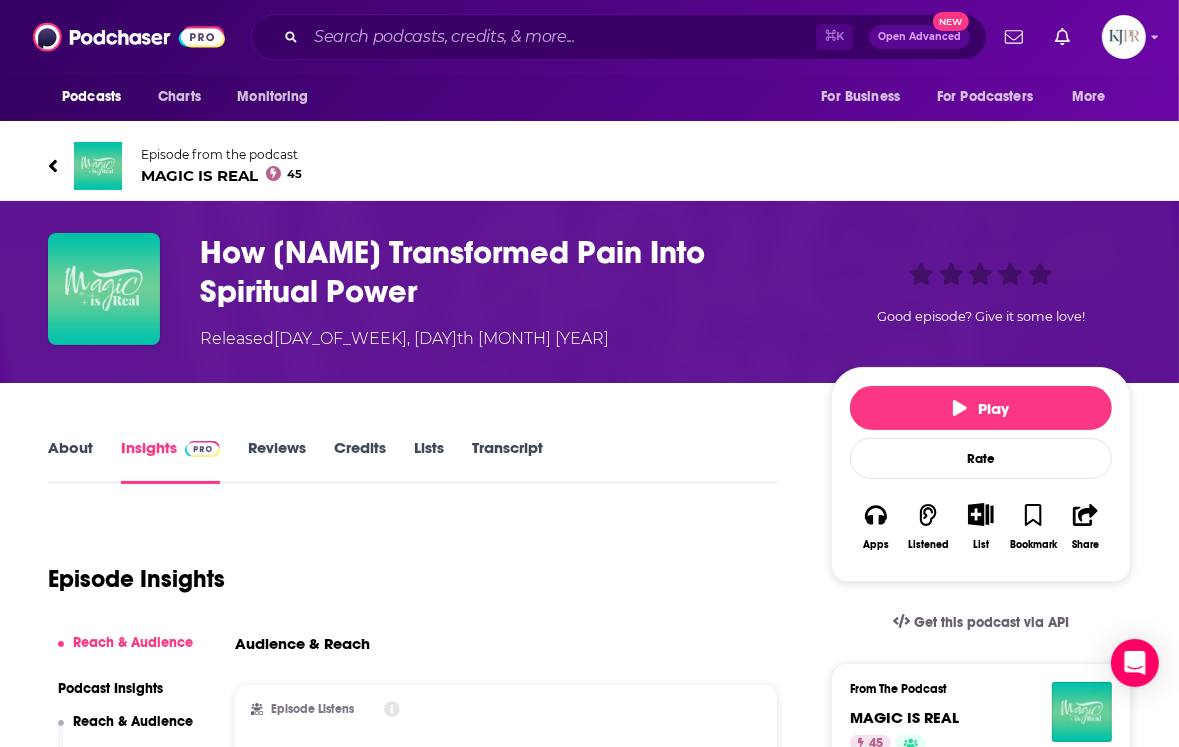 scroll, scrollTop: 5, scrollLeft: 0, axis: vertical 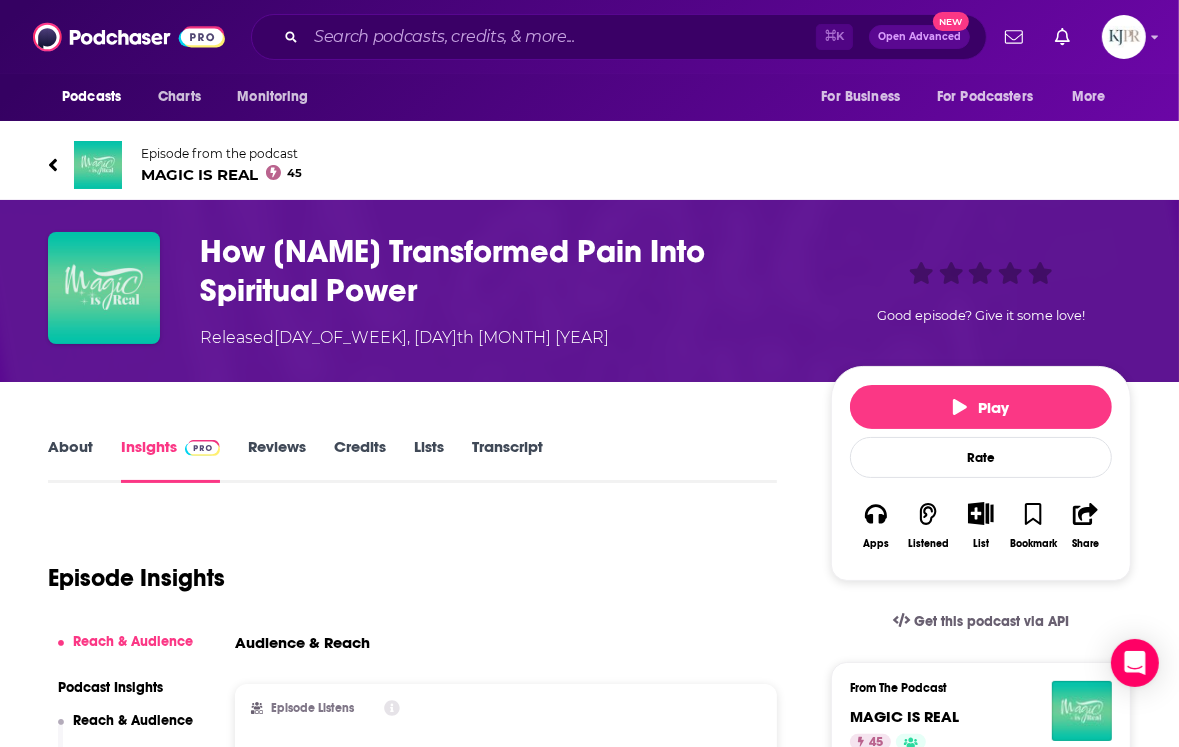 click on "Episode from the podcast" at bounding box center (221, 153) 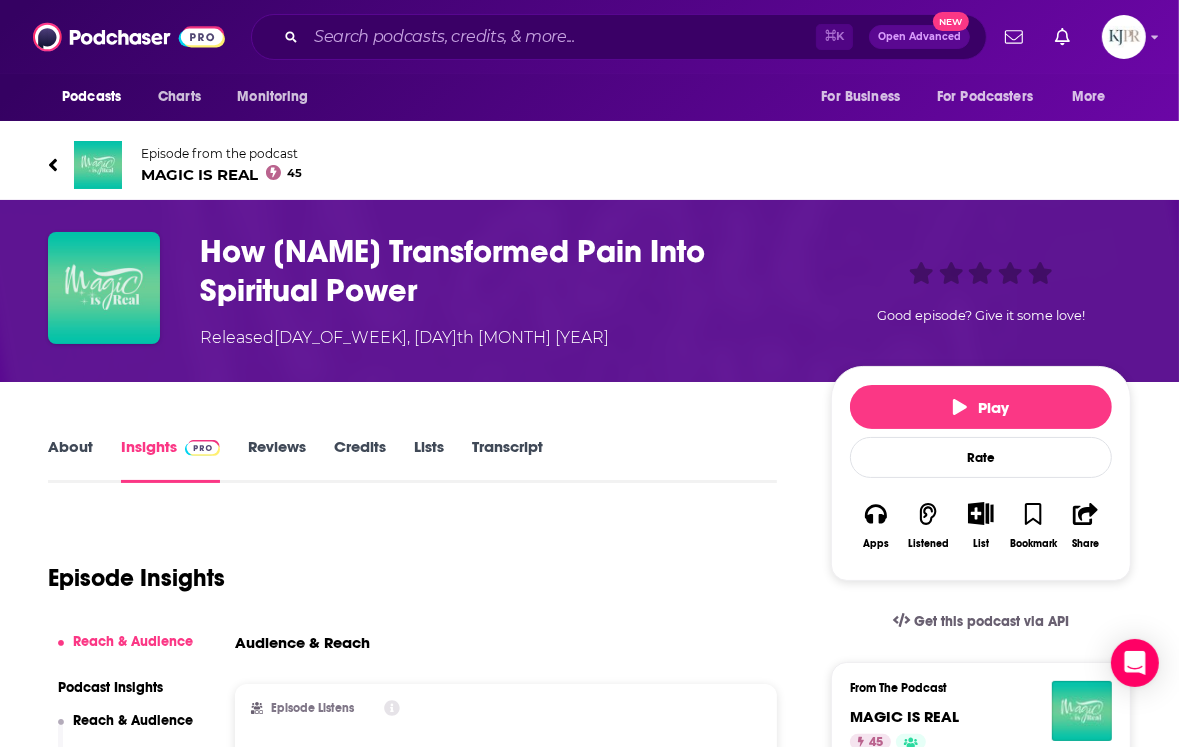 scroll, scrollTop: 0, scrollLeft: 0, axis: both 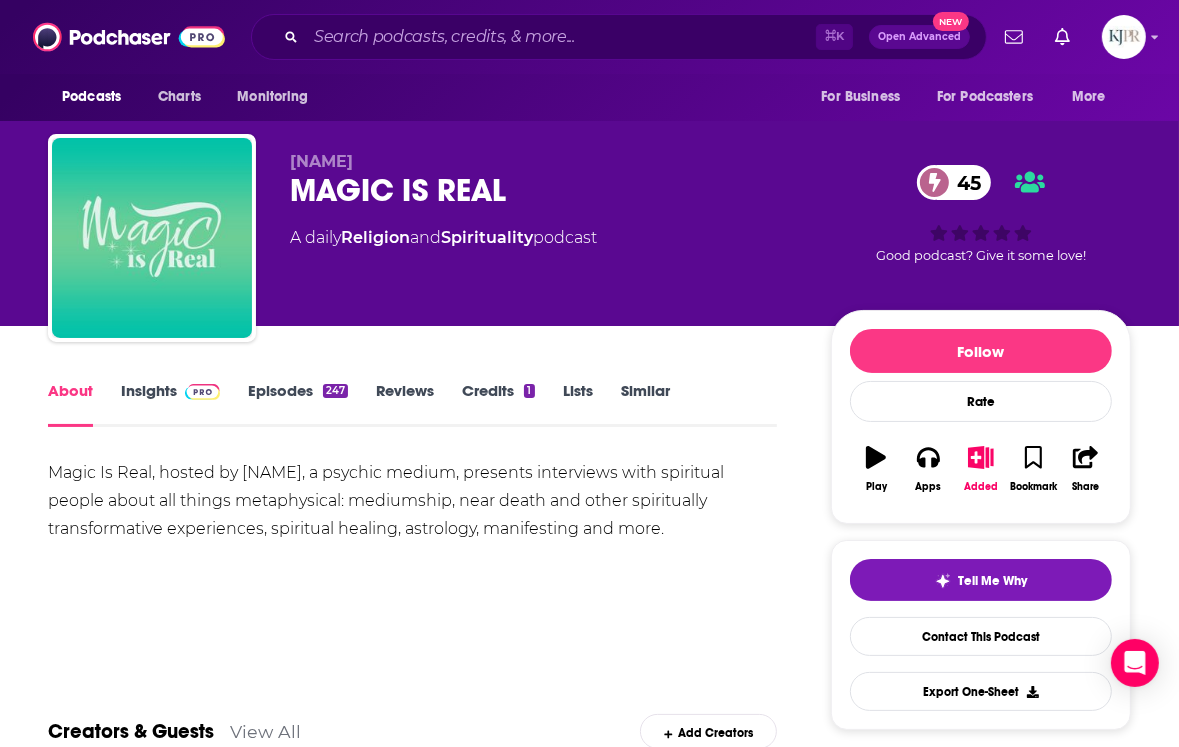 click on "Insights" at bounding box center [170, 404] 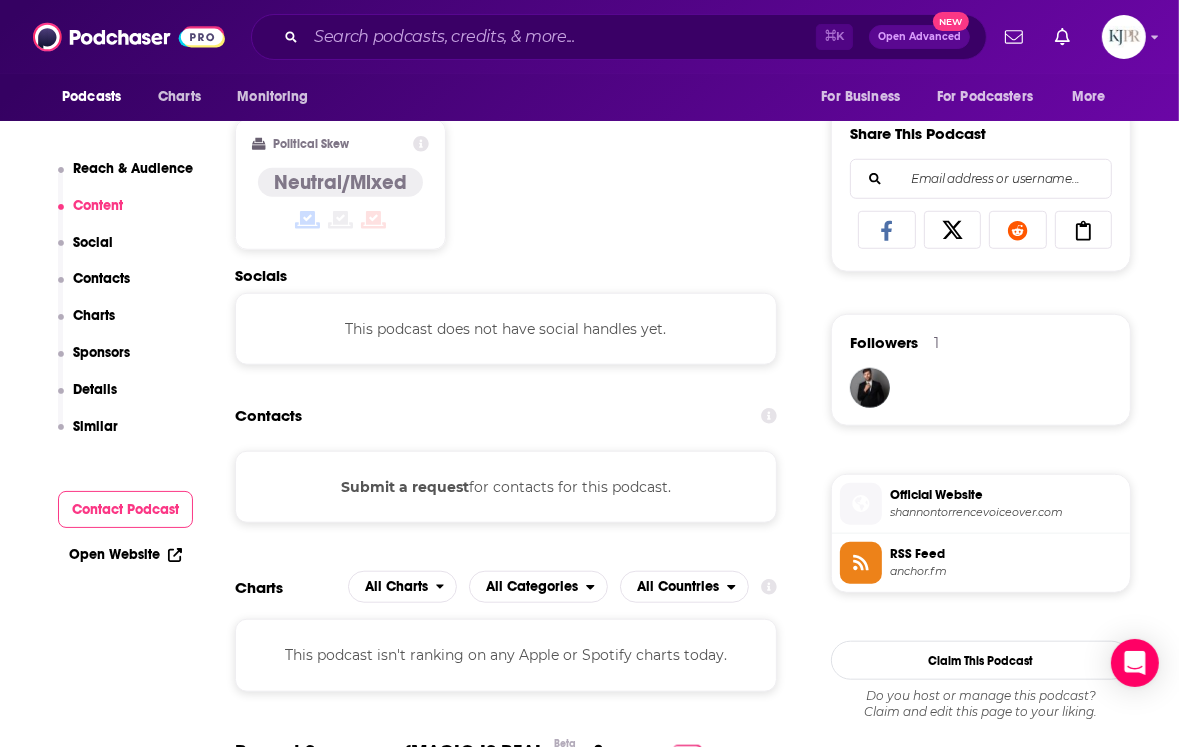 scroll, scrollTop: 1228, scrollLeft: 0, axis: vertical 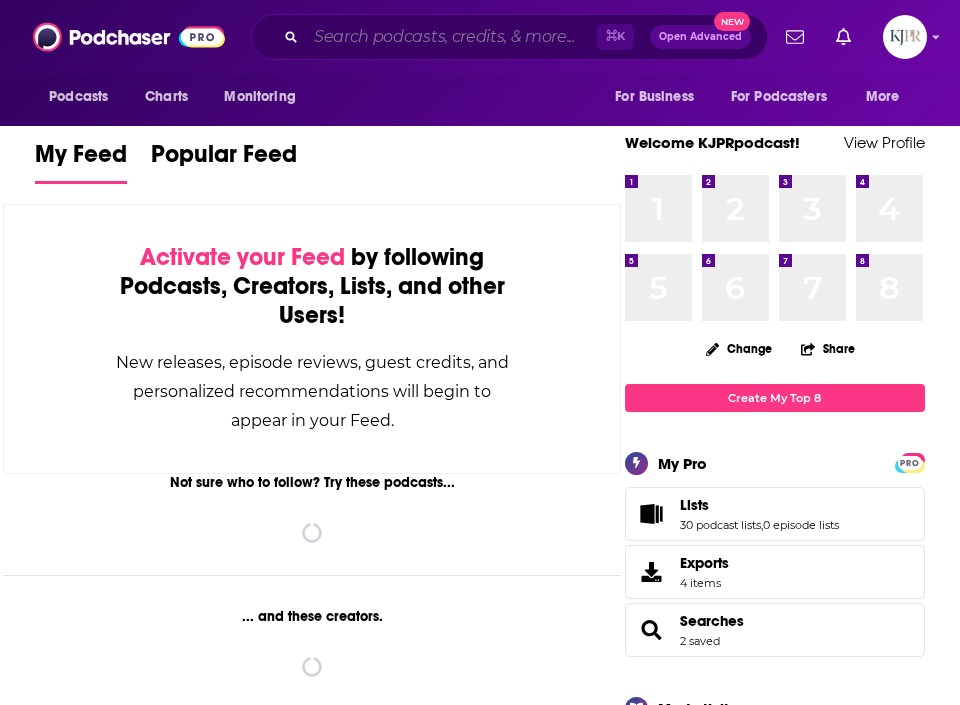 click at bounding box center [451, 37] 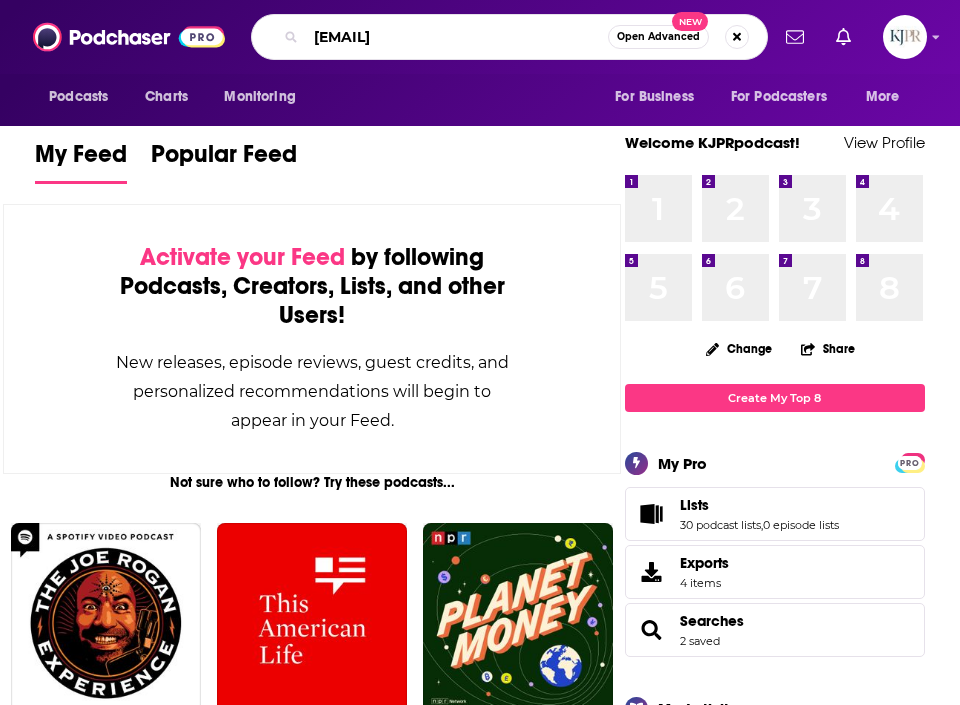type on "ask [FIRST] [LAST]" 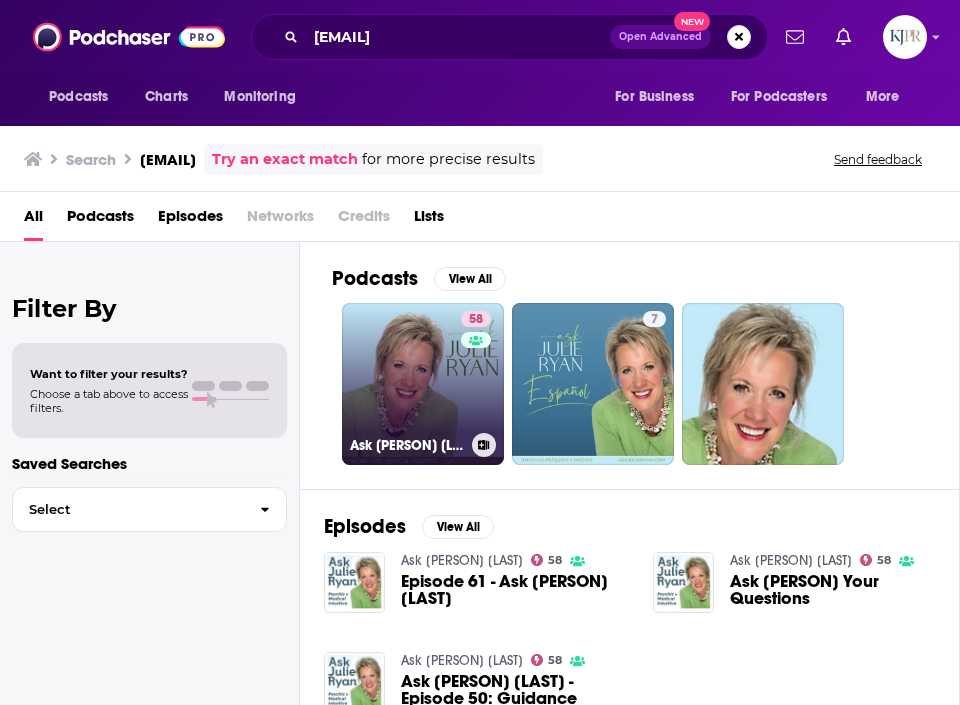 click on "58 Ask Julie Ryan" at bounding box center [423, 384] 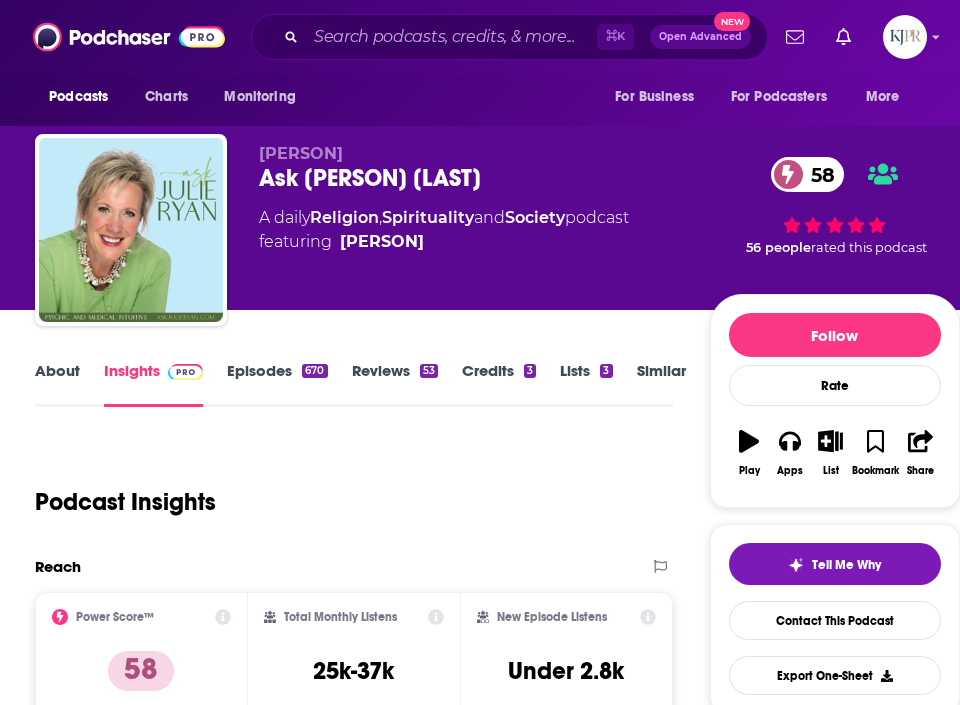 click on "Episodes 670" at bounding box center (277, 384) 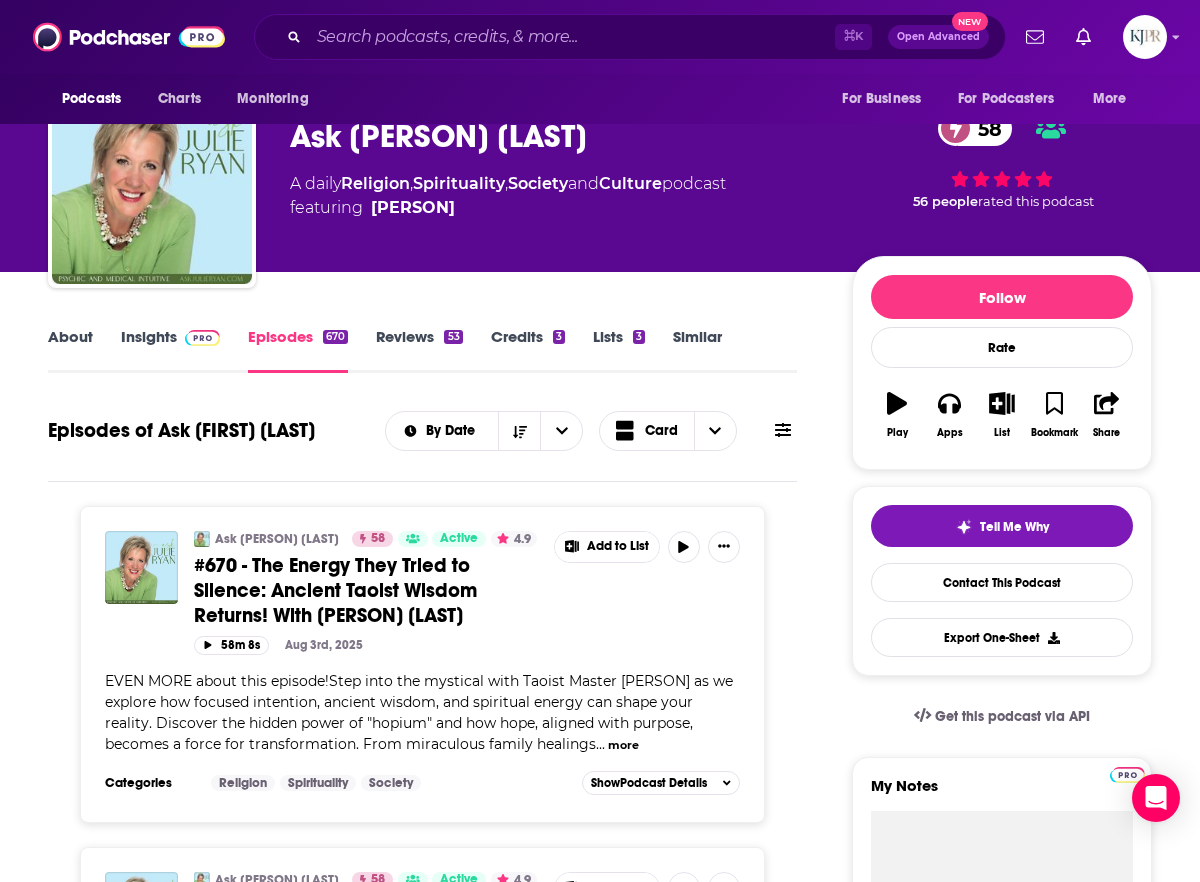 scroll, scrollTop: 49, scrollLeft: 0, axis: vertical 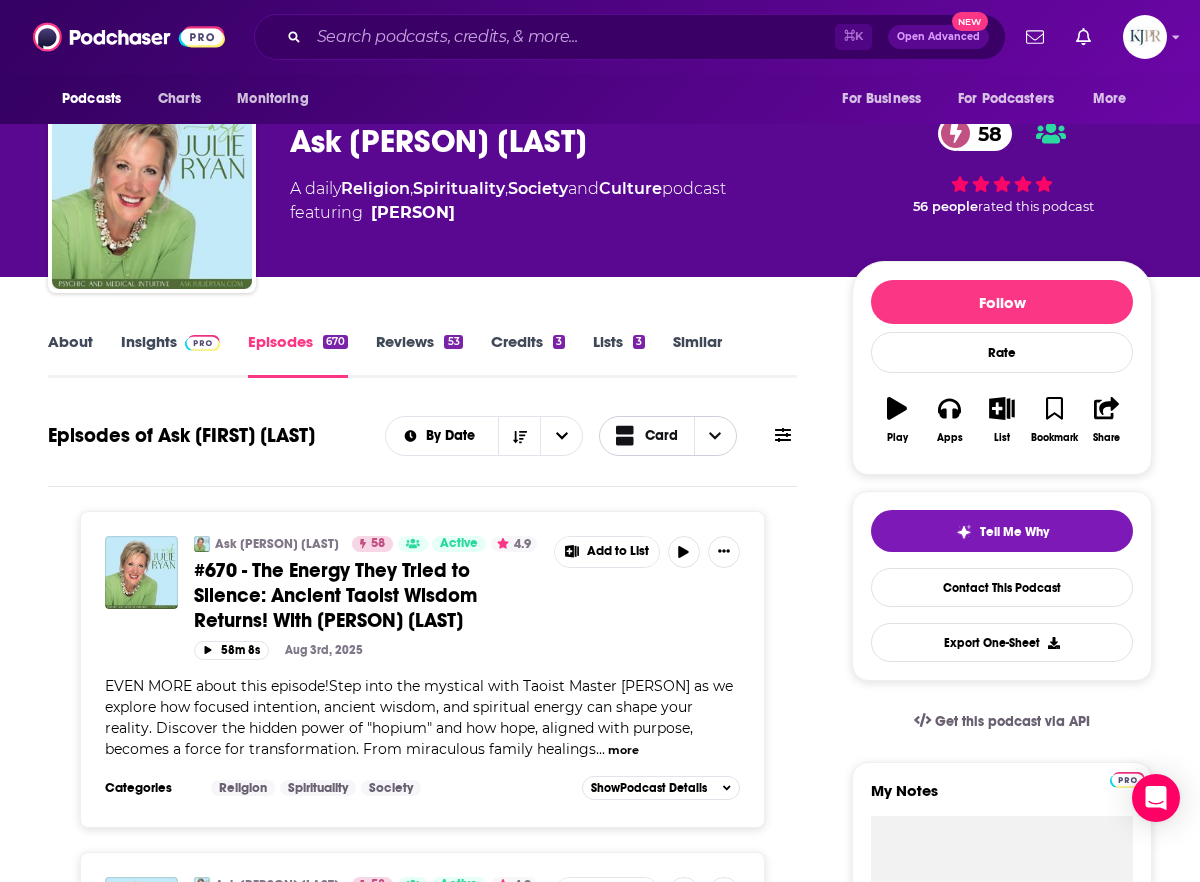 click 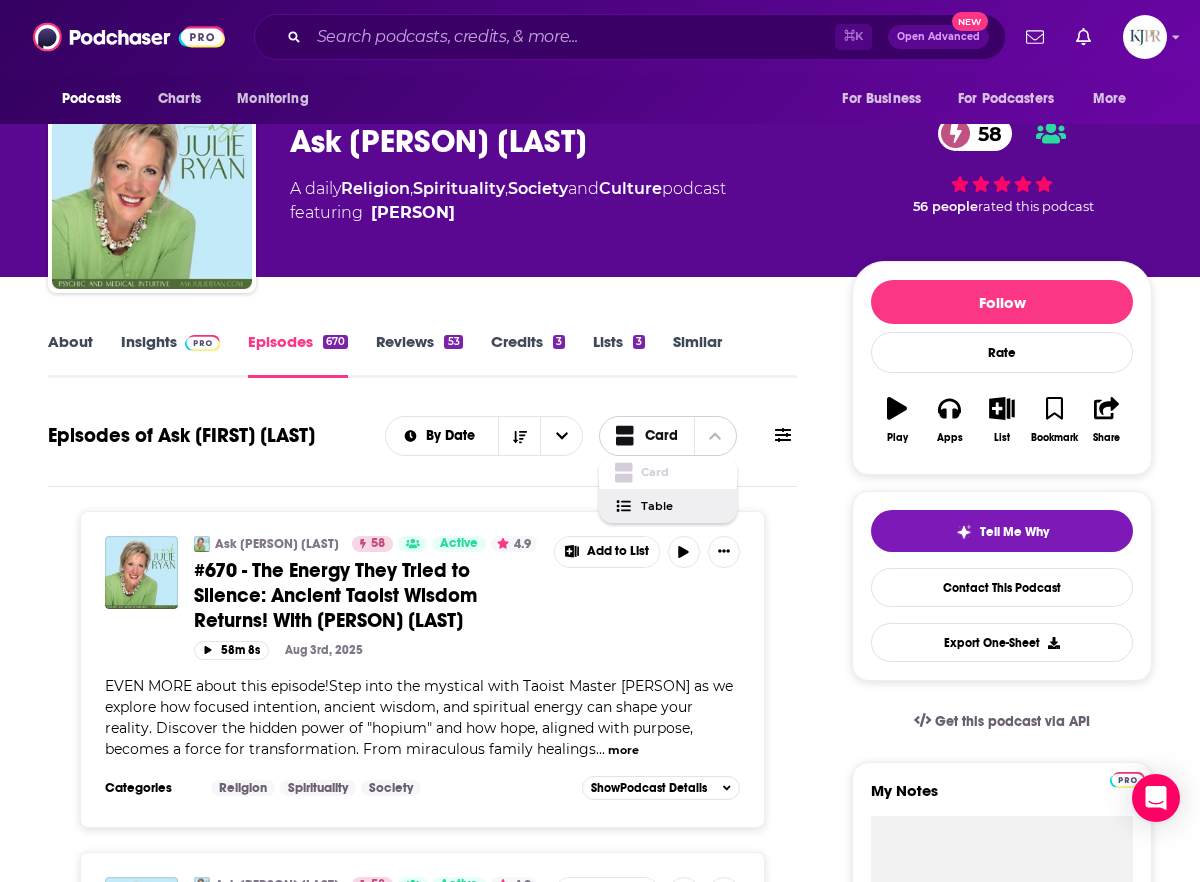 click on "Table" at bounding box center (681, 506) 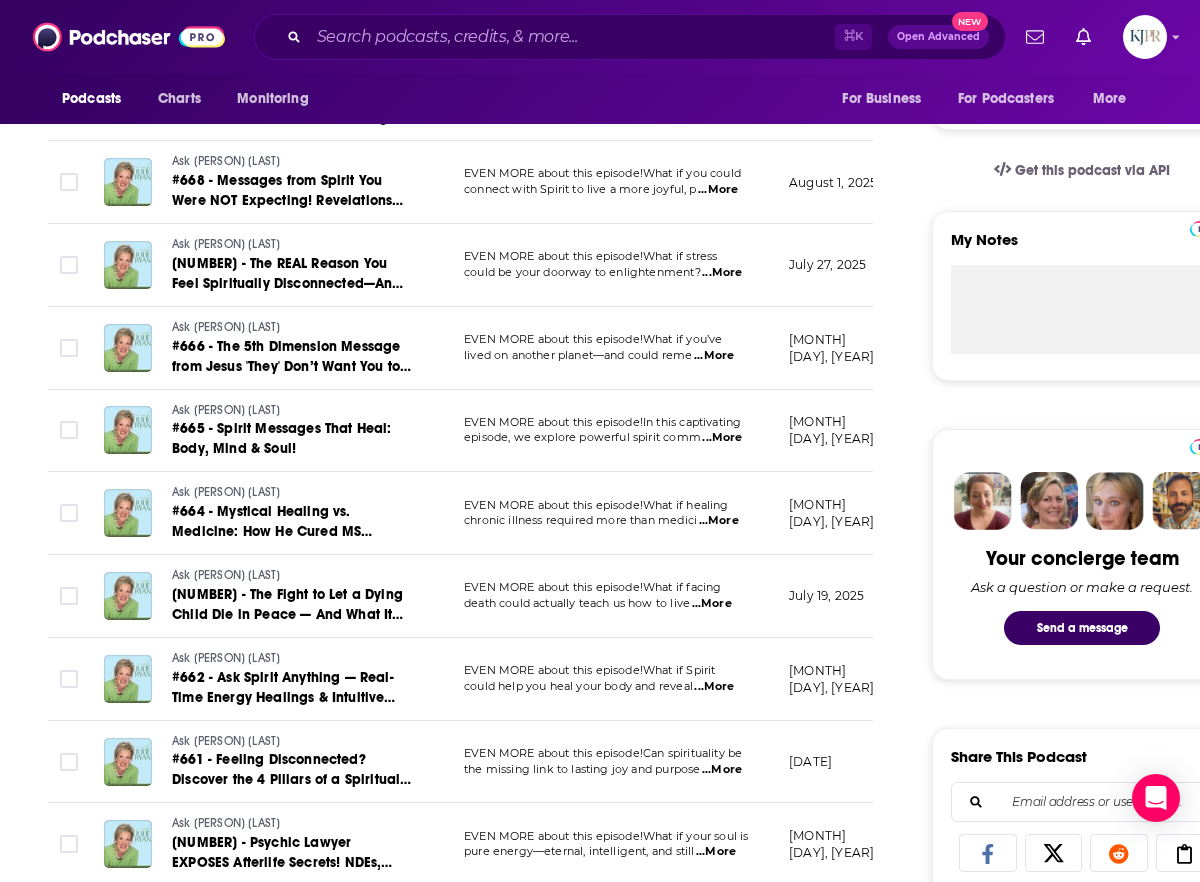 scroll, scrollTop: 645, scrollLeft: 0, axis: vertical 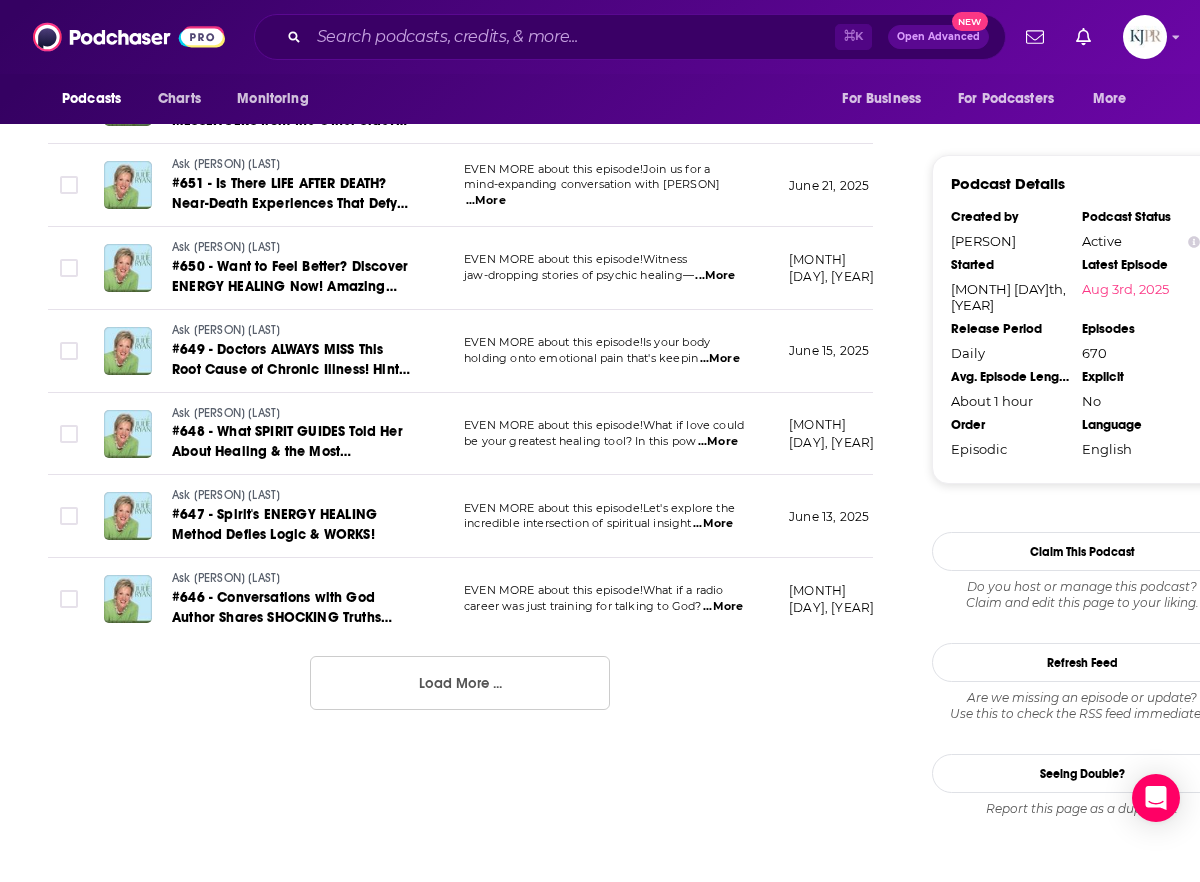 click on "Episodes of Ask Julie Ryan By Date Table Episode Description Date Aired Reach Episode Guests Length Ask Julie Ryan #670 - The Energy They Tried to Silence: Ancient Taoist Wisdom Returns! With San Qing EVEN MORE about this episode!Step into the mystical with Taoist Master San Qing as w  ...More August 3, 2025  Pending -- 58:08 s Ask Julie Ryan #669 - What If Your Soul Planned This Life? Find Out How to Change Your Fate — Now! With Tianna Roser EVEN MORE about this episode!What if your past lives are the key to unlocking the challeng  ...More August 2, 2025  Pending -- 1:02:43 s Ask Julie Ryan #668 - Messages from Spirit You Were NOT Expecting! Revelations for Healing & Hope that You Can't Miss! EVEN MORE about this episode!What if you could connect with Spirit to live a more joyful, p  ...More August 1, 2025  Pending -- 57:45 s Ask Julie Ryan #667 - The REAL Reason You Feel Spiritually Disconnected—And How to Awaken Again! With Laurence Bibas EVEN MORE about this episode!What if stress  ...More Under 2.9k" at bounding box center [460, -273] 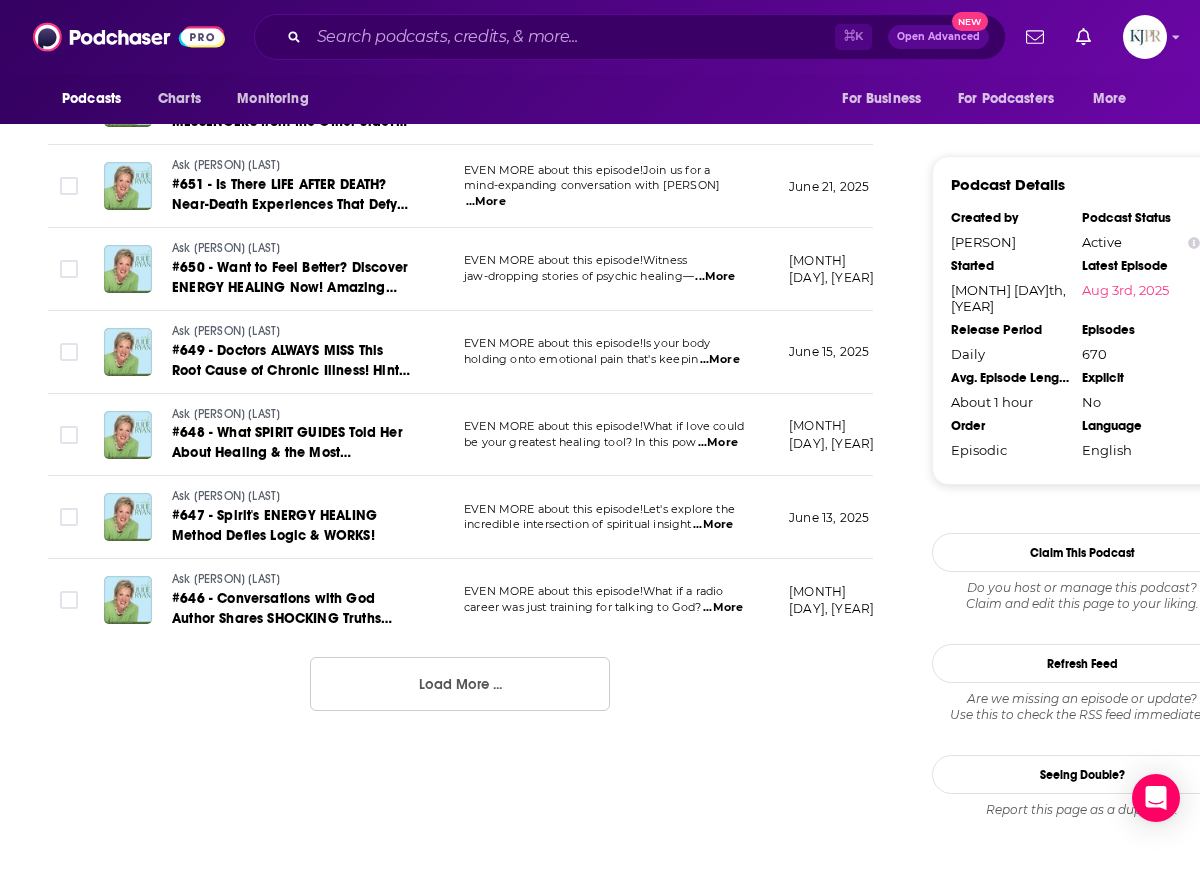 scroll, scrollTop: 2000, scrollLeft: 0, axis: vertical 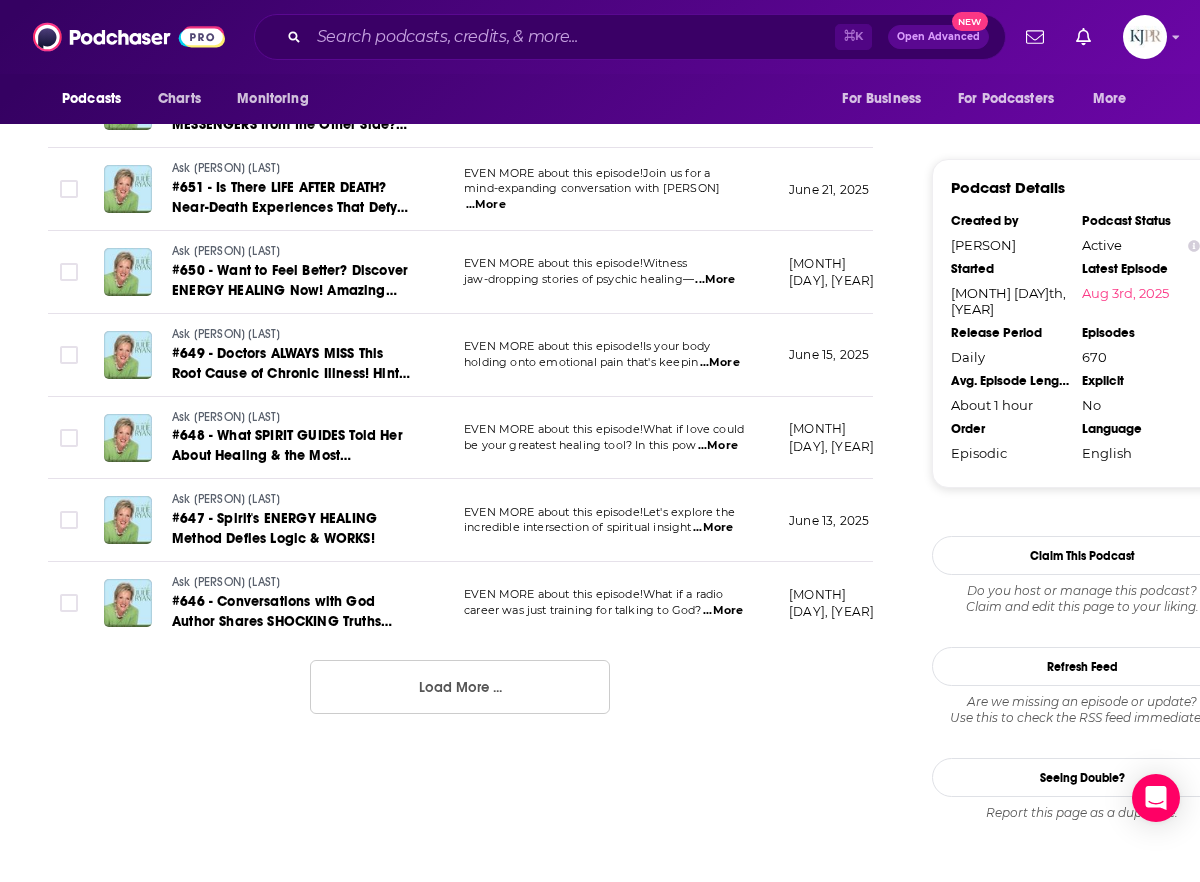 click on "Load More ..." at bounding box center (460, 687) 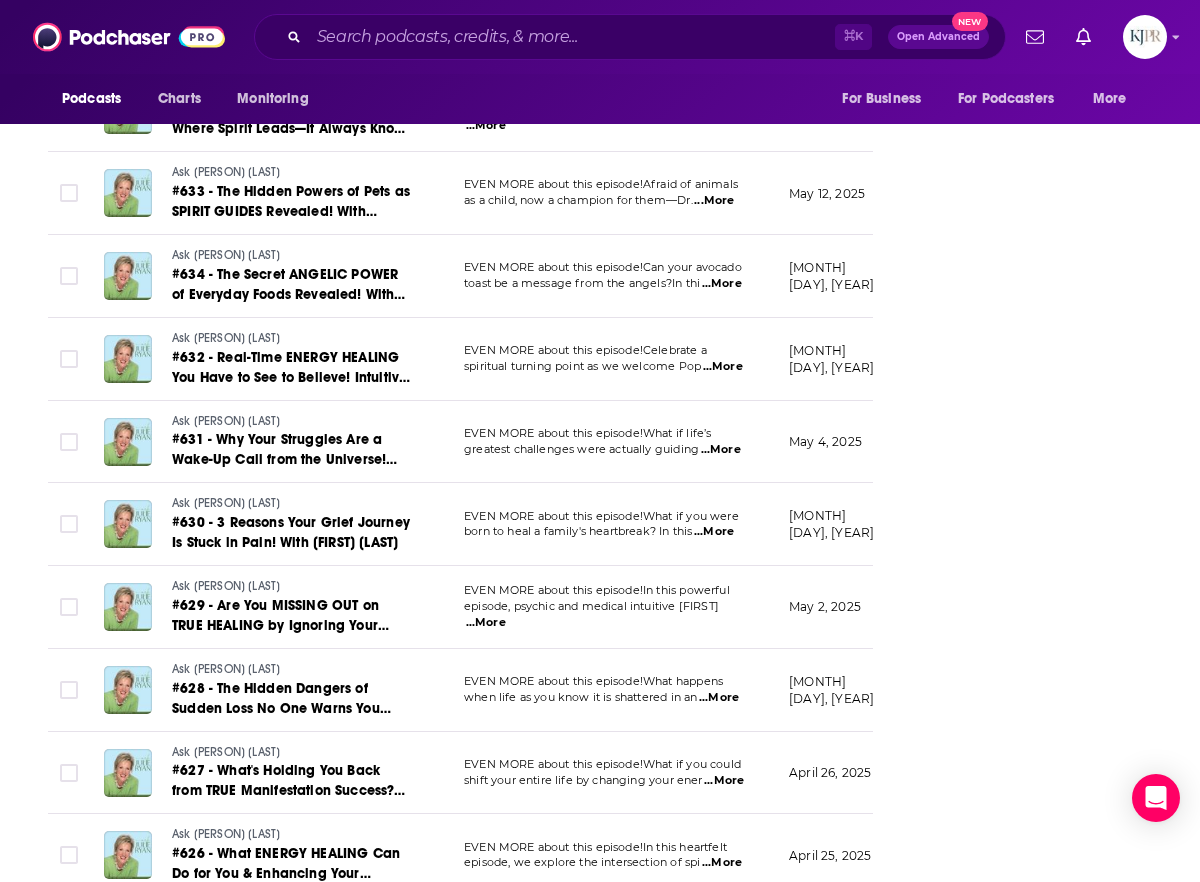 scroll, scrollTop: 3927, scrollLeft: 0, axis: vertical 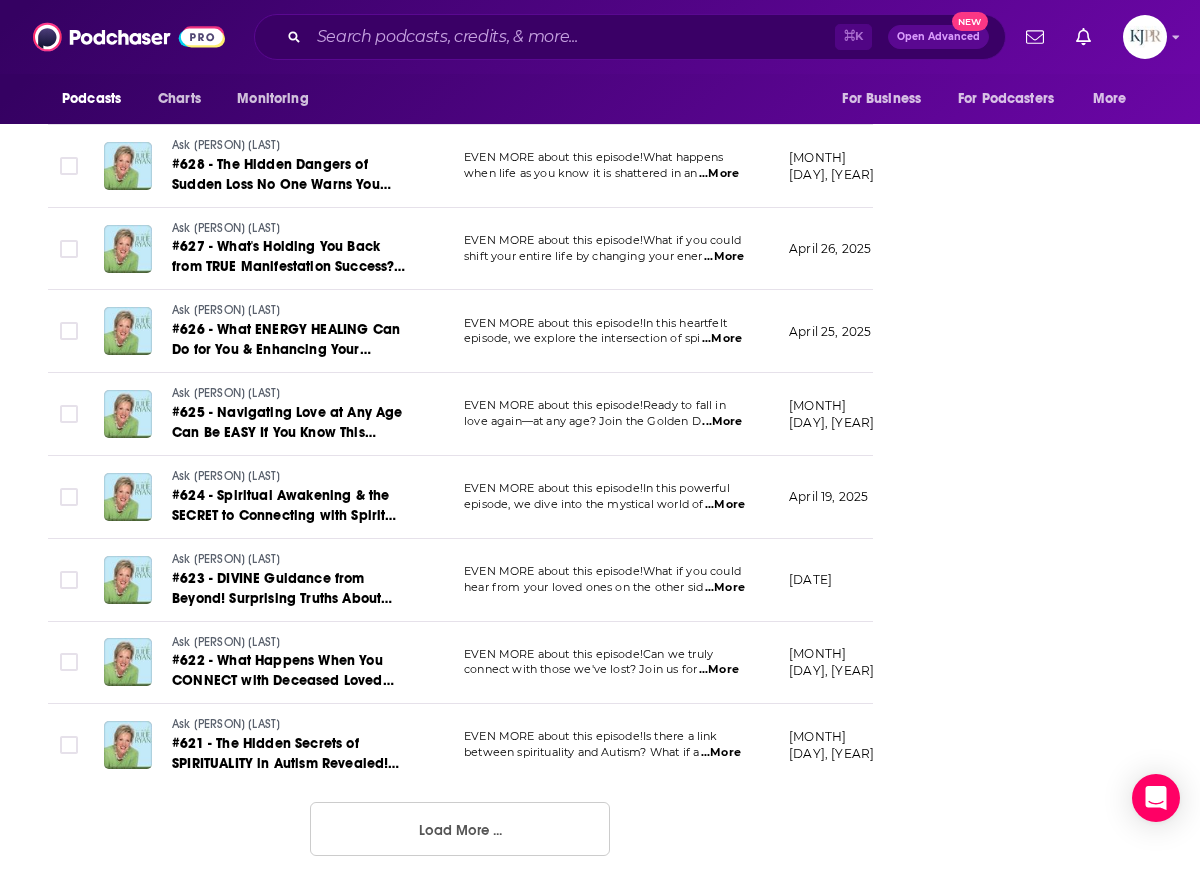 click on "Load More ..." at bounding box center [460, 829] 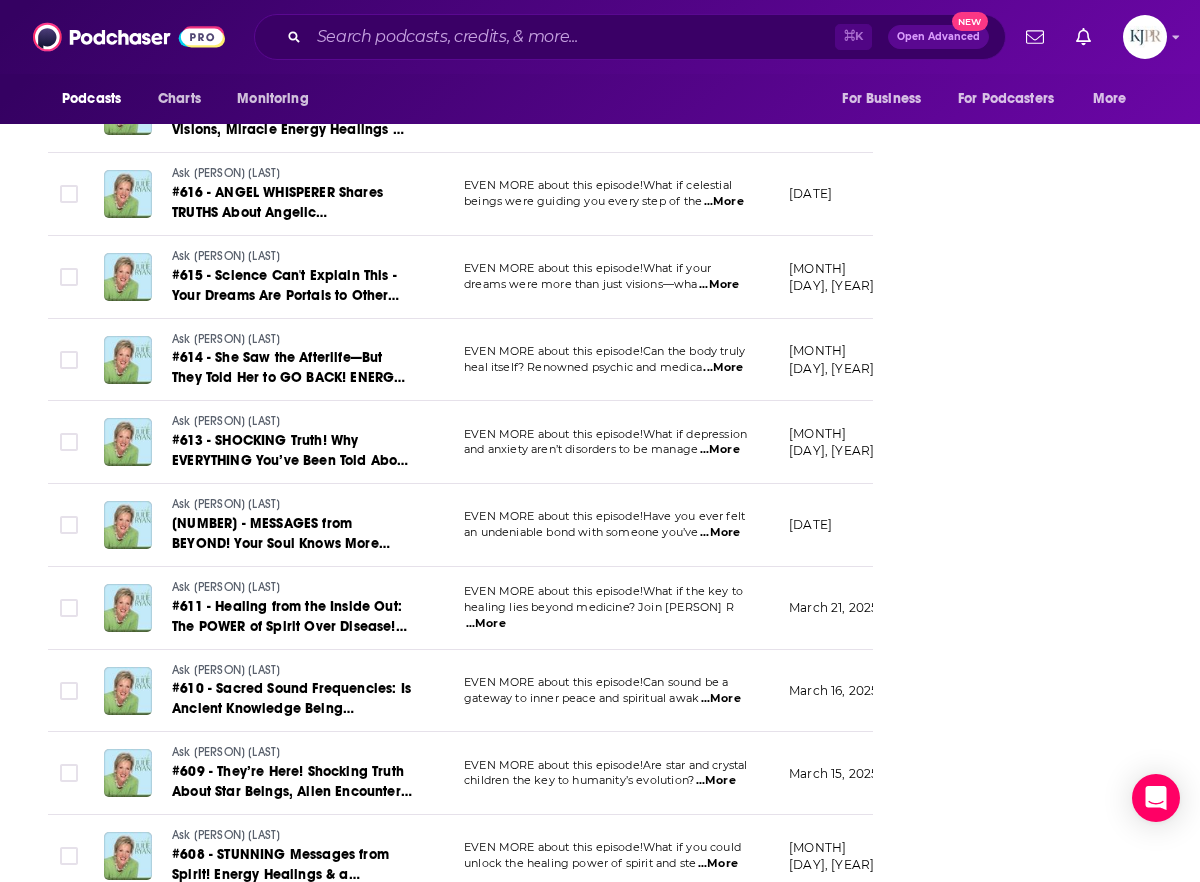 scroll, scrollTop: 4900, scrollLeft: 0, axis: vertical 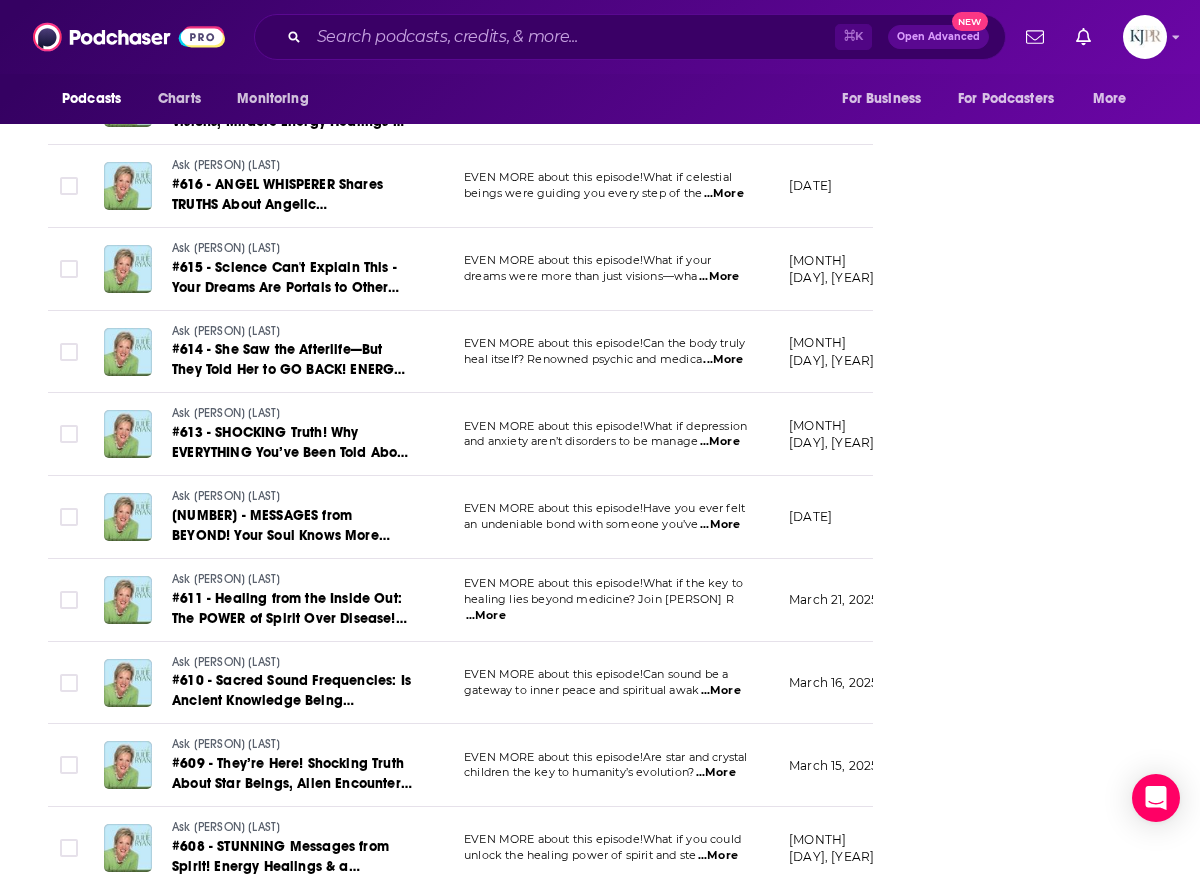 click on "...More" at bounding box center [486, 616] 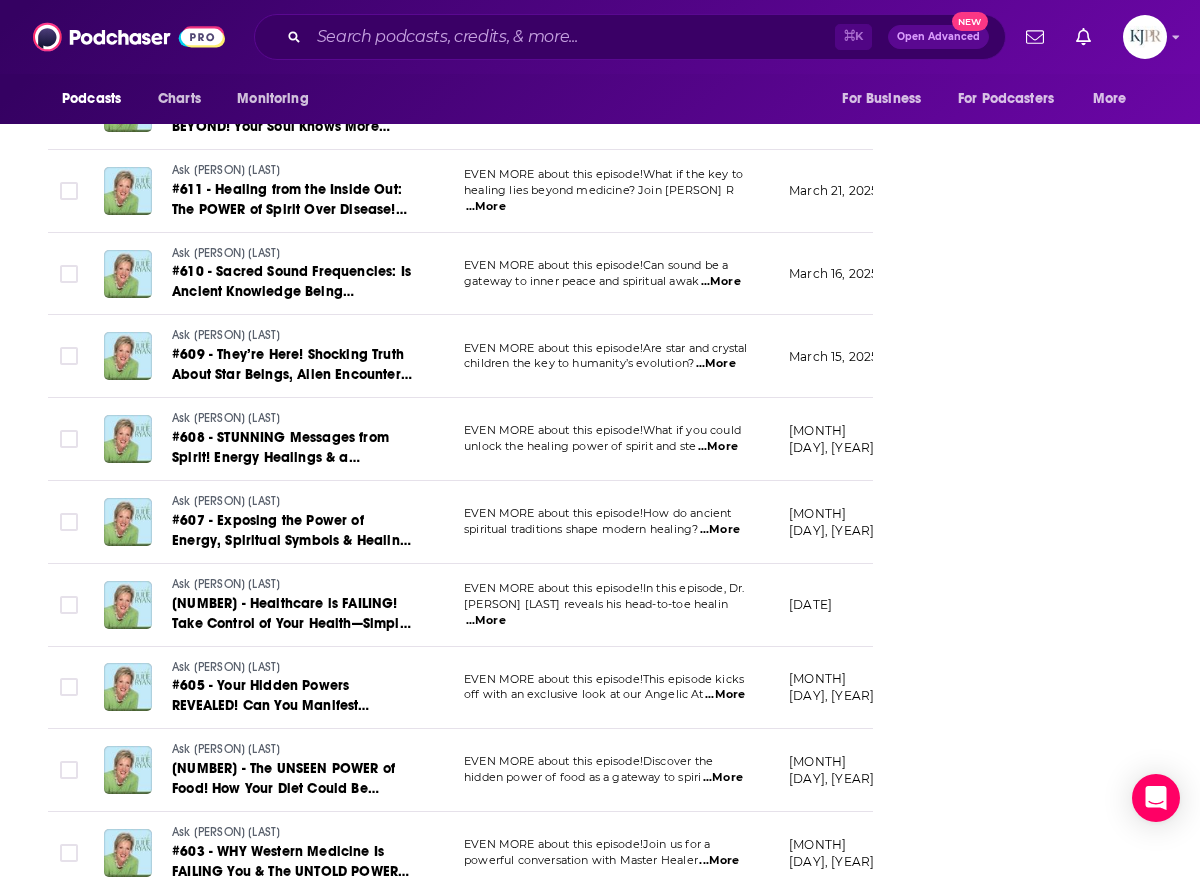 scroll, scrollTop: 6003, scrollLeft: 0, axis: vertical 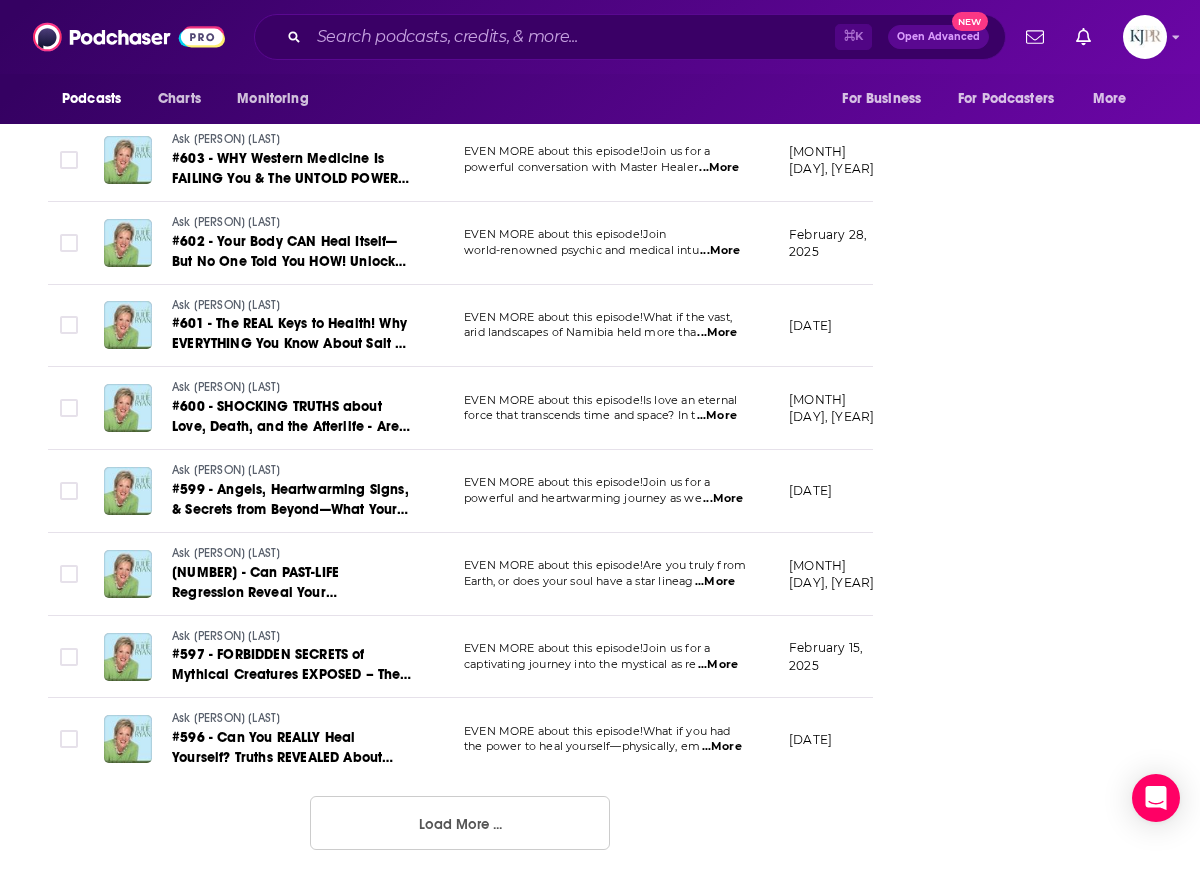 click on "Load More ..." at bounding box center [460, 823] 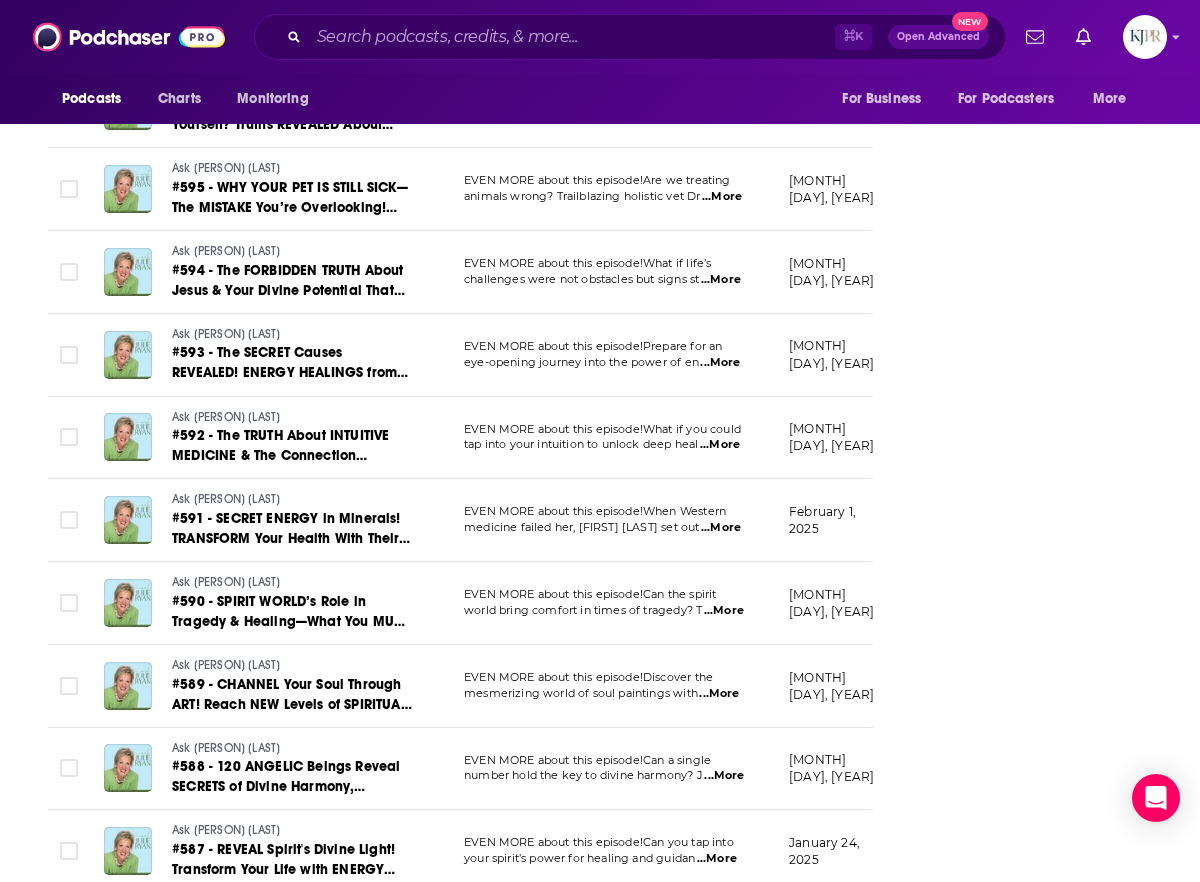 scroll, scrollTop: 6631, scrollLeft: 0, axis: vertical 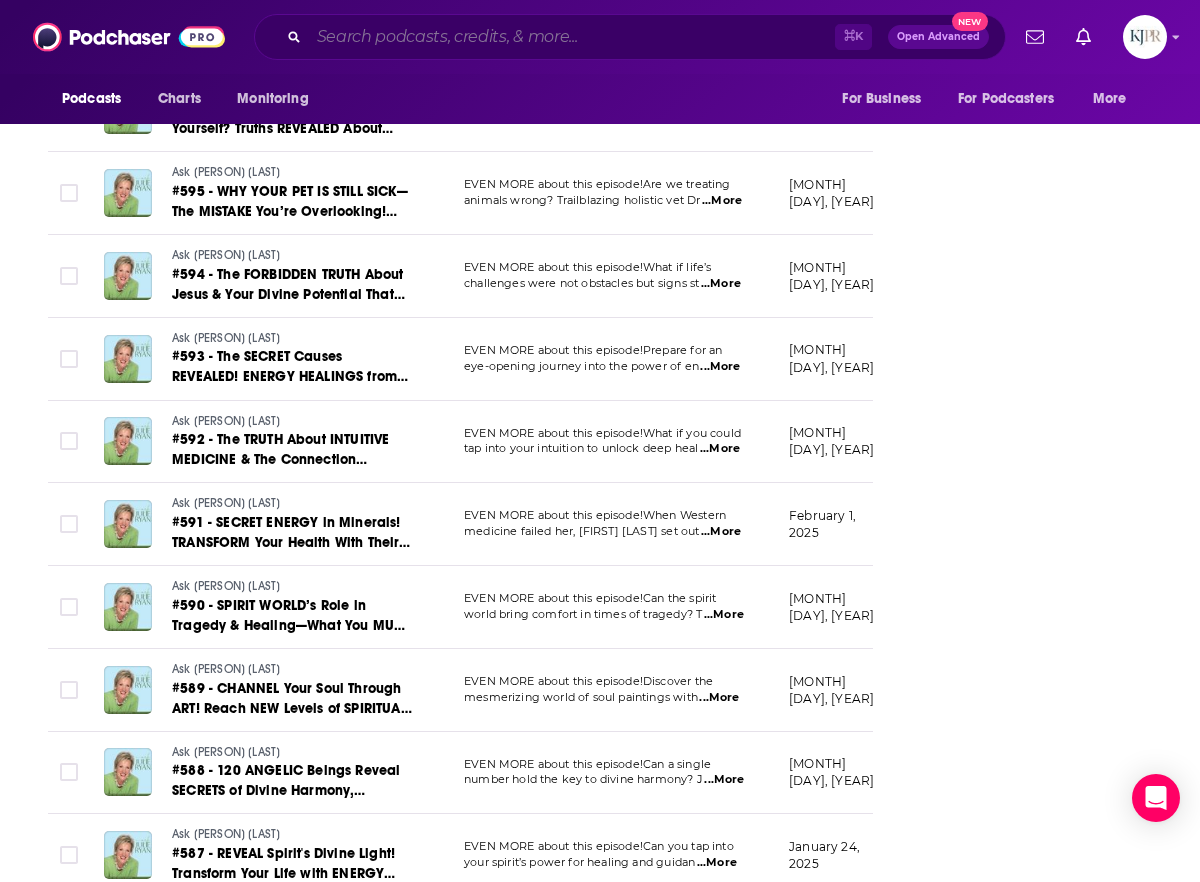 click at bounding box center [572, 37] 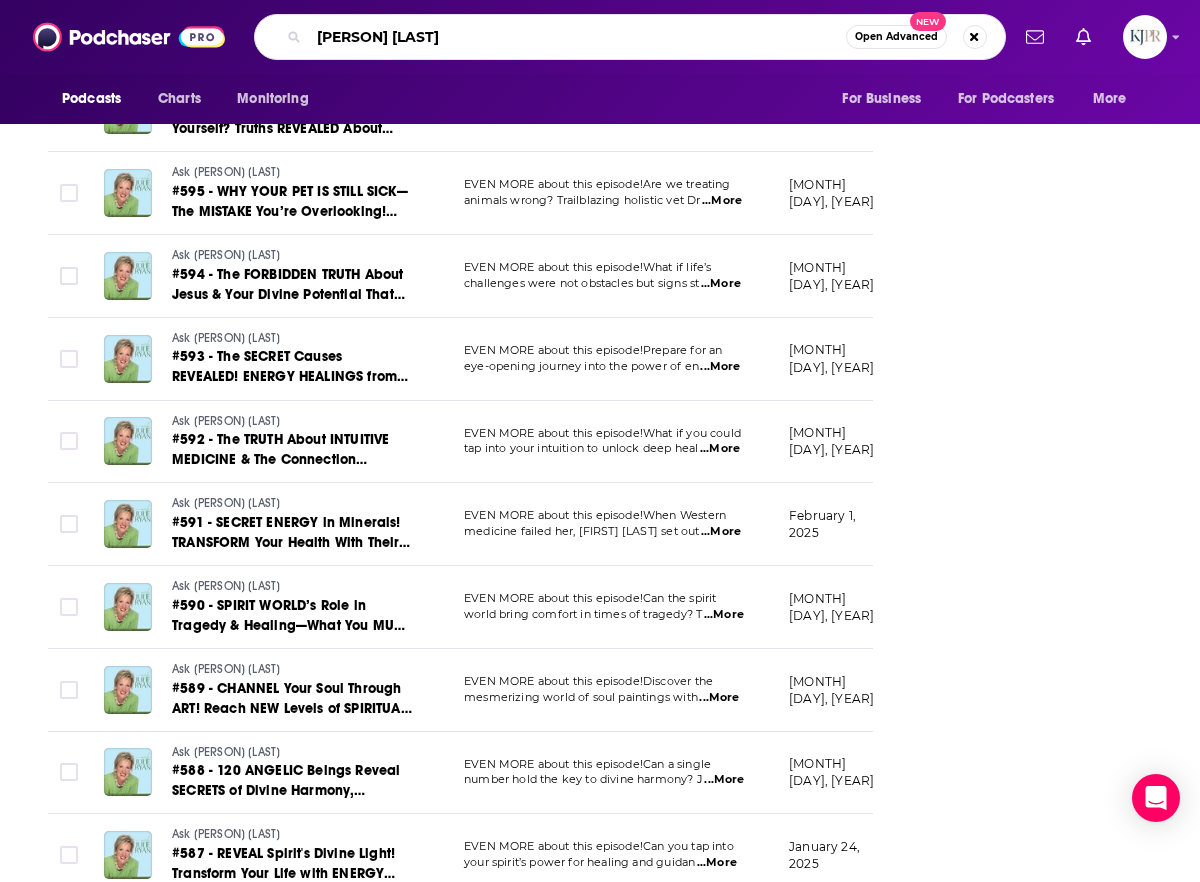 type on "kris ashley" 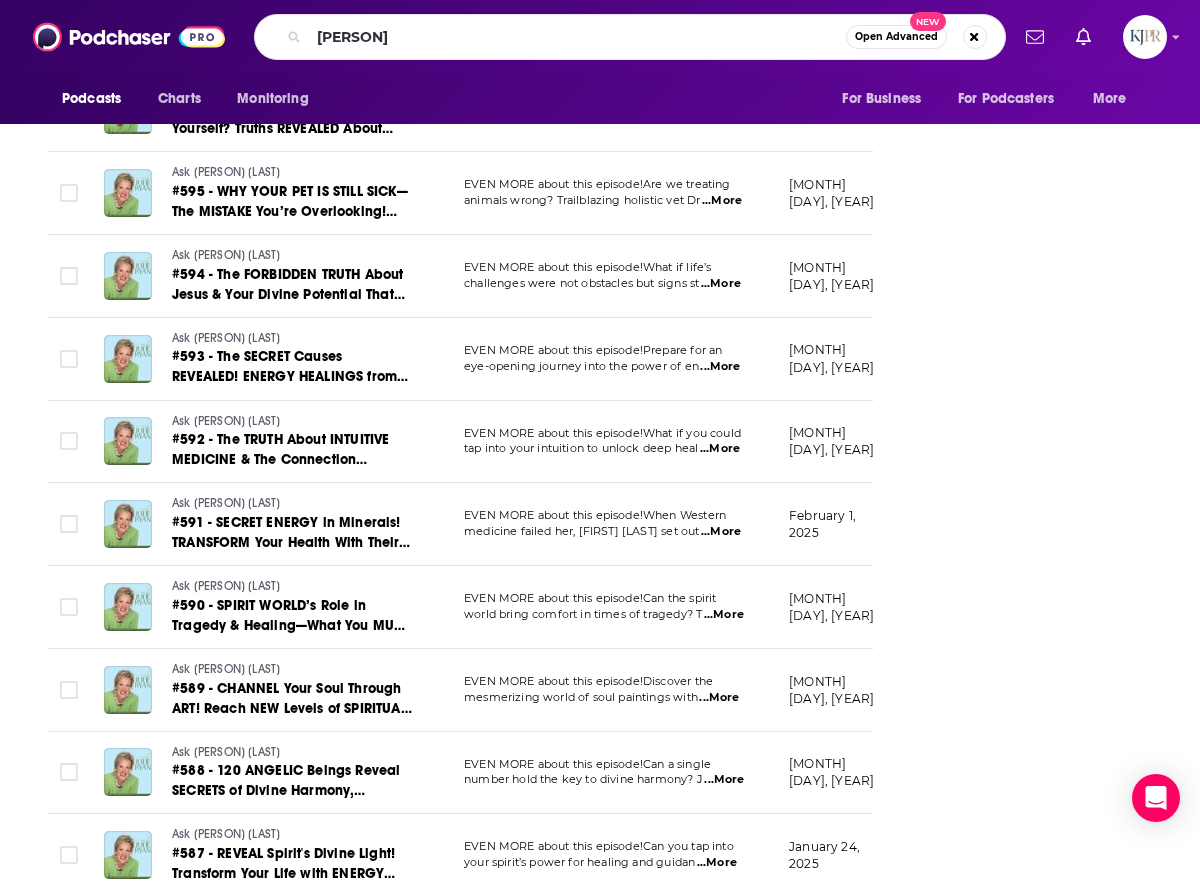 scroll, scrollTop: 0, scrollLeft: 0, axis: both 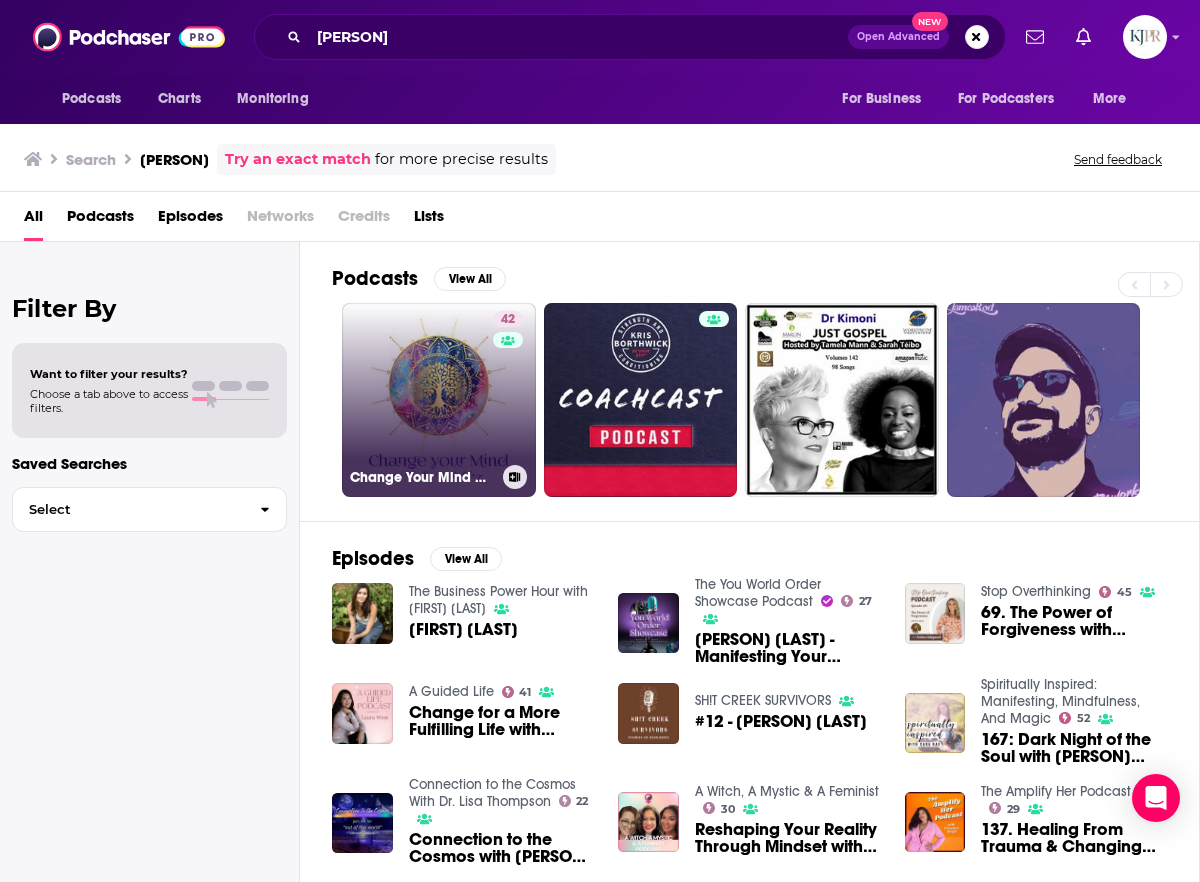 click on "42 Change Your Mind with Kris Ashley" at bounding box center [439, 400] 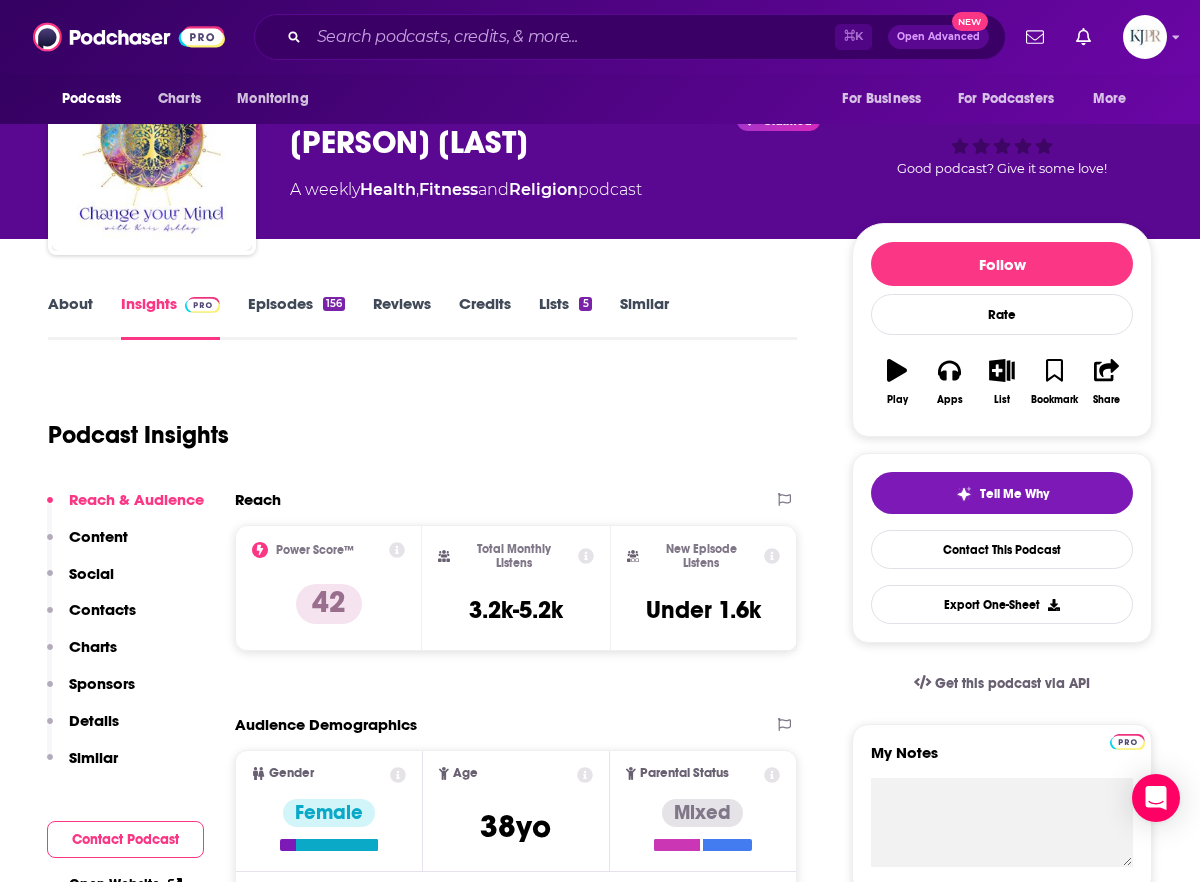 scroll, scrollTop: 119, scrollLeft: 0, axis: vertical 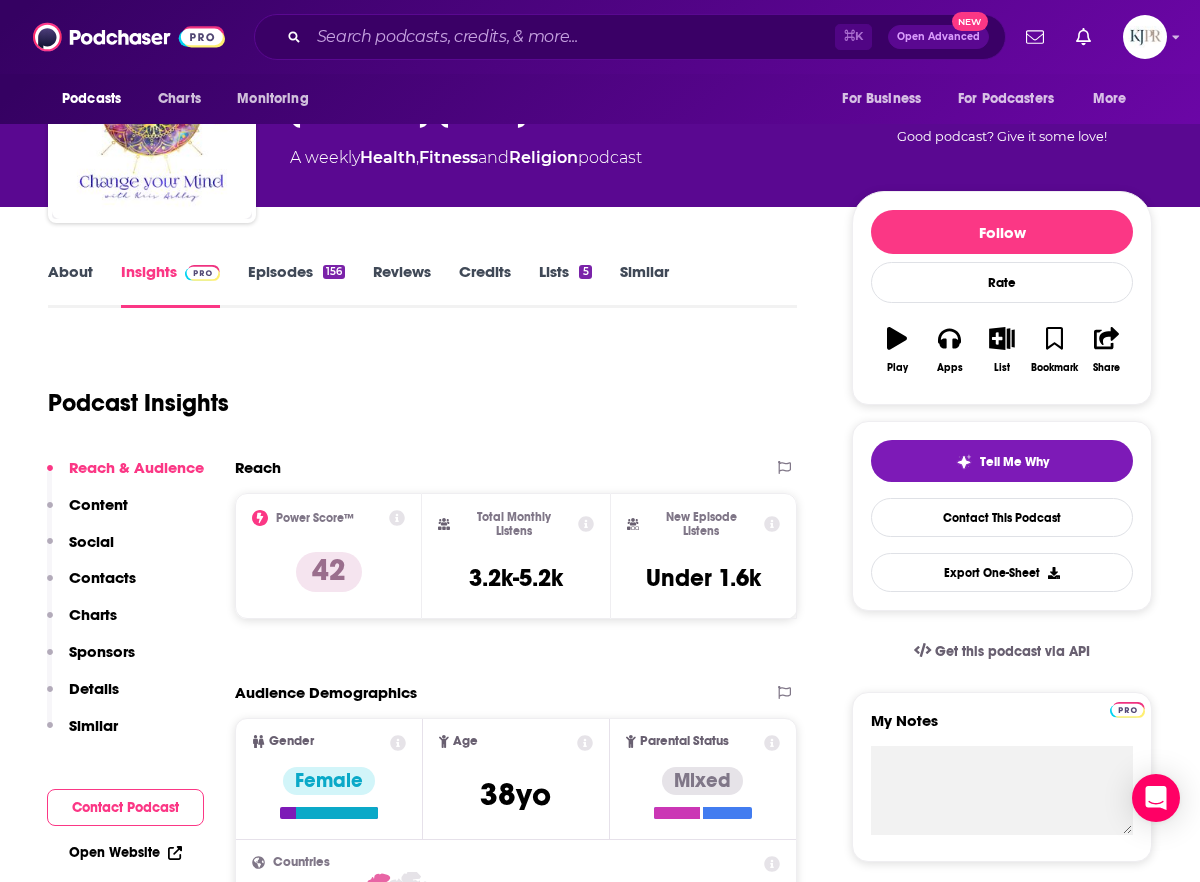 click on "About Insights Episodes 156 Reviews Credits Lists 5 Similar Podcast Insights Reach & Audience Content Social Contacts Charts Sponsors Details Similar Contact Podcast Open Website  Reach Power Score™ 42 Total Monthly Listens 3.2k-5.2k New Episode Listens Under 1.6k Export One-Sheet Audience Demographics Gender Female Age 38 yo Parental Status Mixed Countries 1 United States 2 United Kingdom 3 Canada 4 Australia 5 India Education Level Mostly  Higher Education Content Political Skew Neutral/Mixed Socials Youtube @changeyourmindwithkris 522 Instagram @changeyourmindwithkris 6k Facebook @changeyourmindwithkrisashley 743 Tik Tok @changeyourmindwithkris 18k Contacts   RSS   Podcast Email Kris Ashley krisashleycoach@gmail.com krisashleycoach@gmail.com That's all there is! Charts All Charts All Categories All Countries This podcast isn't ranking on any Apple or Spotify charts today. Recent Sponsors of  Change Your Mind with Kris Ashley Beta Add to Podcast Details Podcast Status Active Release Period Weekly Explicit" at bounding box center (600, 5122) 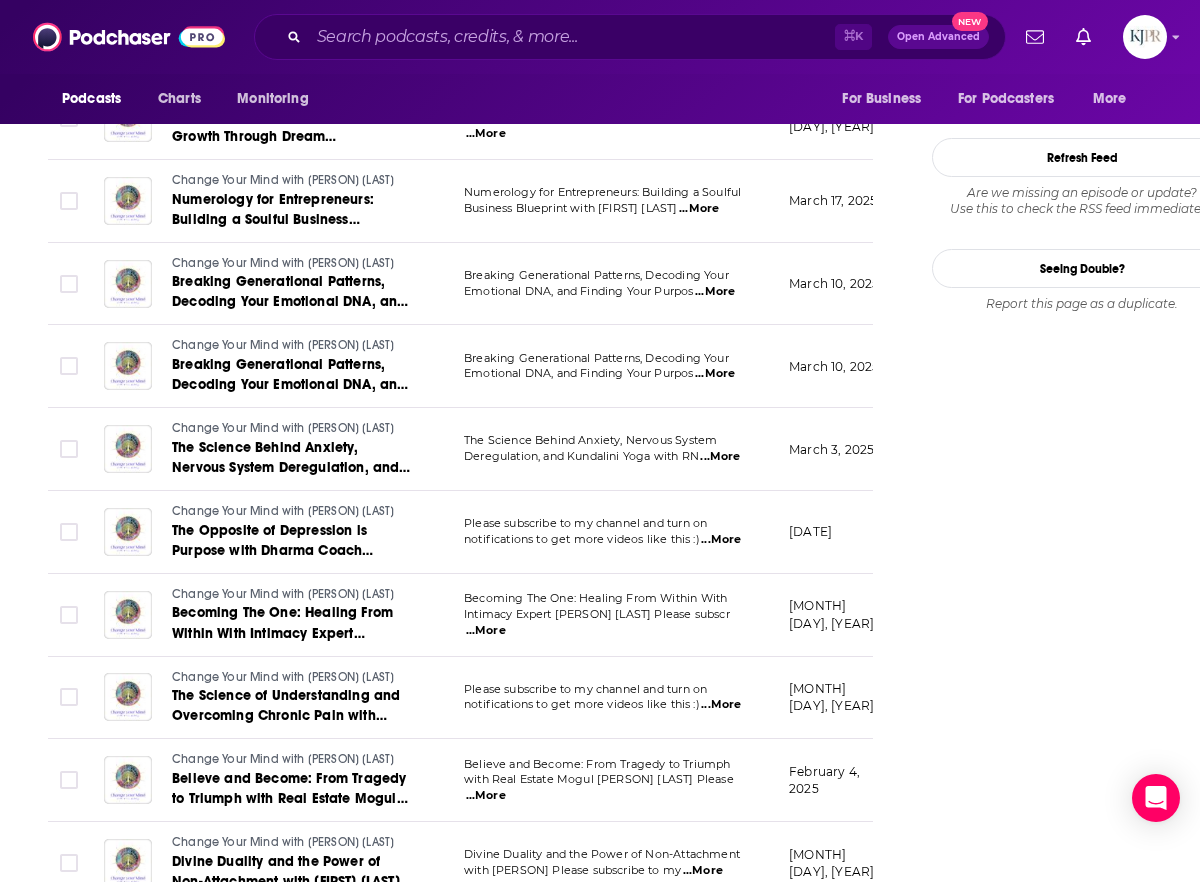 scroll, scrollTop: 2487, scrollLeft: 0, axis: vertical 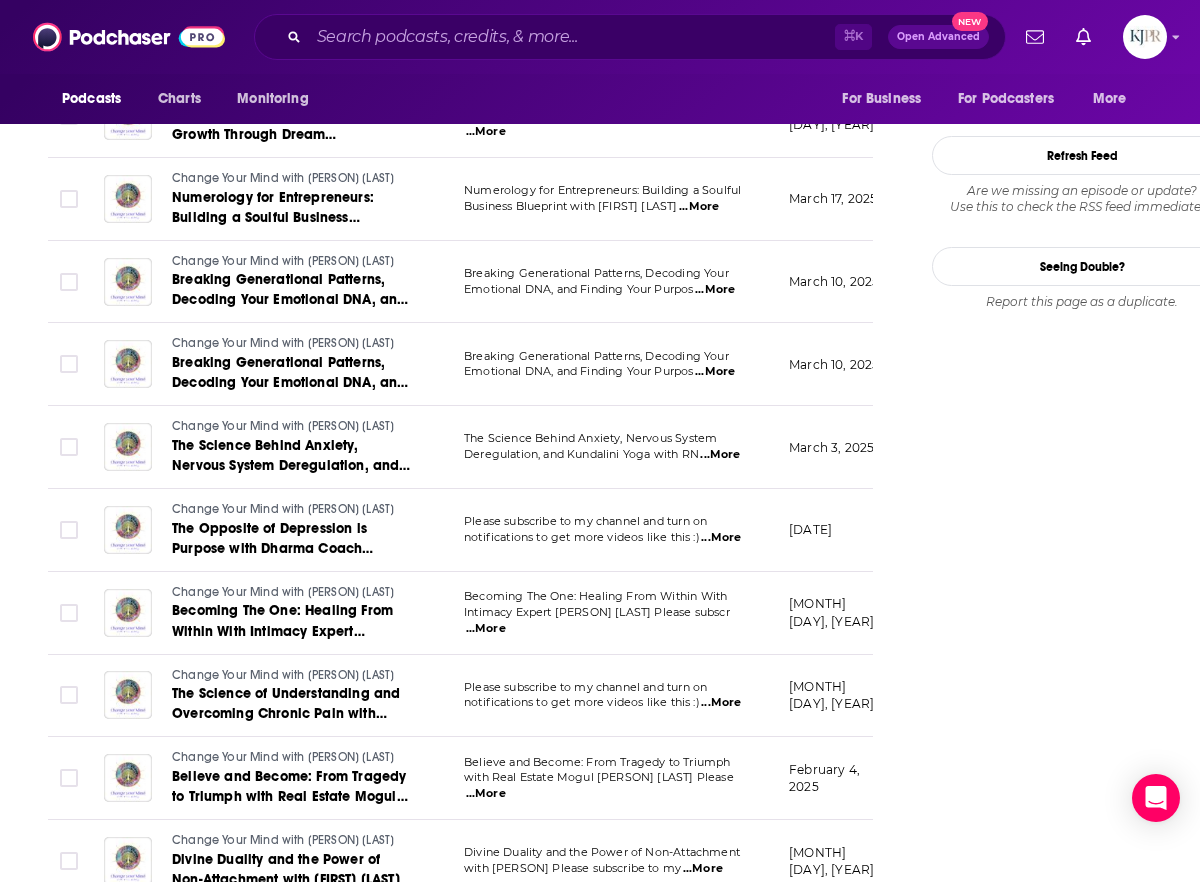 click on "Breaking Generational Patterns, Decoding Your" at bounding box center (596, 356) 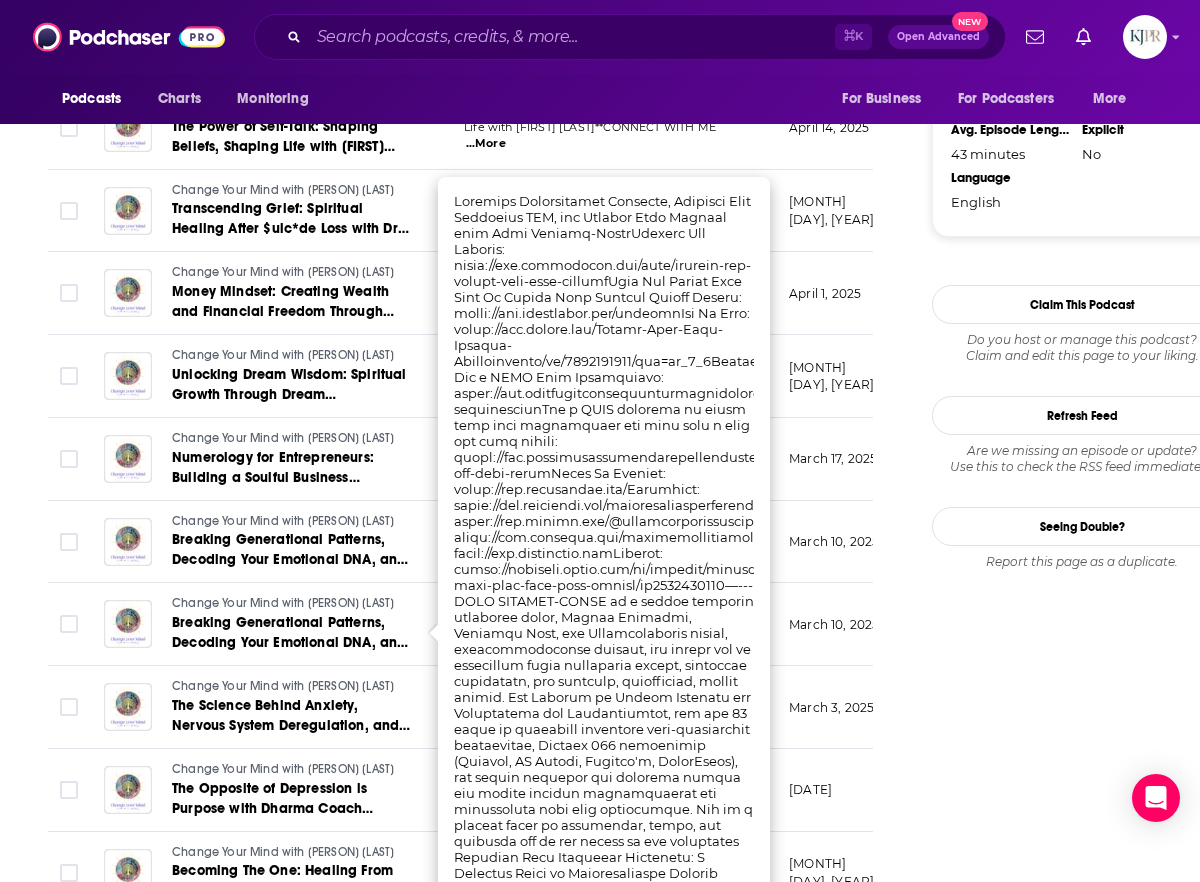 scroll, scrollTop: 2195, scrollLeft: 0, axis: vertical 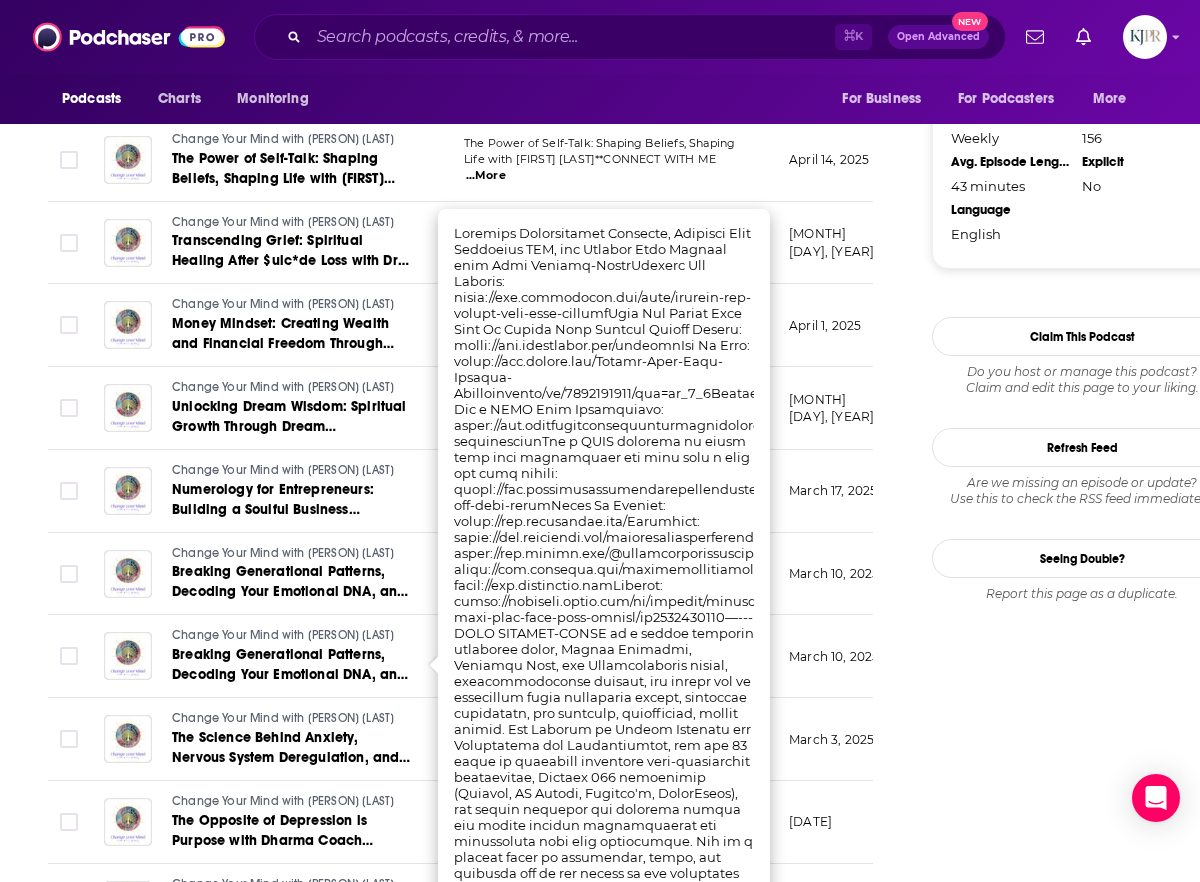 click on "Report this page as a duplicate." at bounding box center (1082, 594) 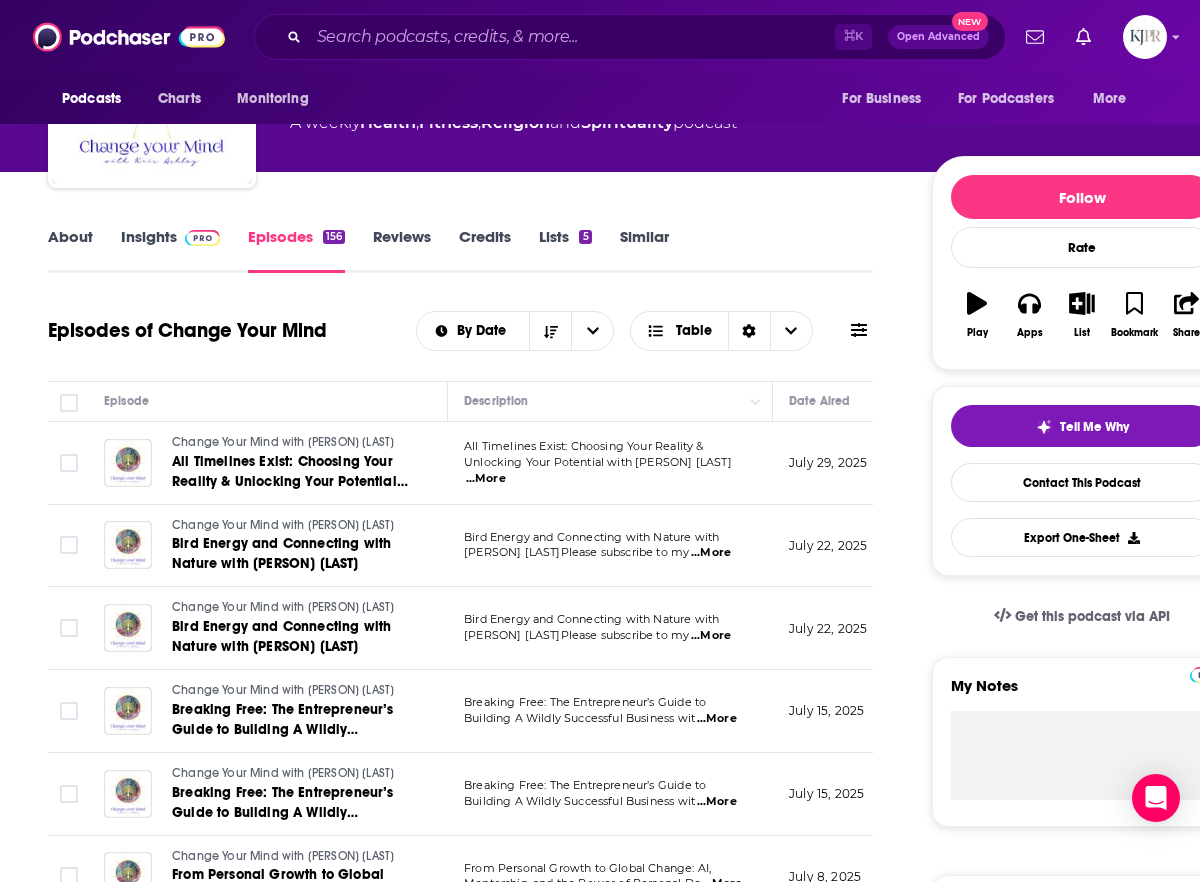scroll, scrollTop: 0, scrollLeft: 0, axis: both 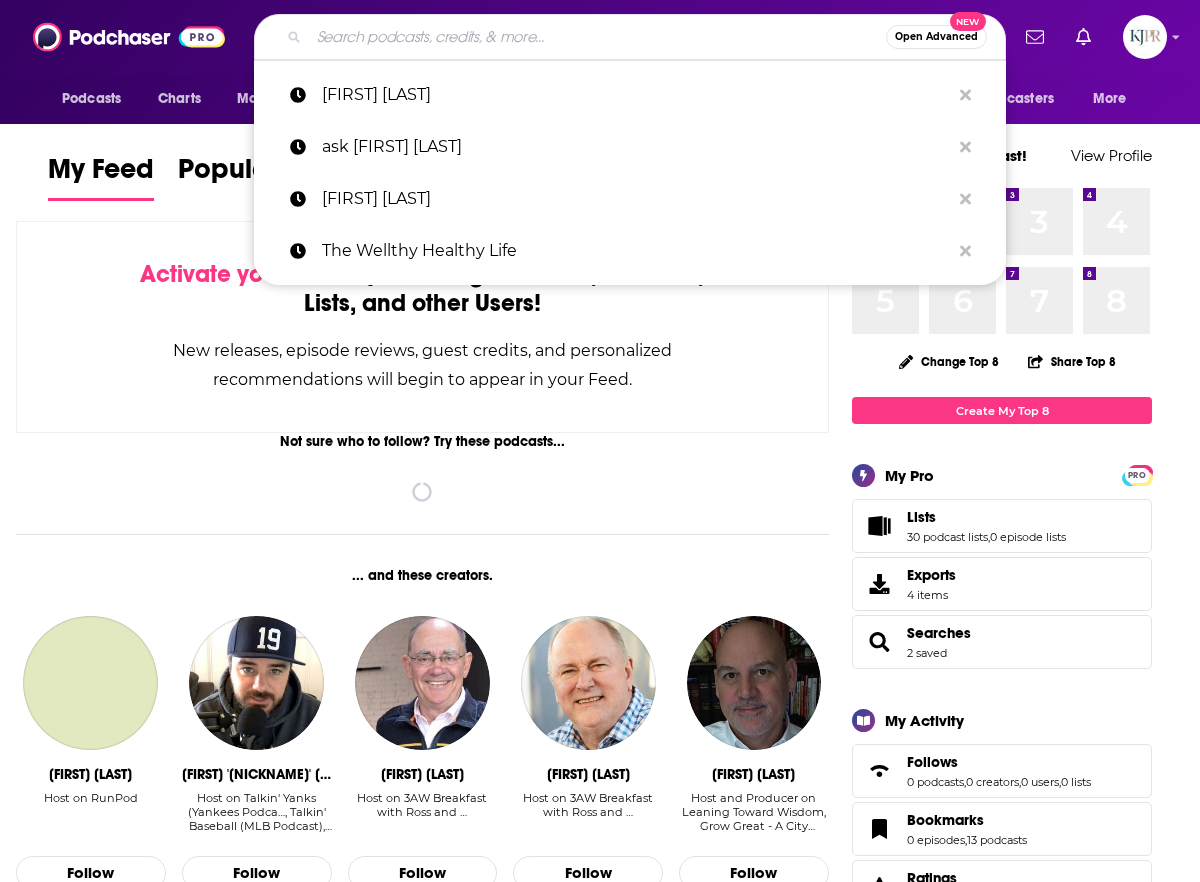 click at bounding box center [597, 37] 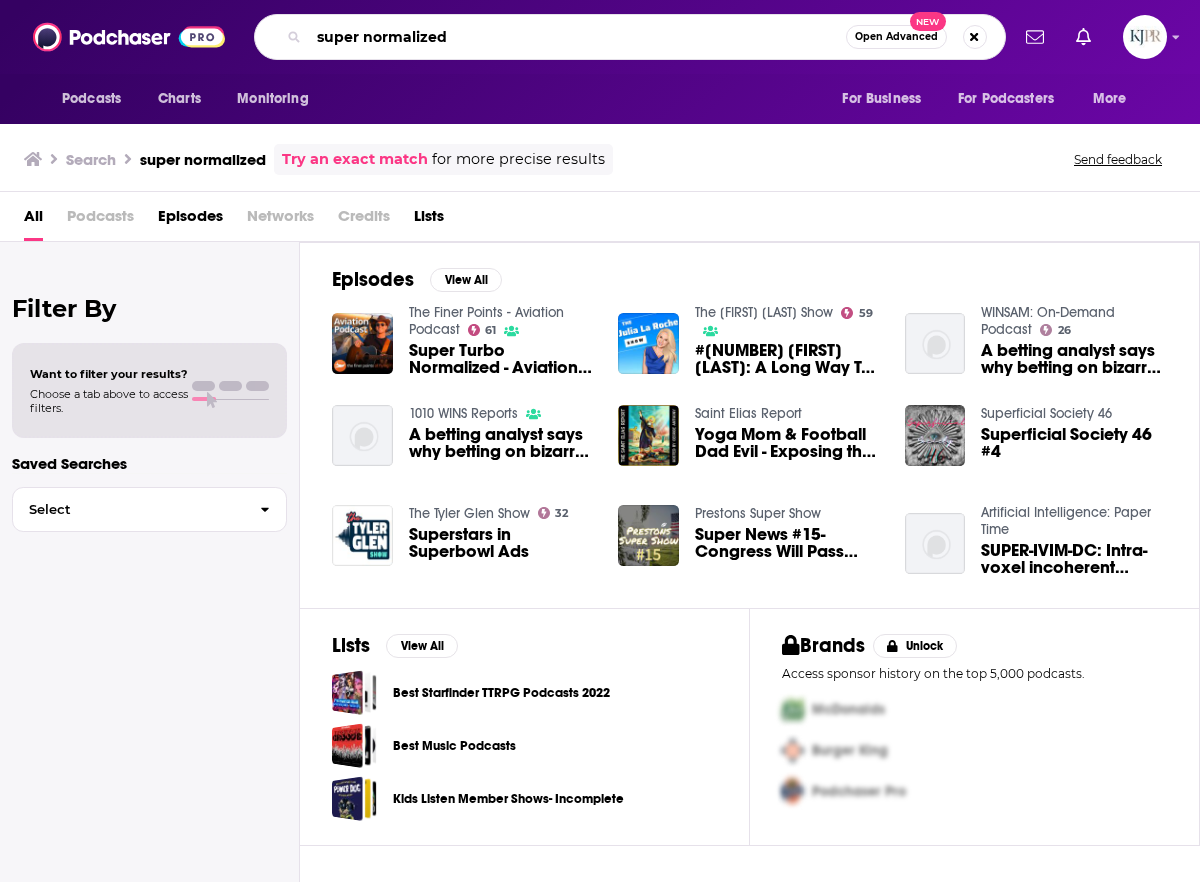 click on "super normalized" at bounding box center (577, 37) 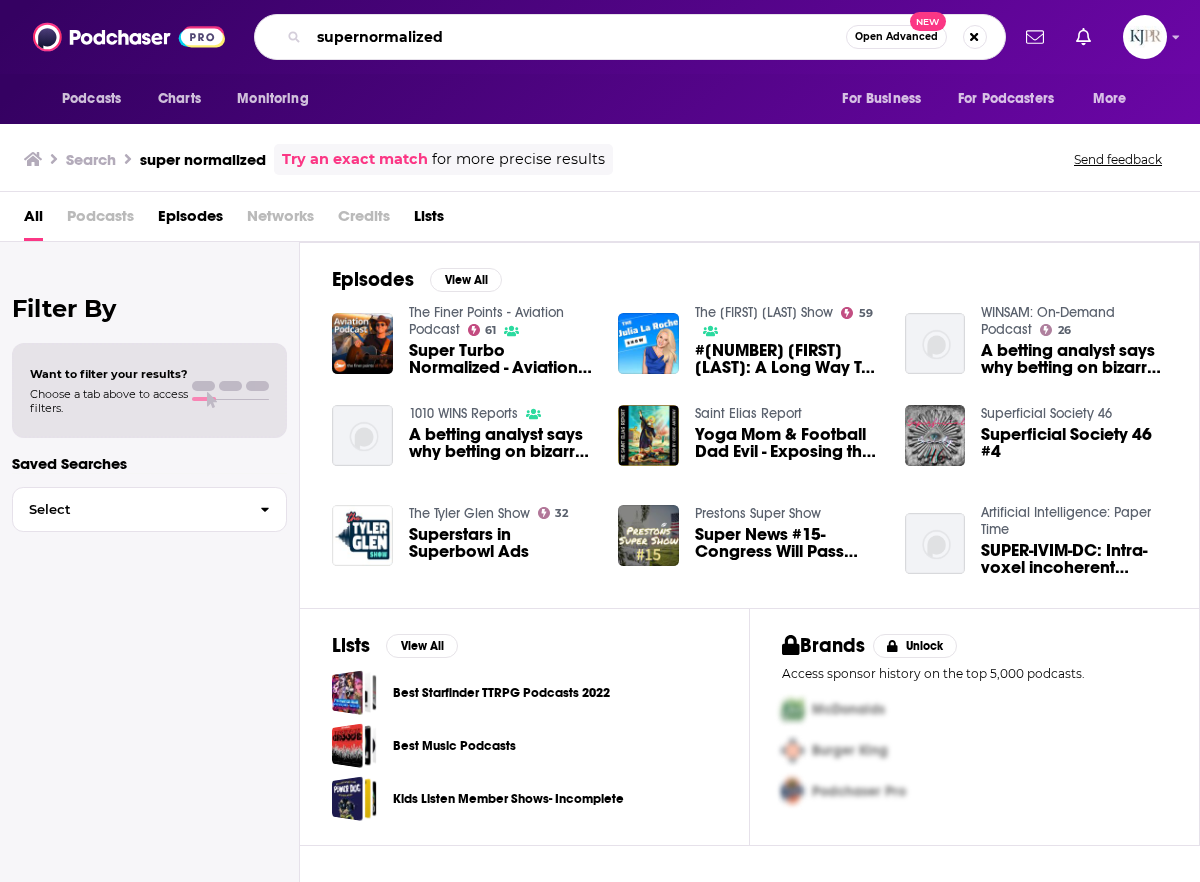 type on "supernormalized" 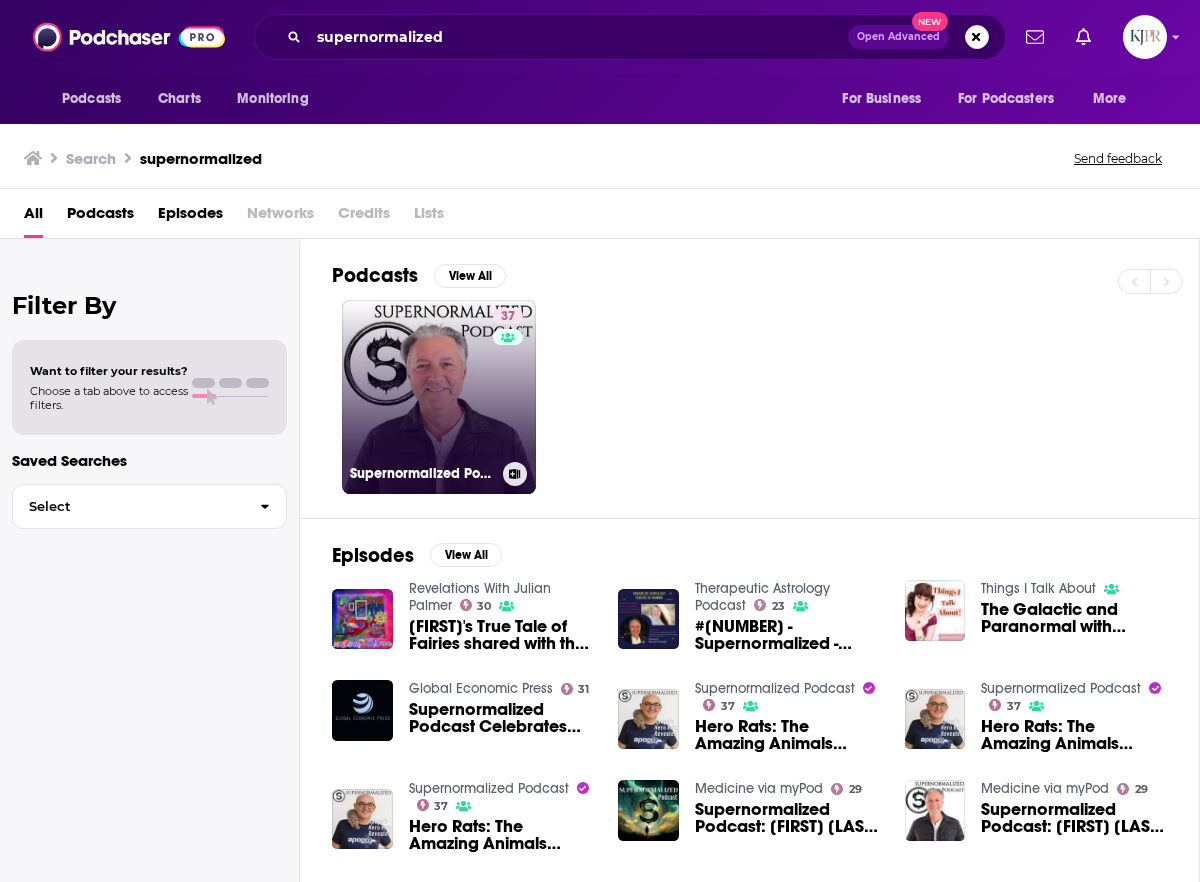 click on "[NUMBER] Supernormalized Podcast" at bounding box center (439, 397) 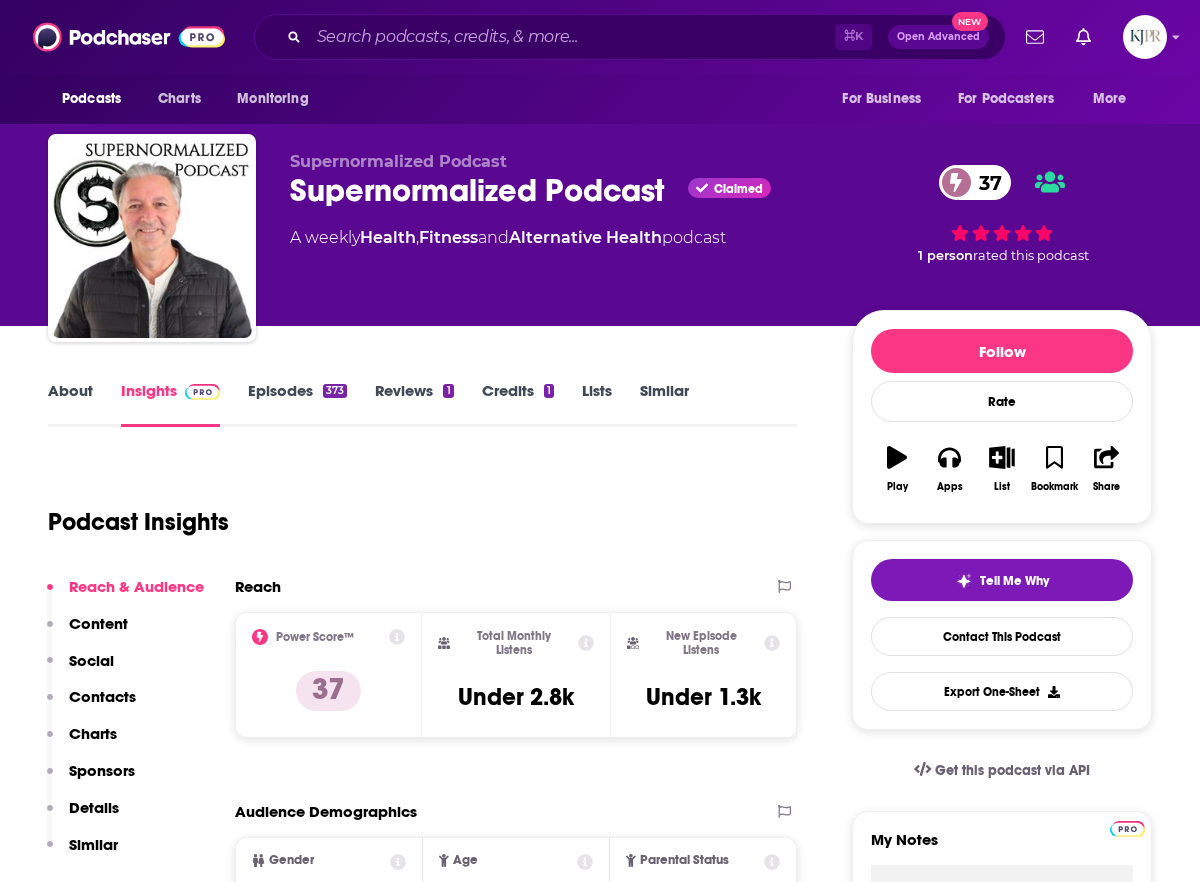 click on "Episodes 373" at bounding box center [297, 404] 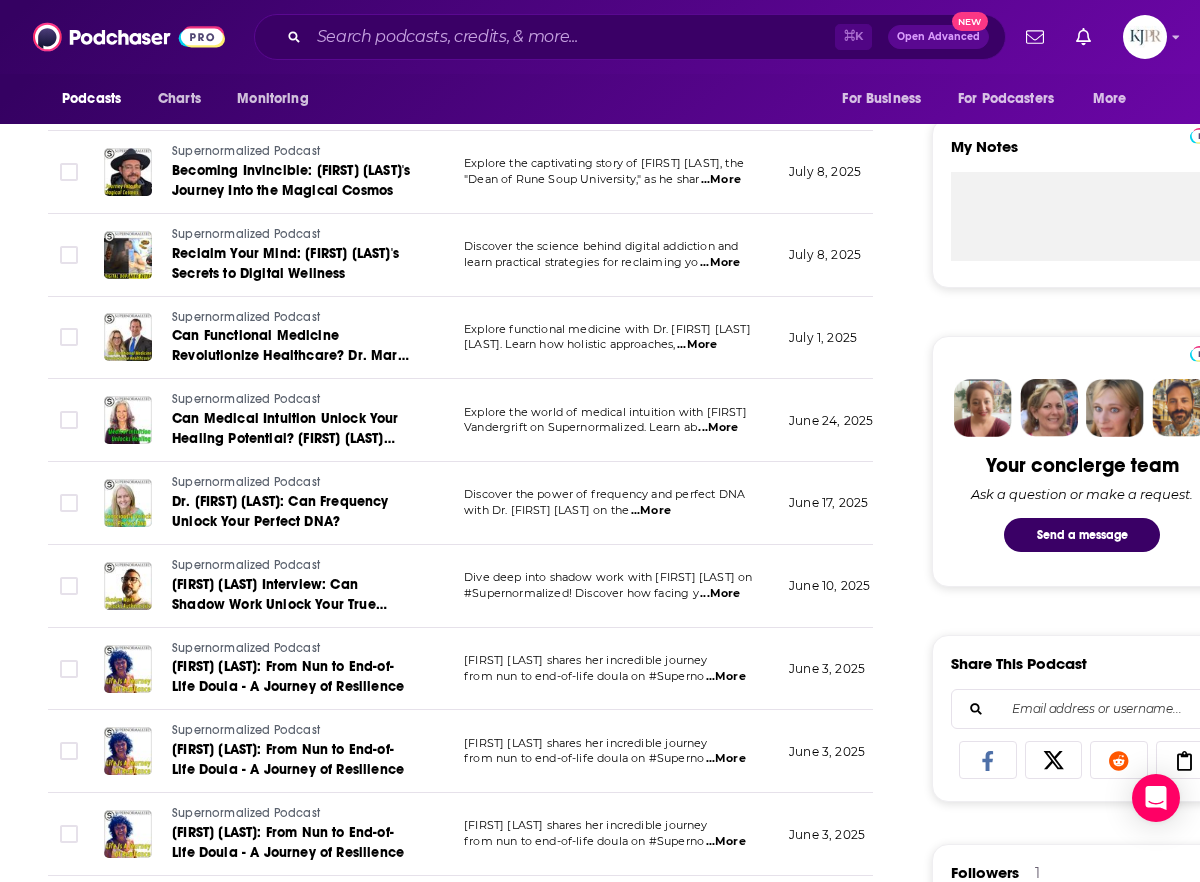 scroll, scrollTop: 296, scrollLeft: 0, axis: vertical 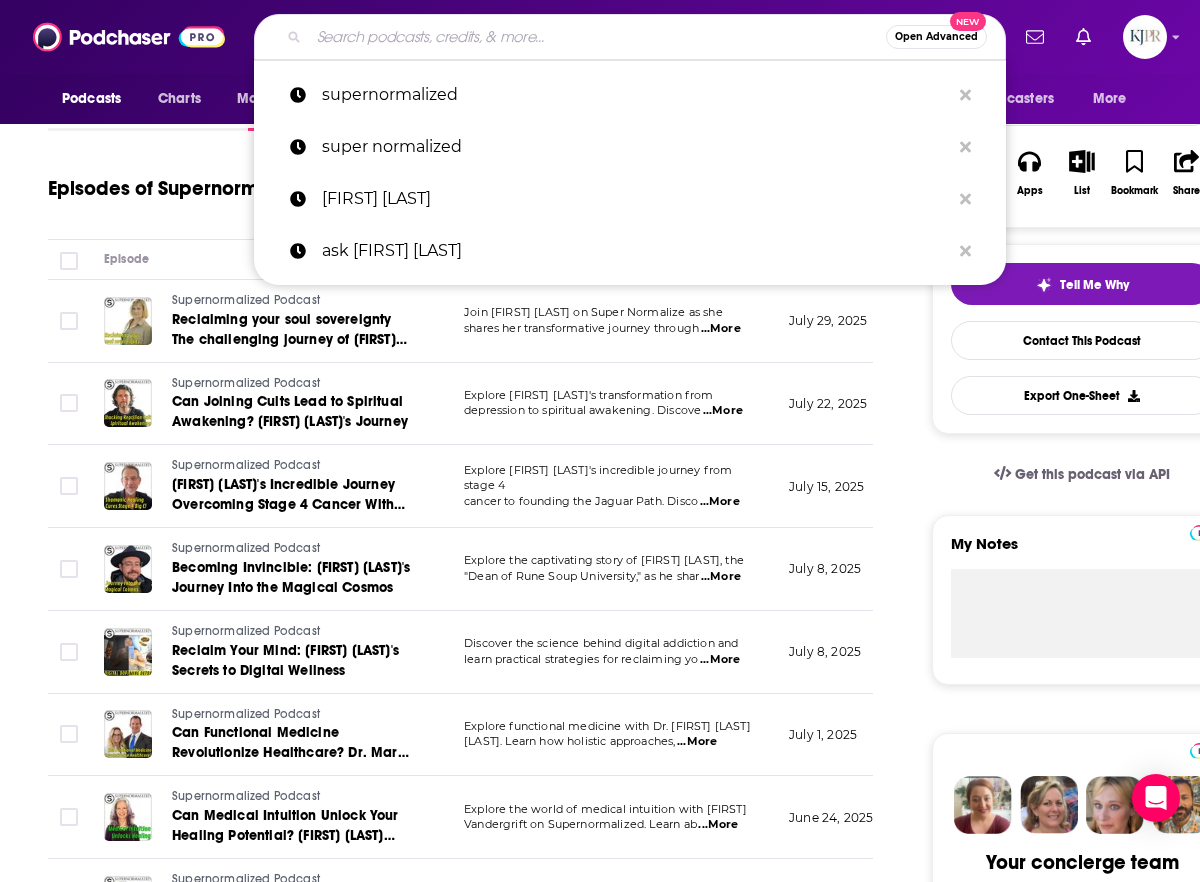 click at bounding box center (597, 37) 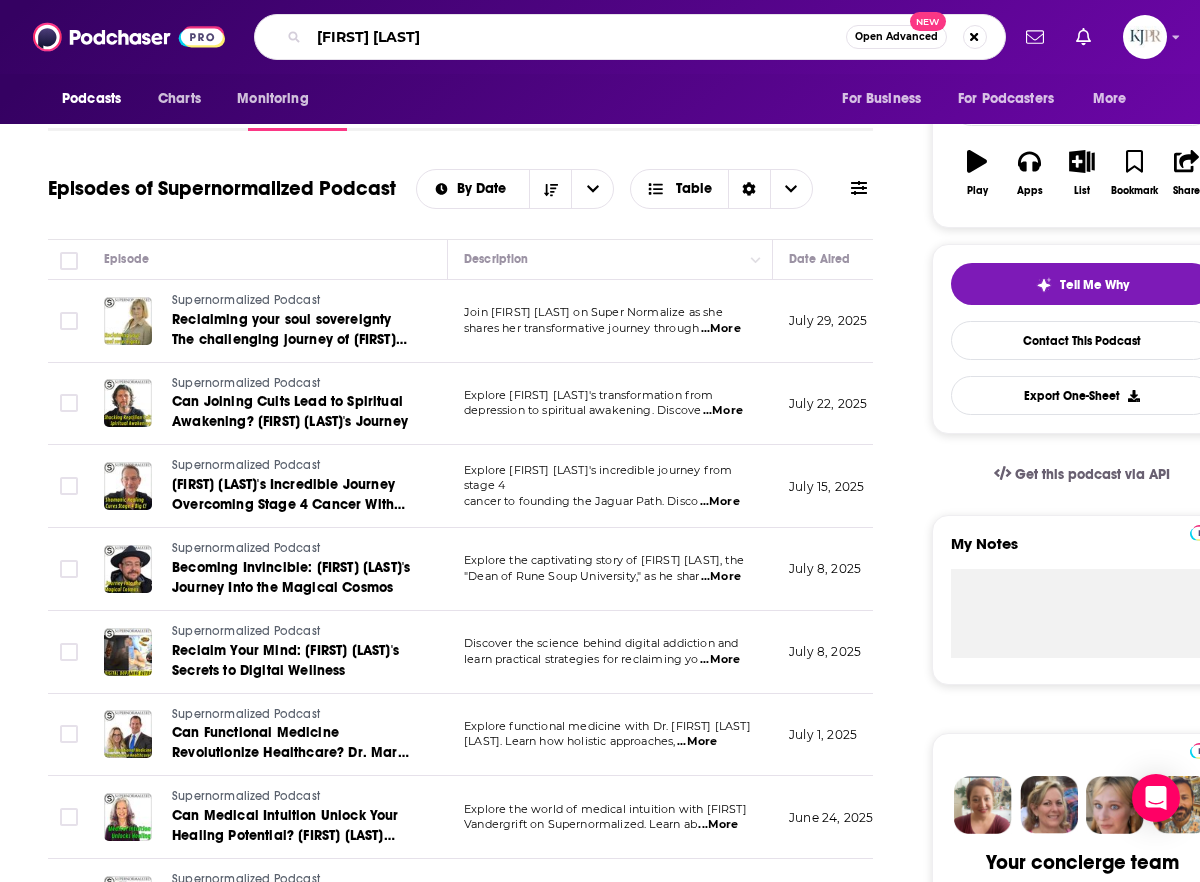 type on "[FIRST] [LAST]" 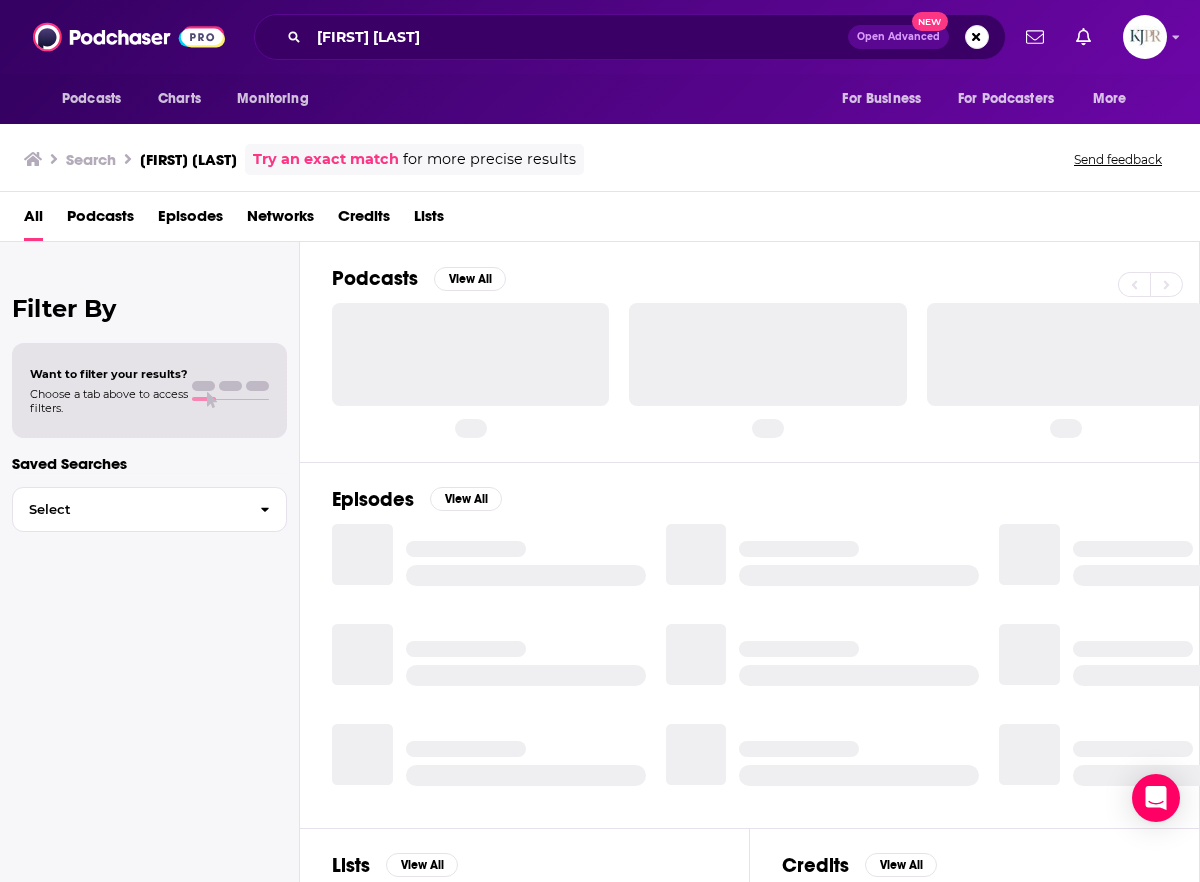 scroll, scrollTop: 0, scrollLeft: 0, axis: both 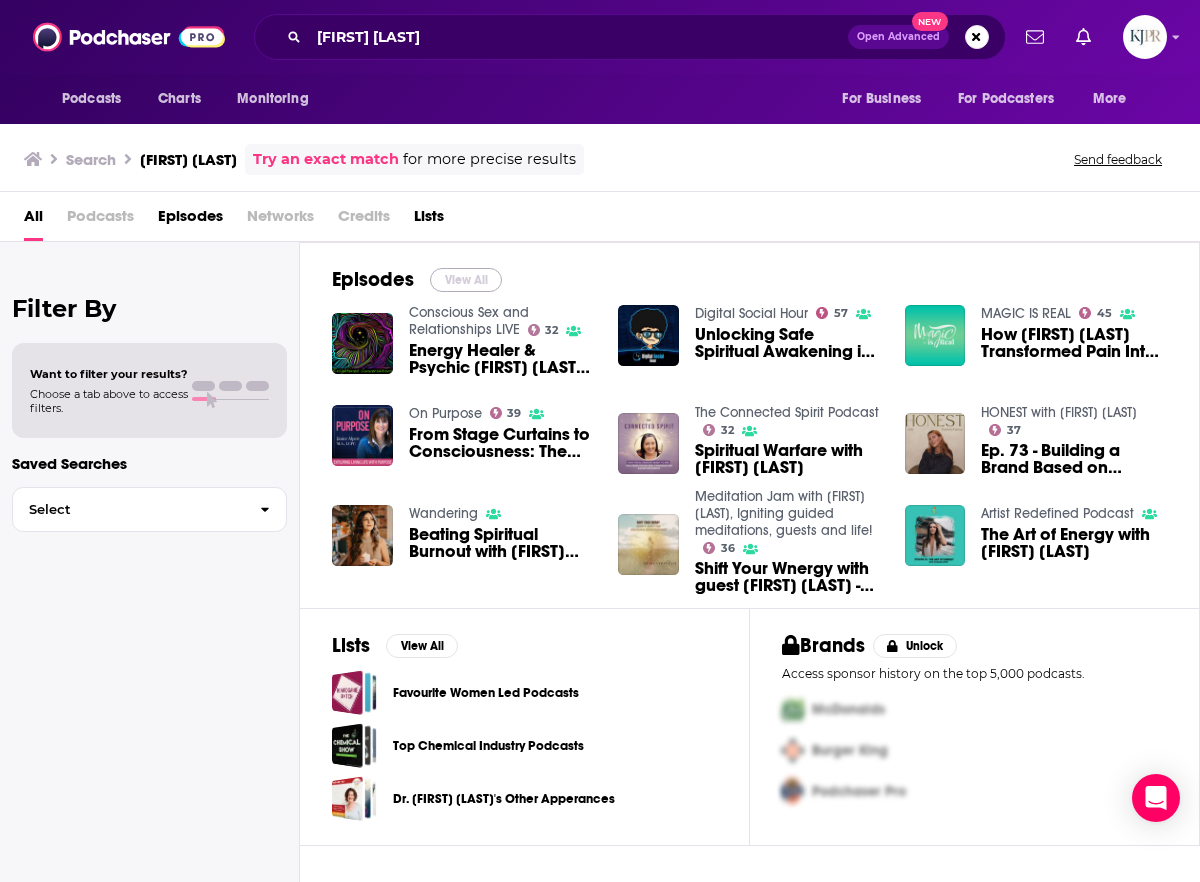 click on "View All" at bounding box center [466, 280] 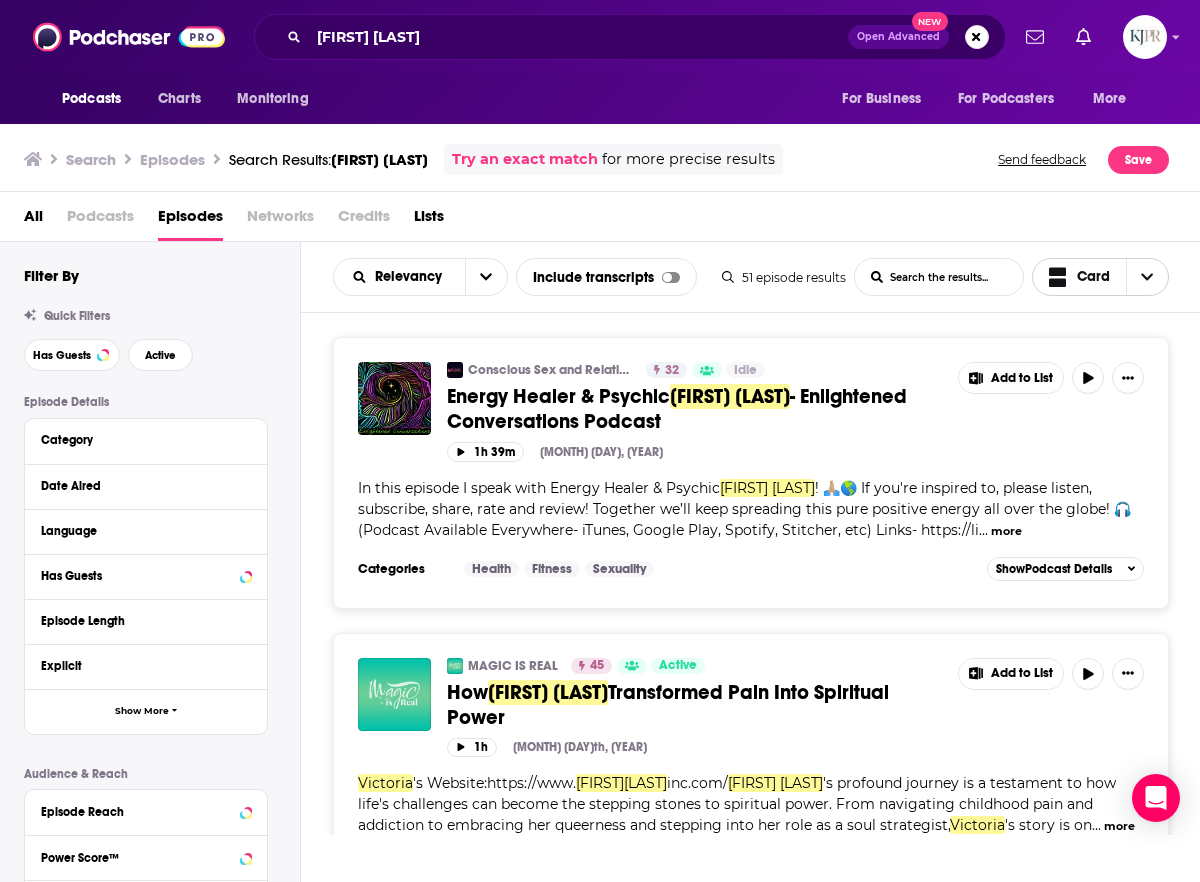 click at bounding box center [1147, 277] 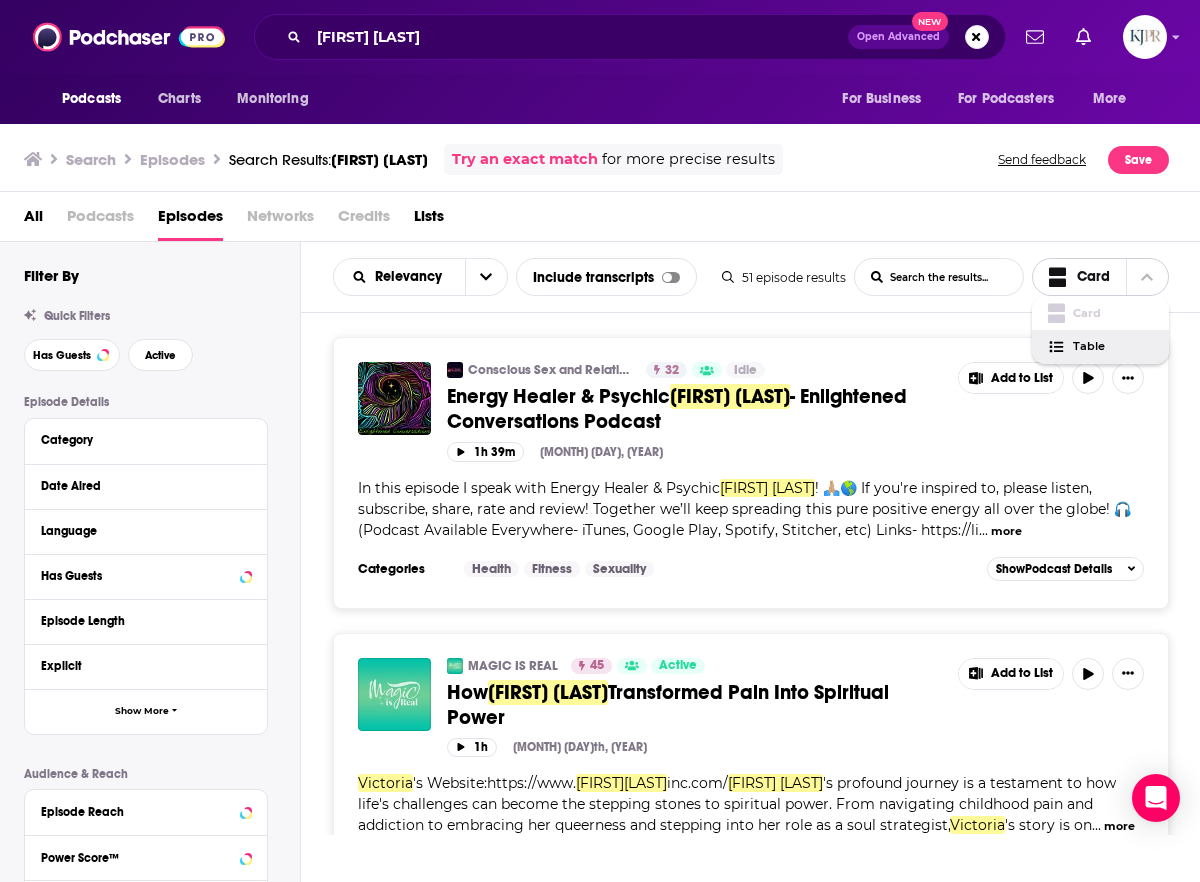 click on "Table" at bounding box center (1113, 346) 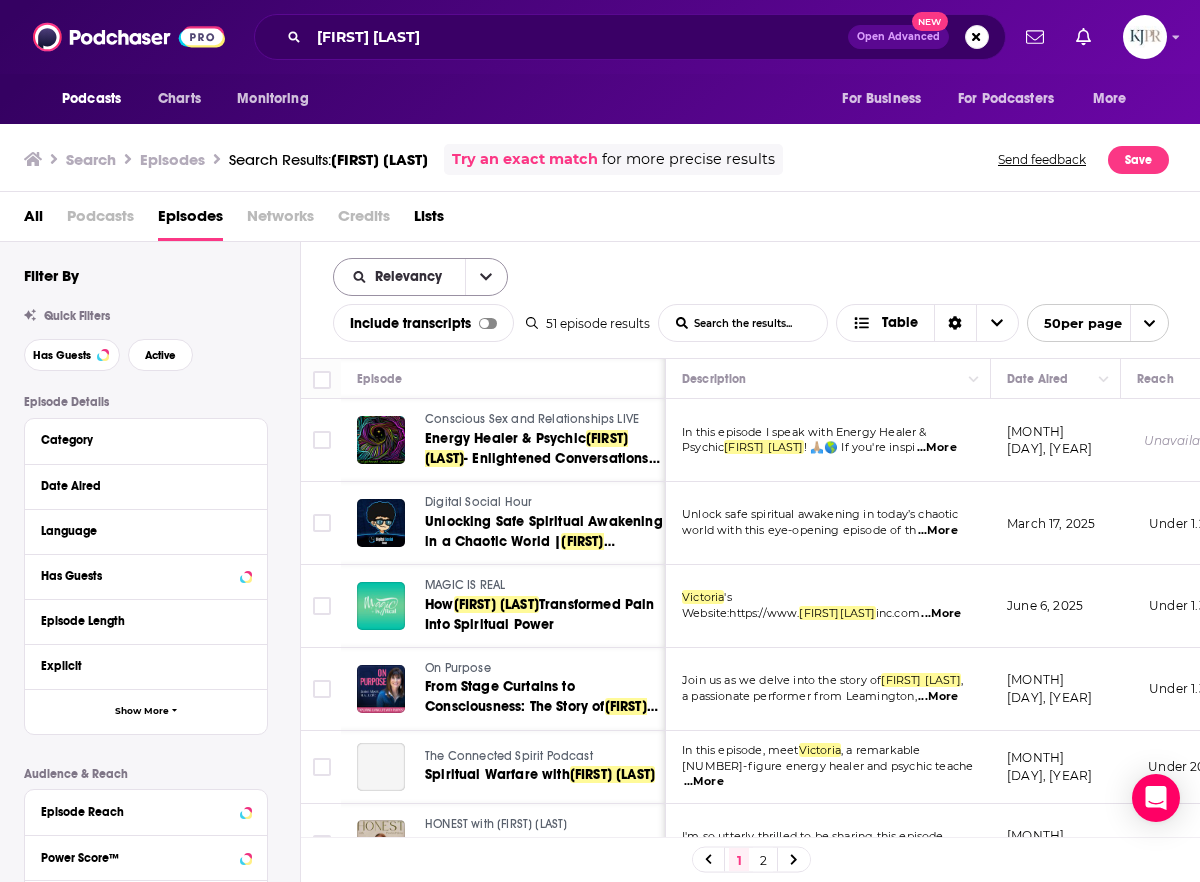click at bounding box center (486, 277) 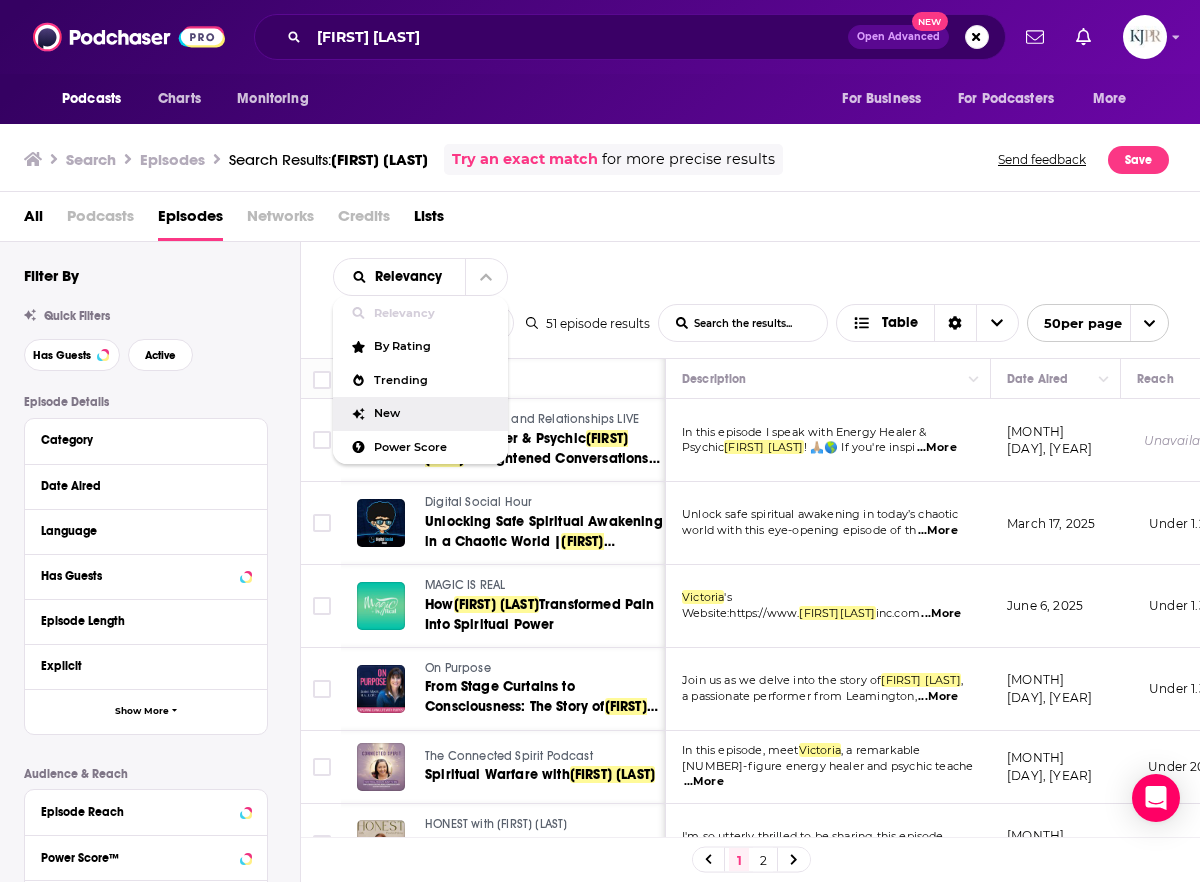 click on "New" at bounding box center [433, 413] 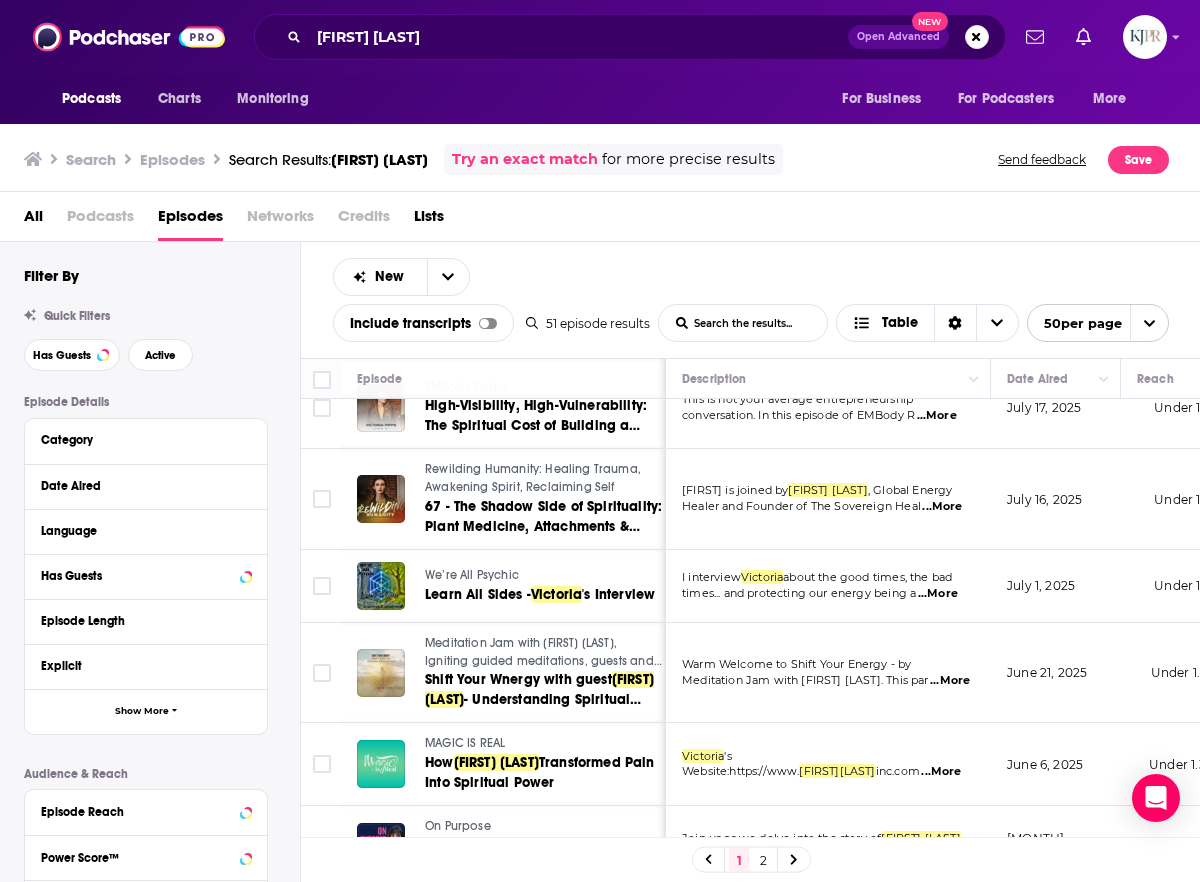scroll, scrollTop: 301, scrollLeft: 0, axis: vertical 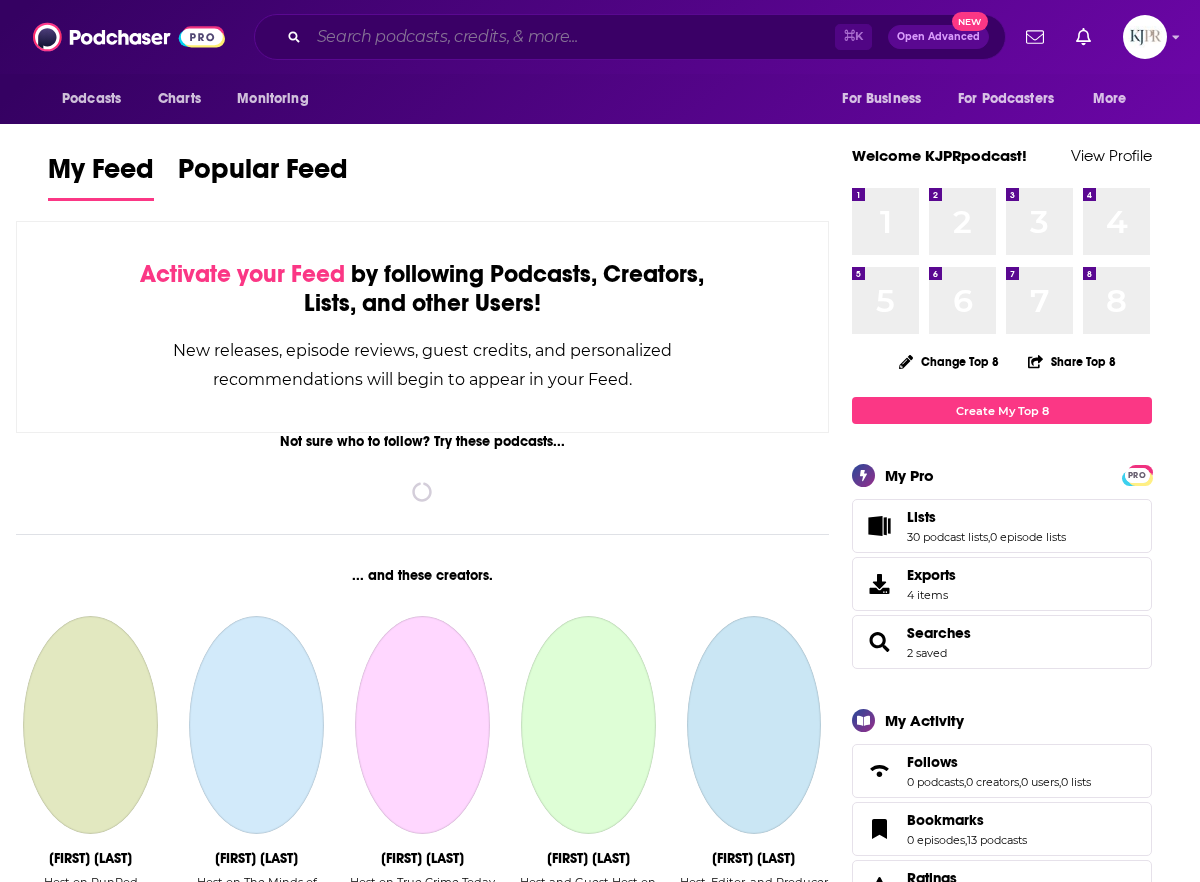 click at bounding box center [572, 37] 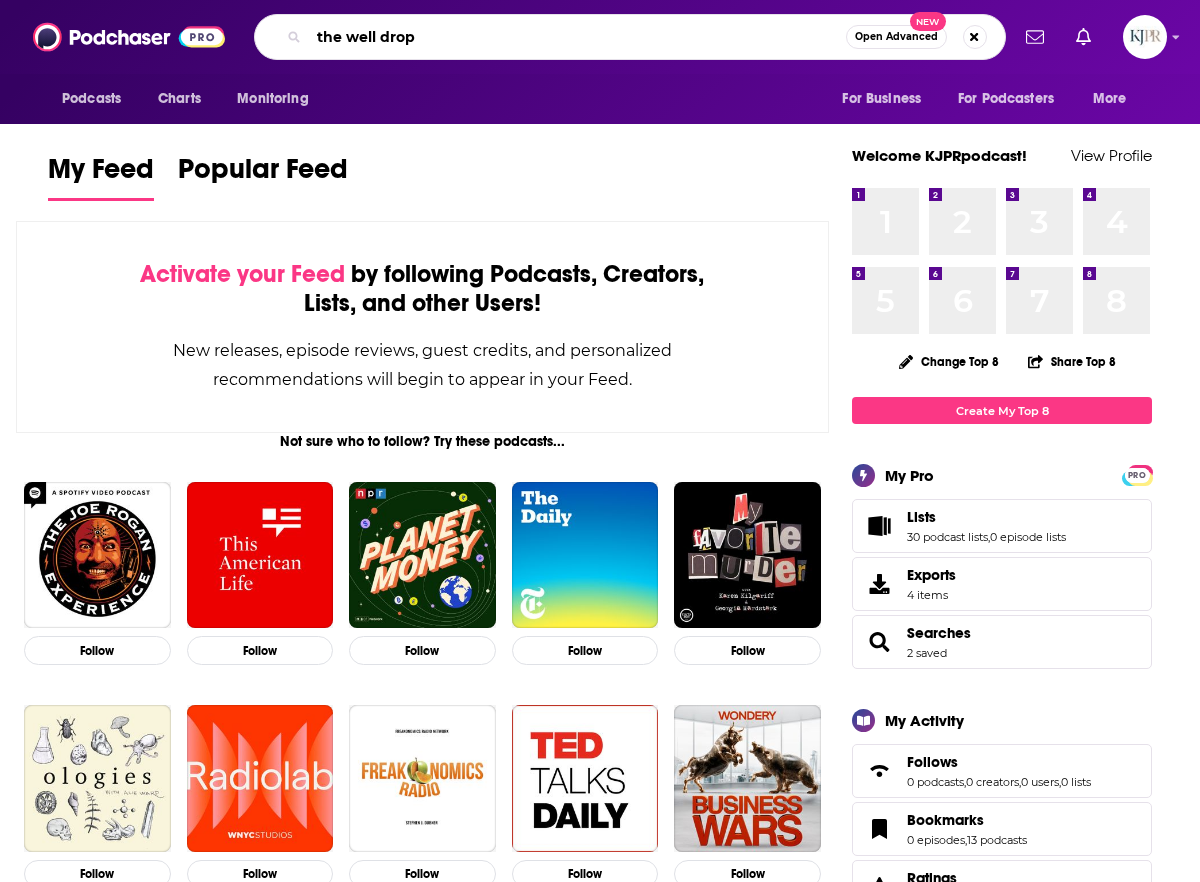 type on "the well drop" 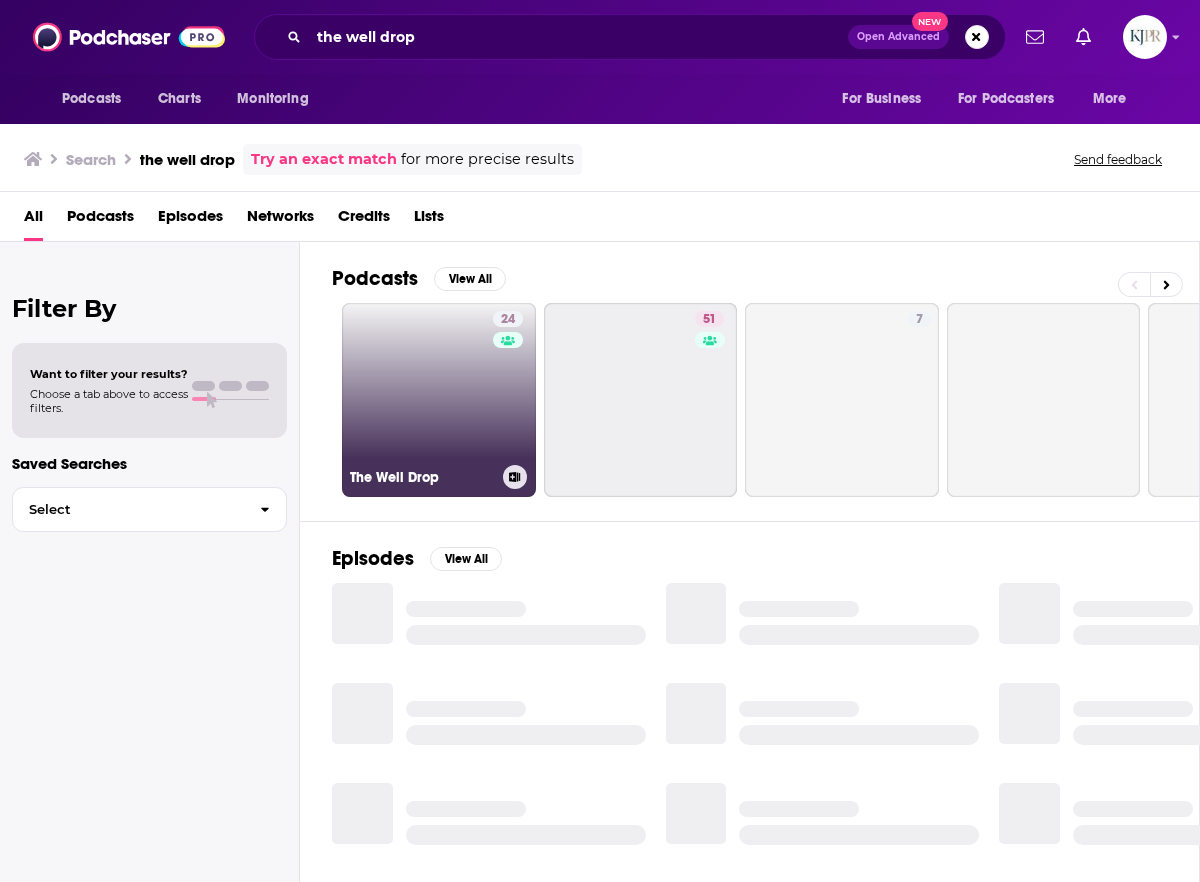 click on "24 The Well Drop" at bounding box center (439, 400) 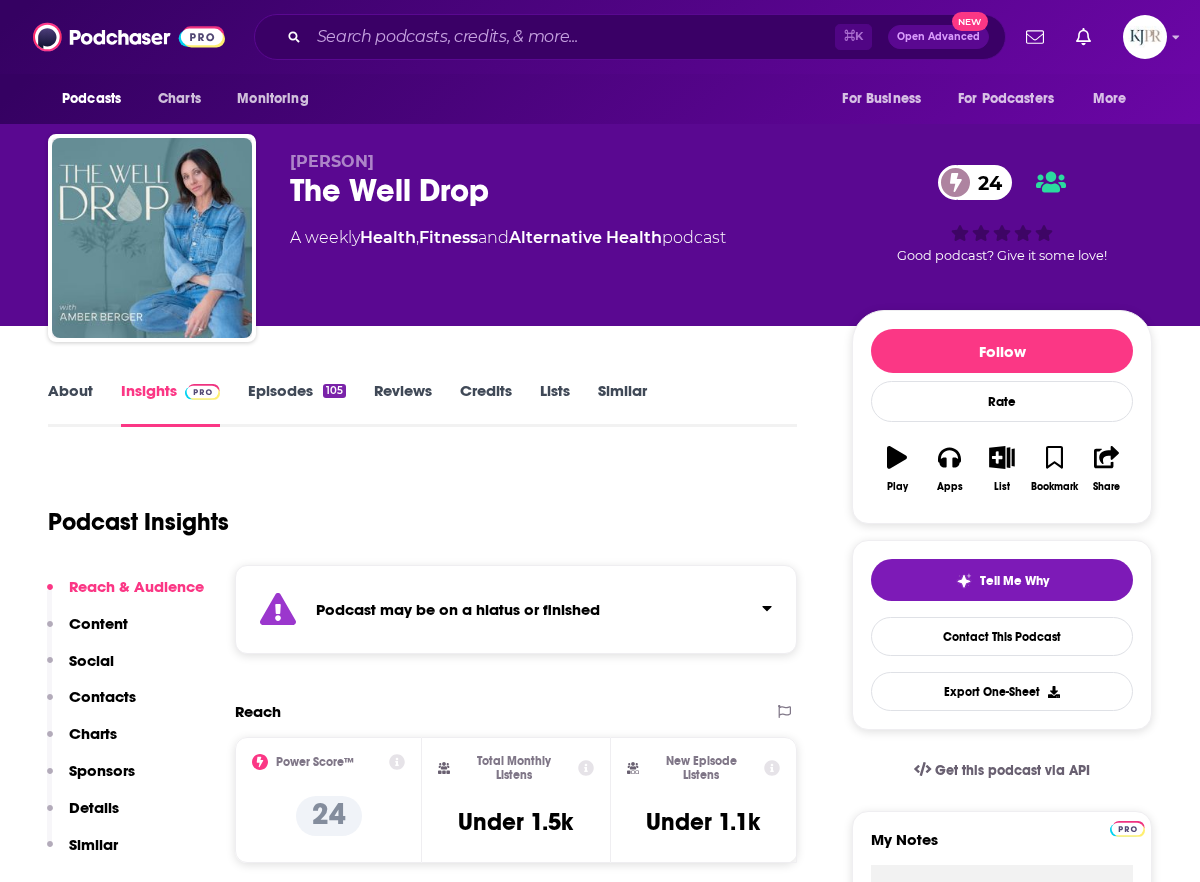 scroll, scrollTop: 55, scrollLeft: 0, axis: vertical 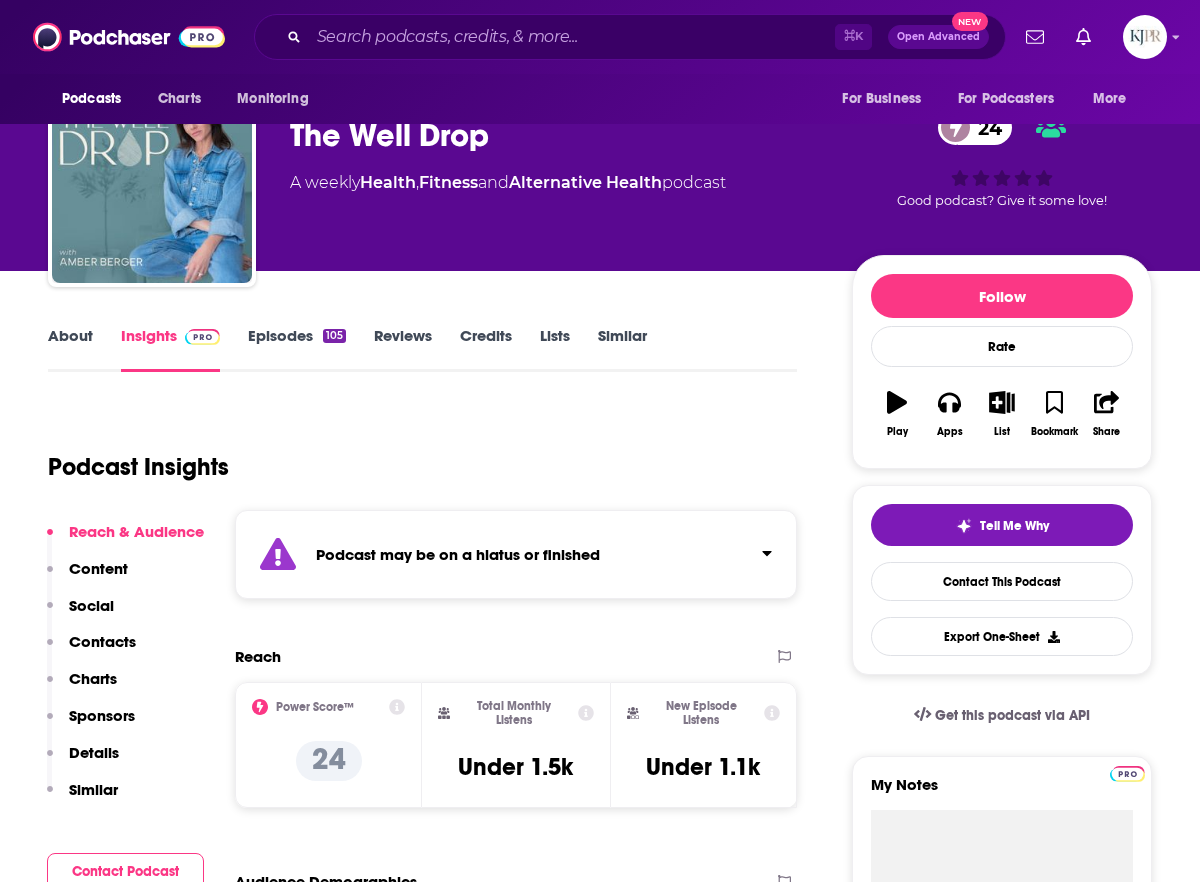click on "About" at bounding box center (70, 349) 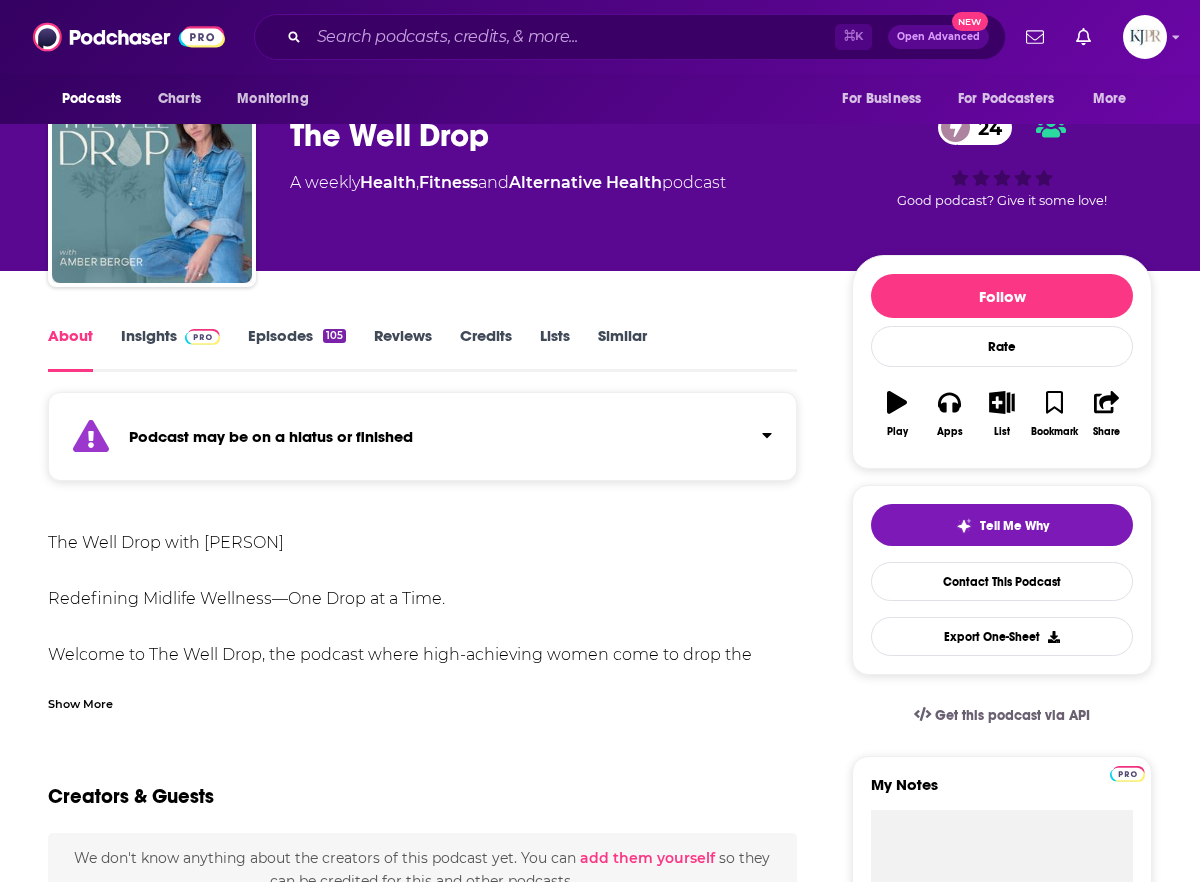scroll, scrollTop: 0, scrollLeft: 0, axis: both 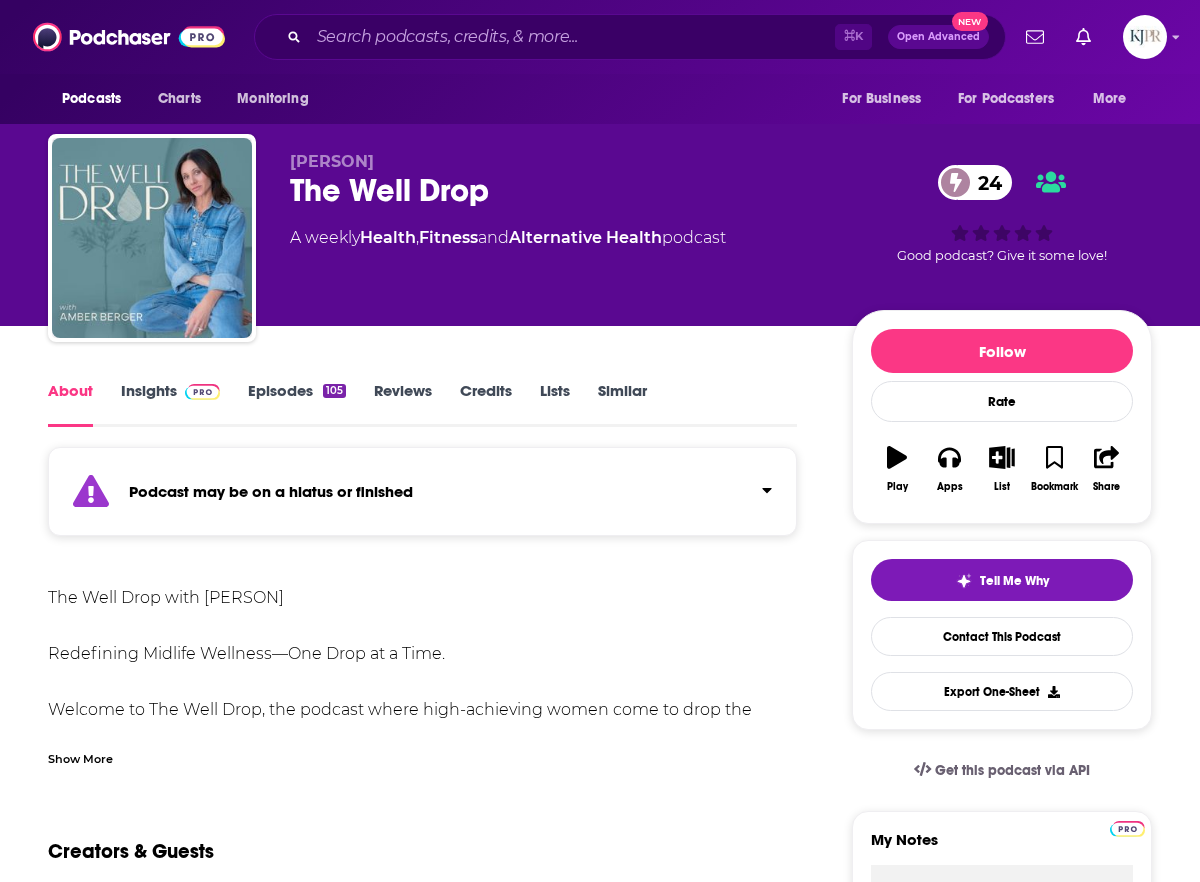click on "About Insights Episodes 105 Reviews Credits Lists Similar" at bounding box center [422, 402] 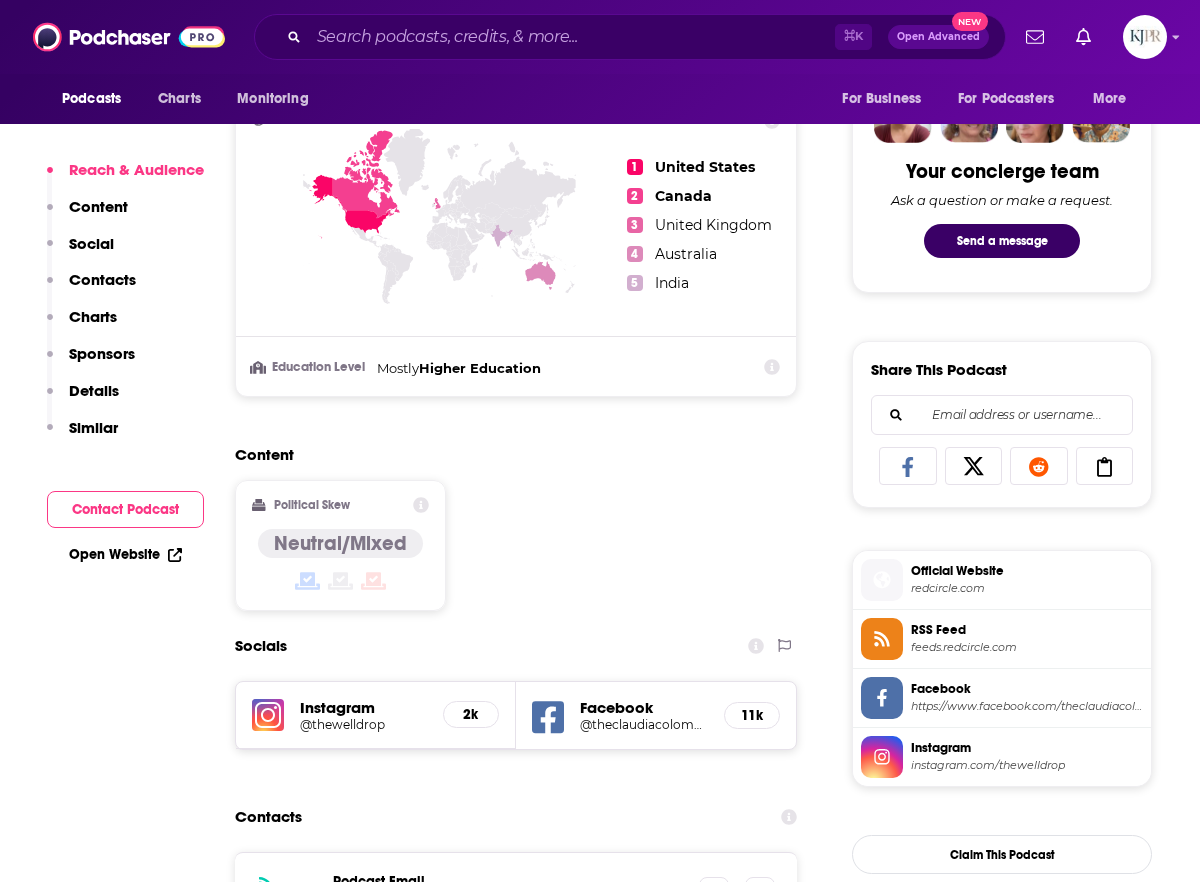 scroll, scrollTop: 1000, scrollLeft: 0, axis: vertical 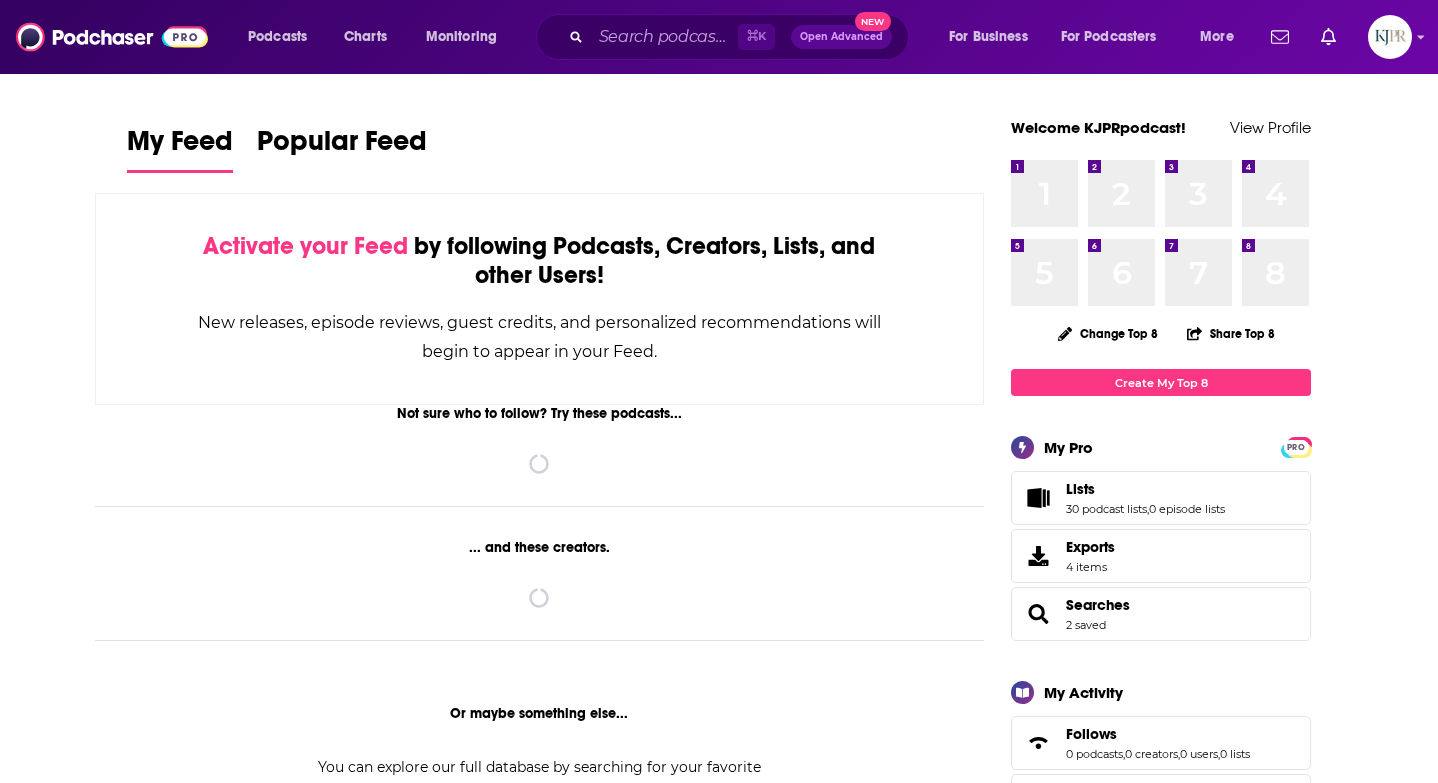 click on "⌘  K Open Advanced New" at bounding box center [722, 37] 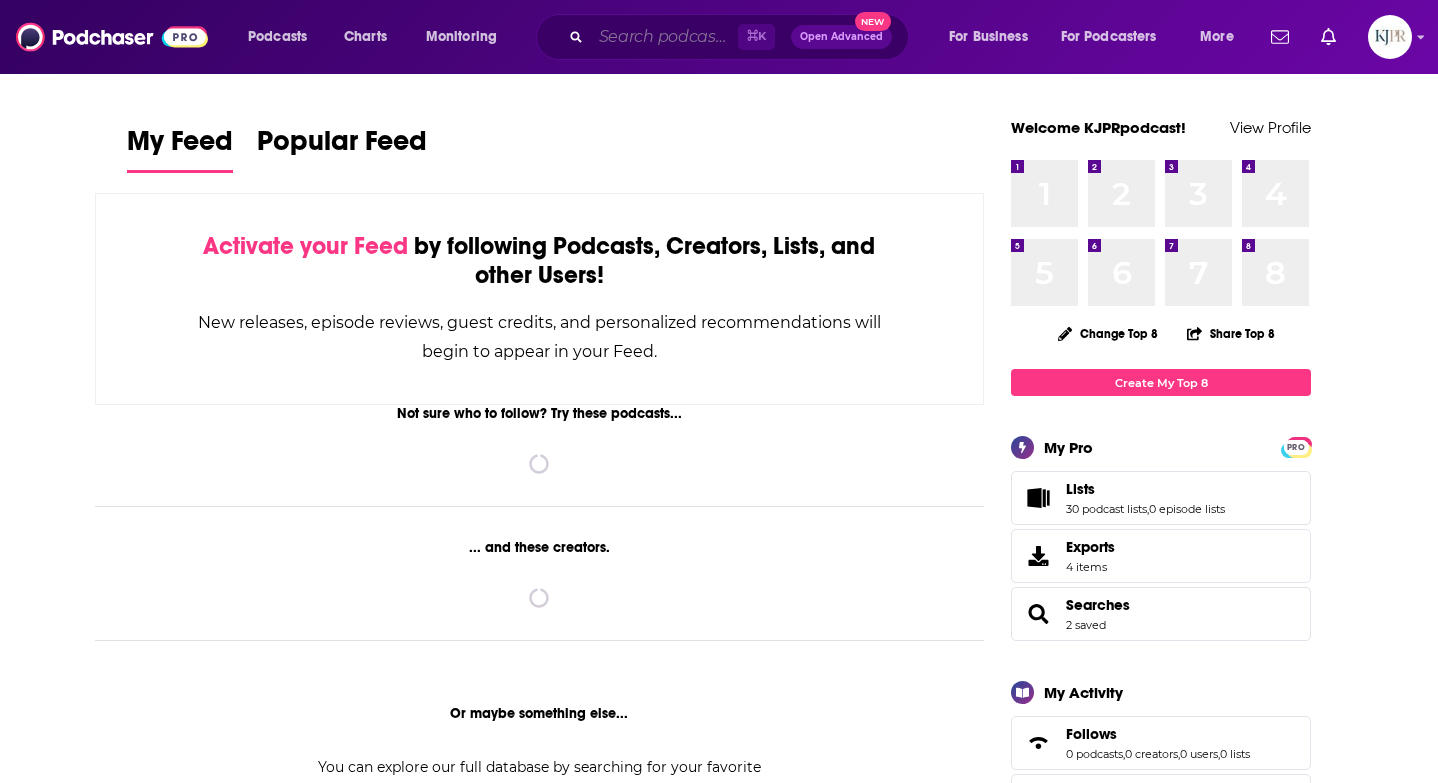 click at bounding box center (664, 37) 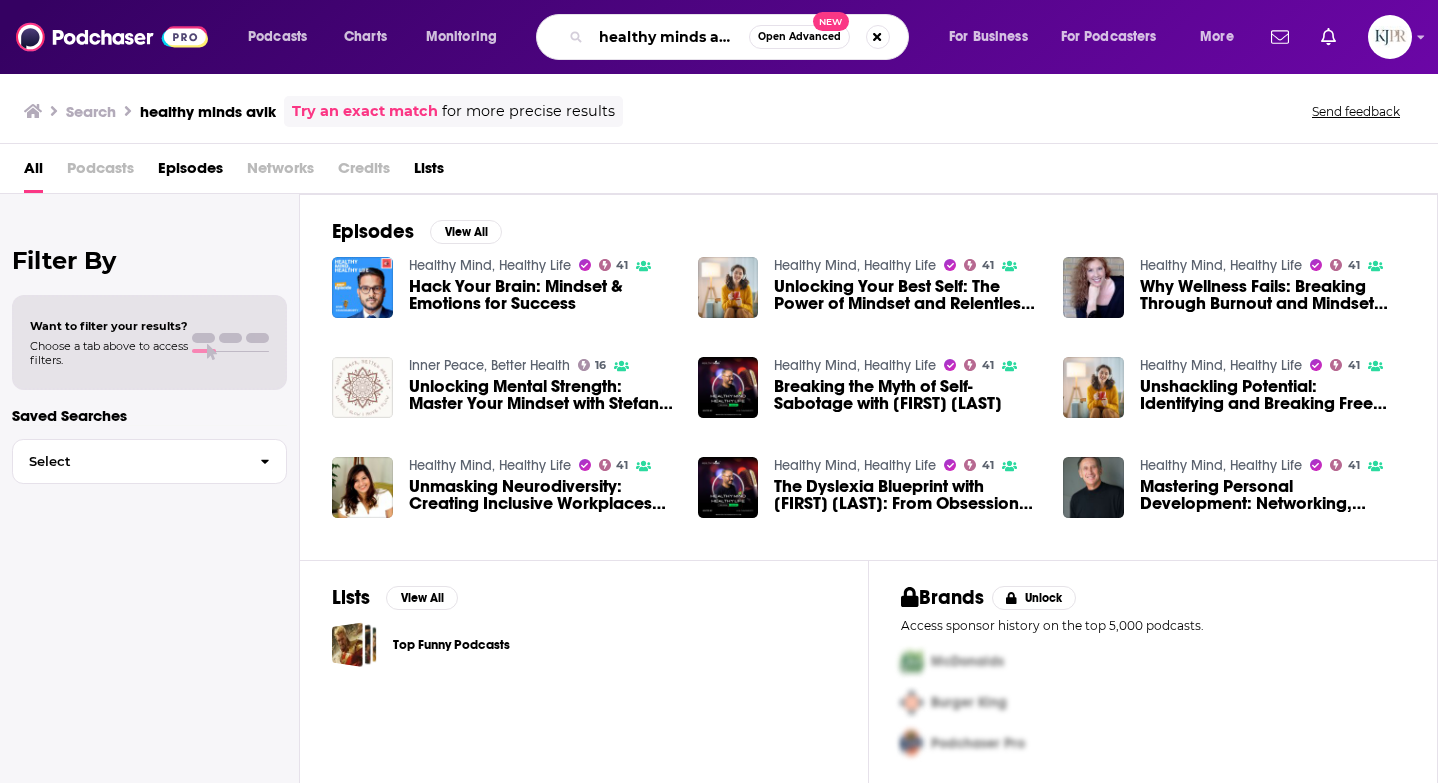 drag, startPoint x: 703, startPoint y: 37, endPoint x: 802, endPoint y: 41, distance: 99.08077 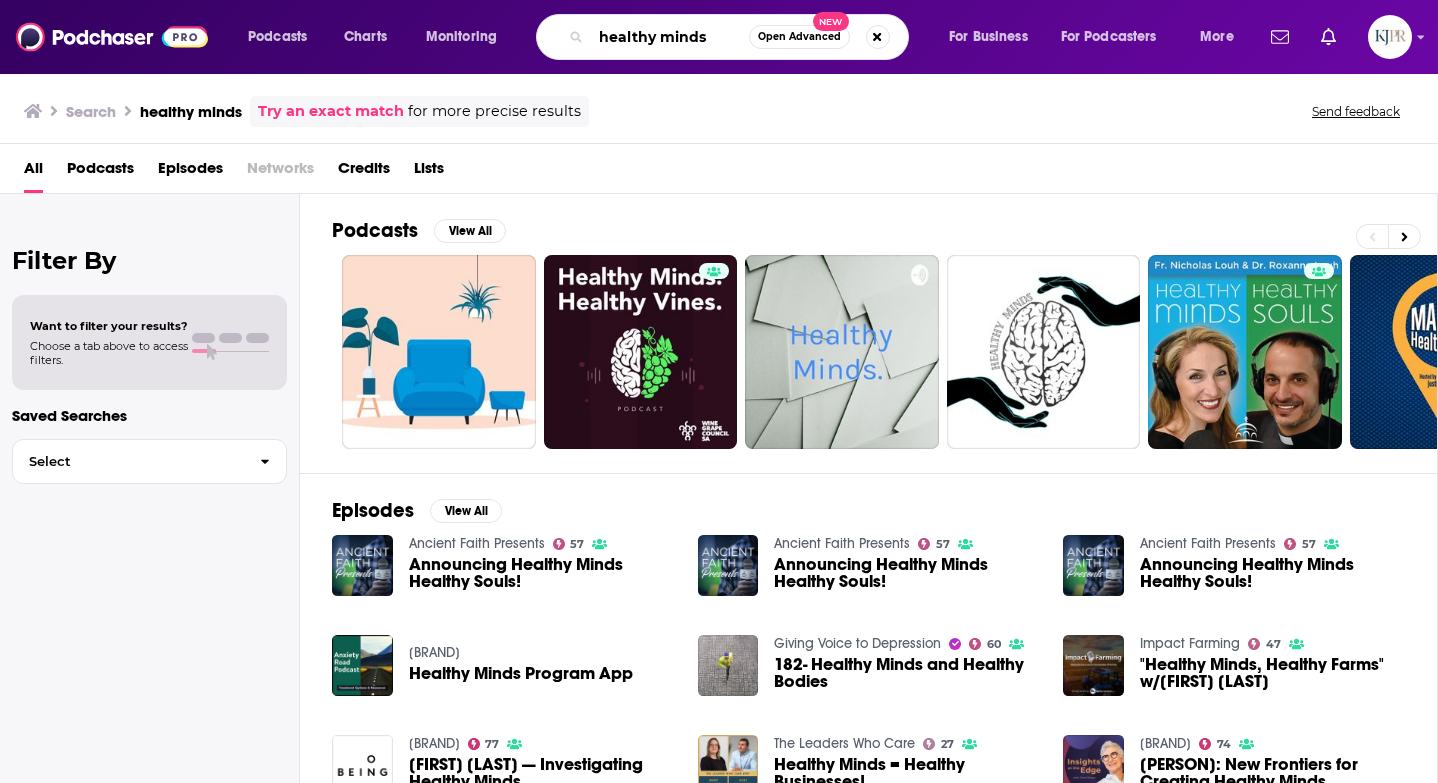 click on "healthy minds" at bounding box center [670, 37] 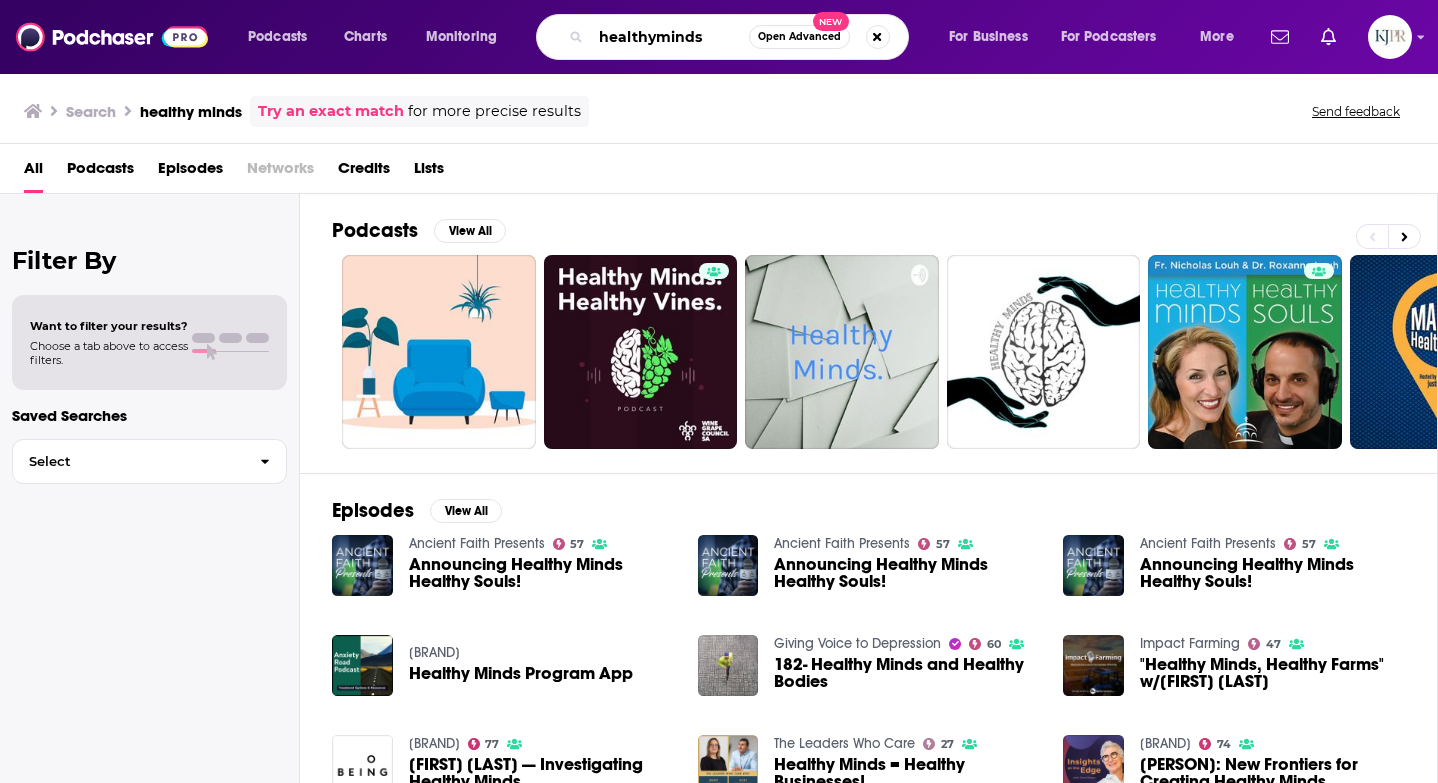 type on "healthyminds" 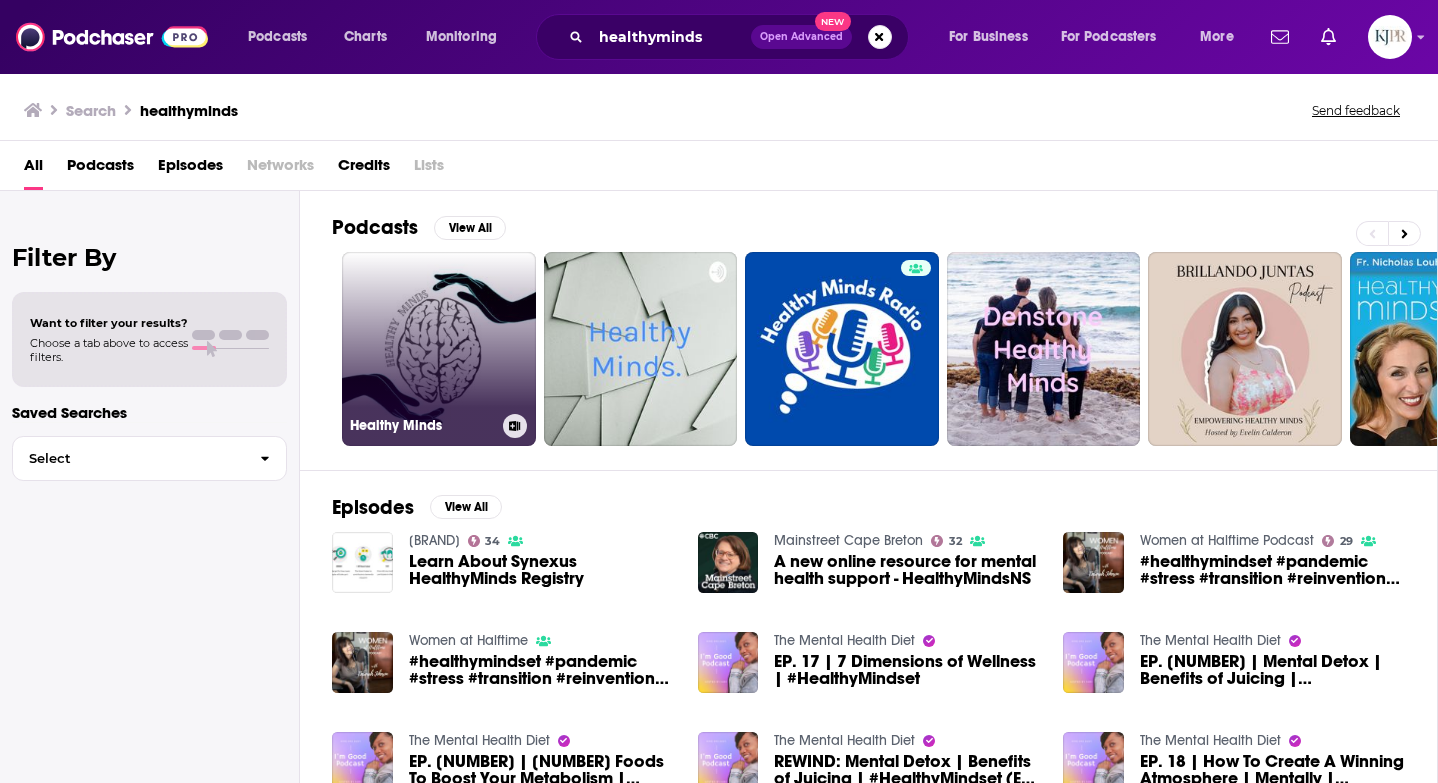 click on "Healthy Minds" at bounding box center [439, 349] 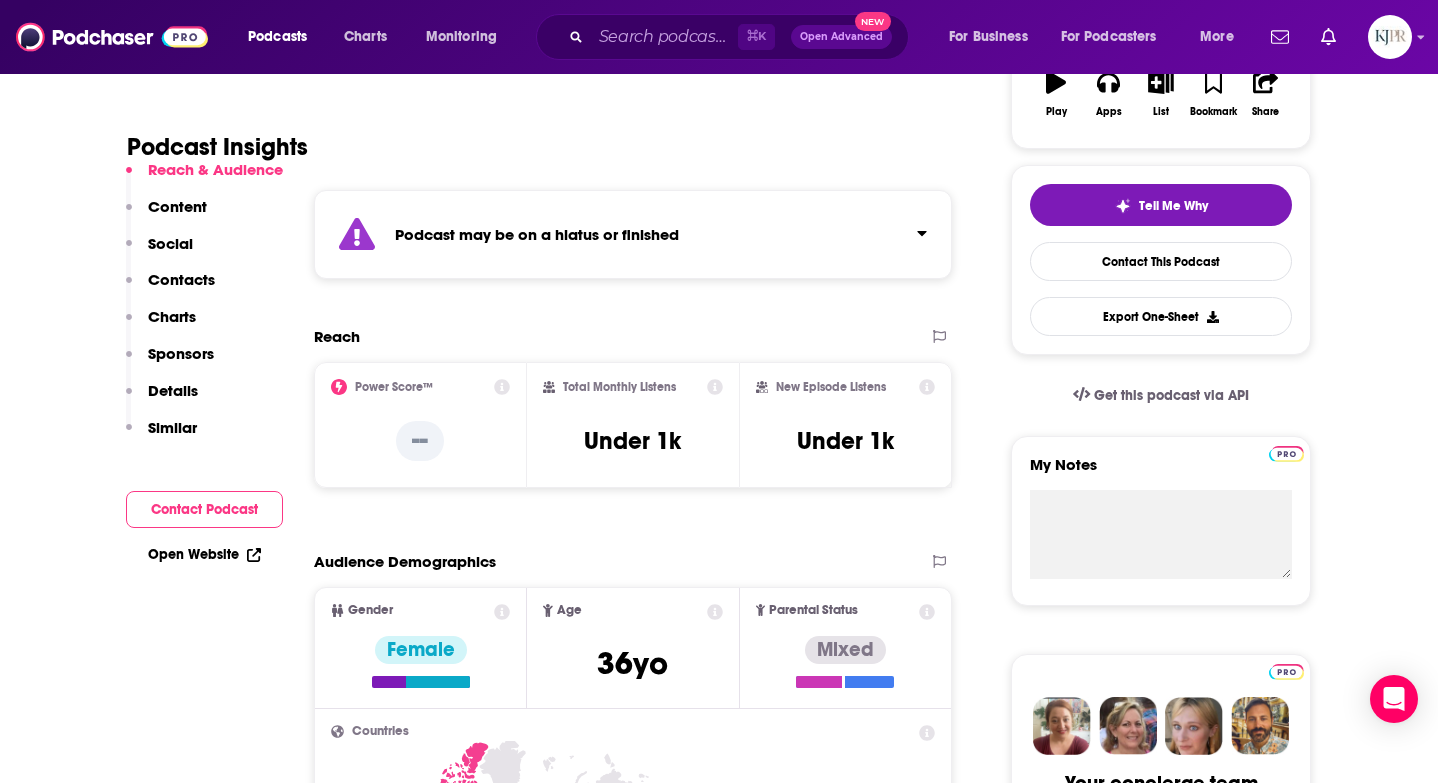 scroll, scrollTop: 373, scrollLeft: 0, axis: vertical 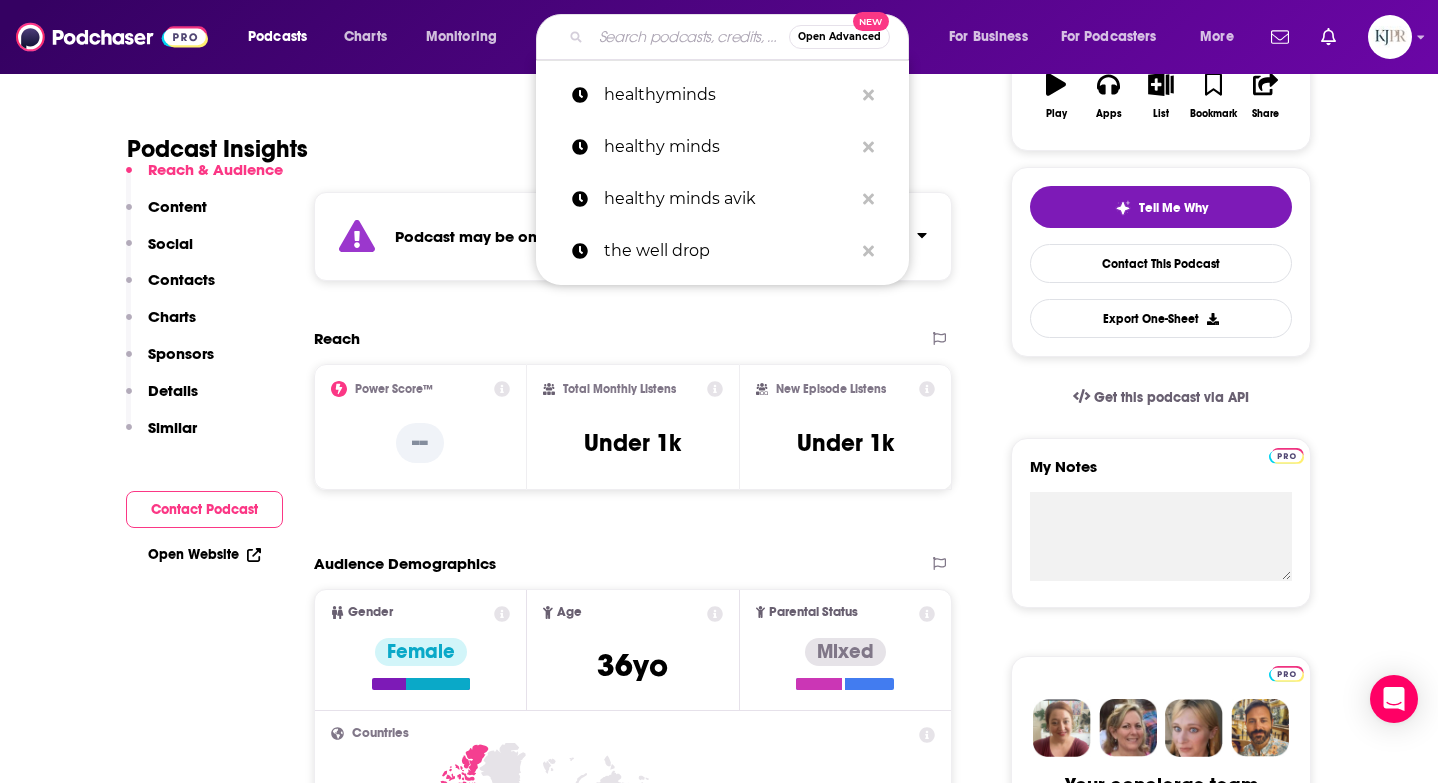 click at bounding box center [690, 37] 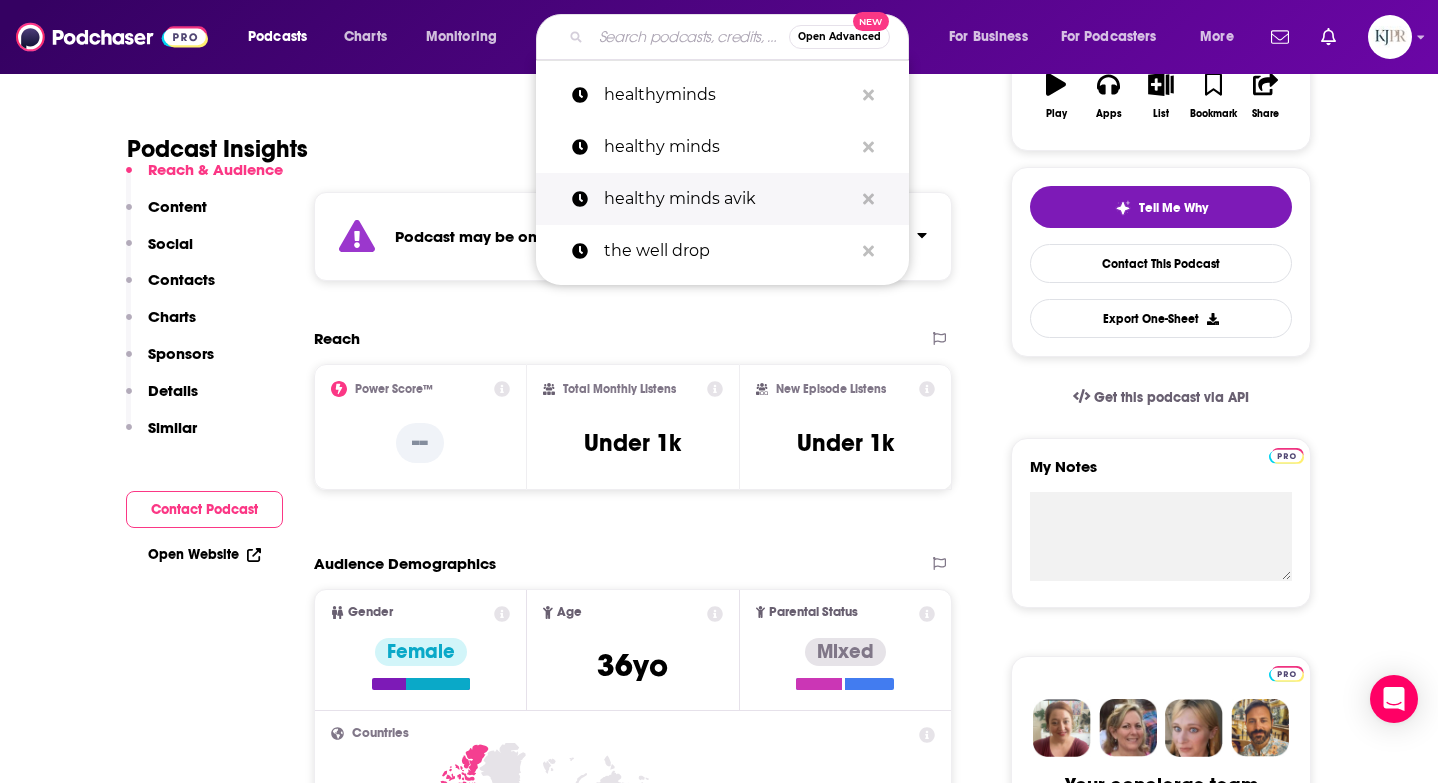click on "healthy minds avik" at bounding box center [728, 199] 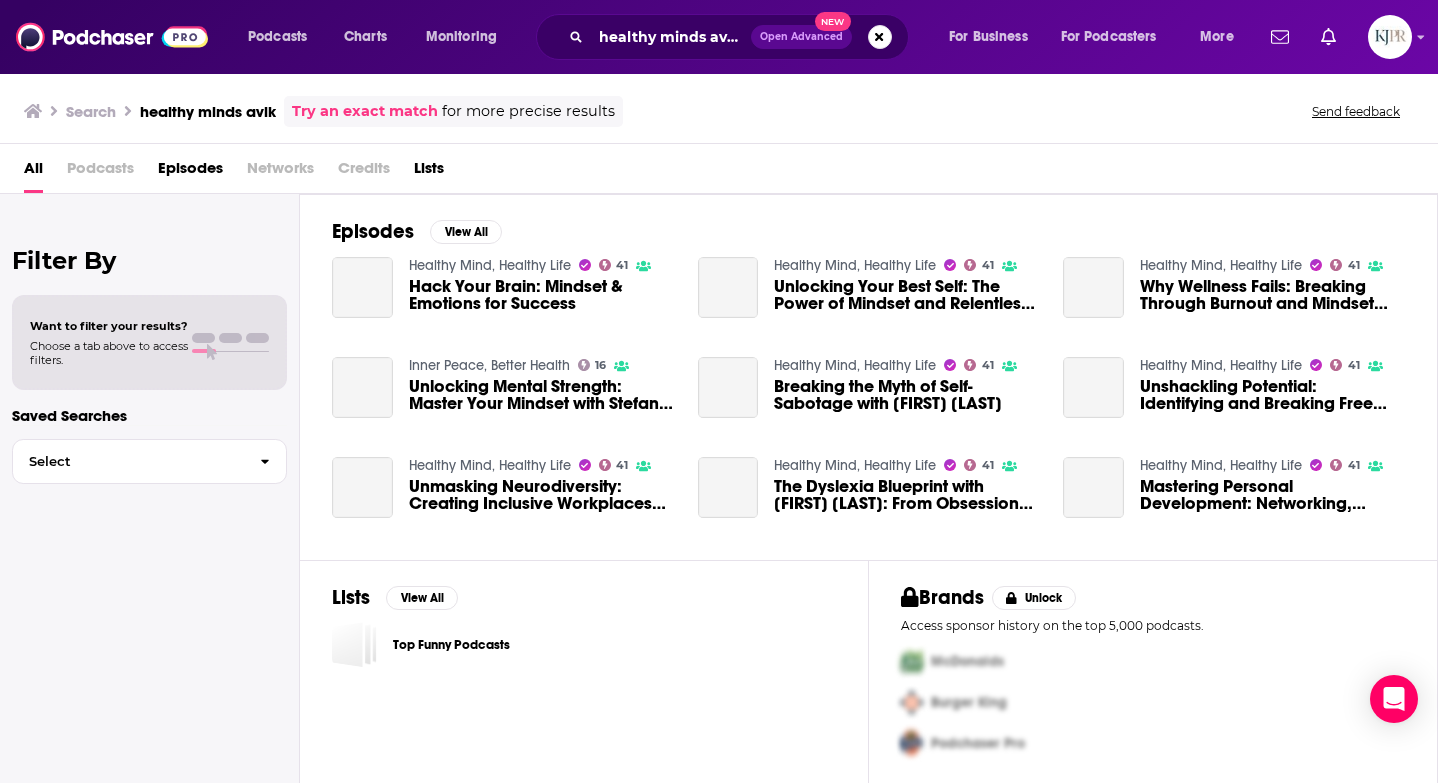 scroll, scrollTop: 0, scrollLeft: 0, axis: both 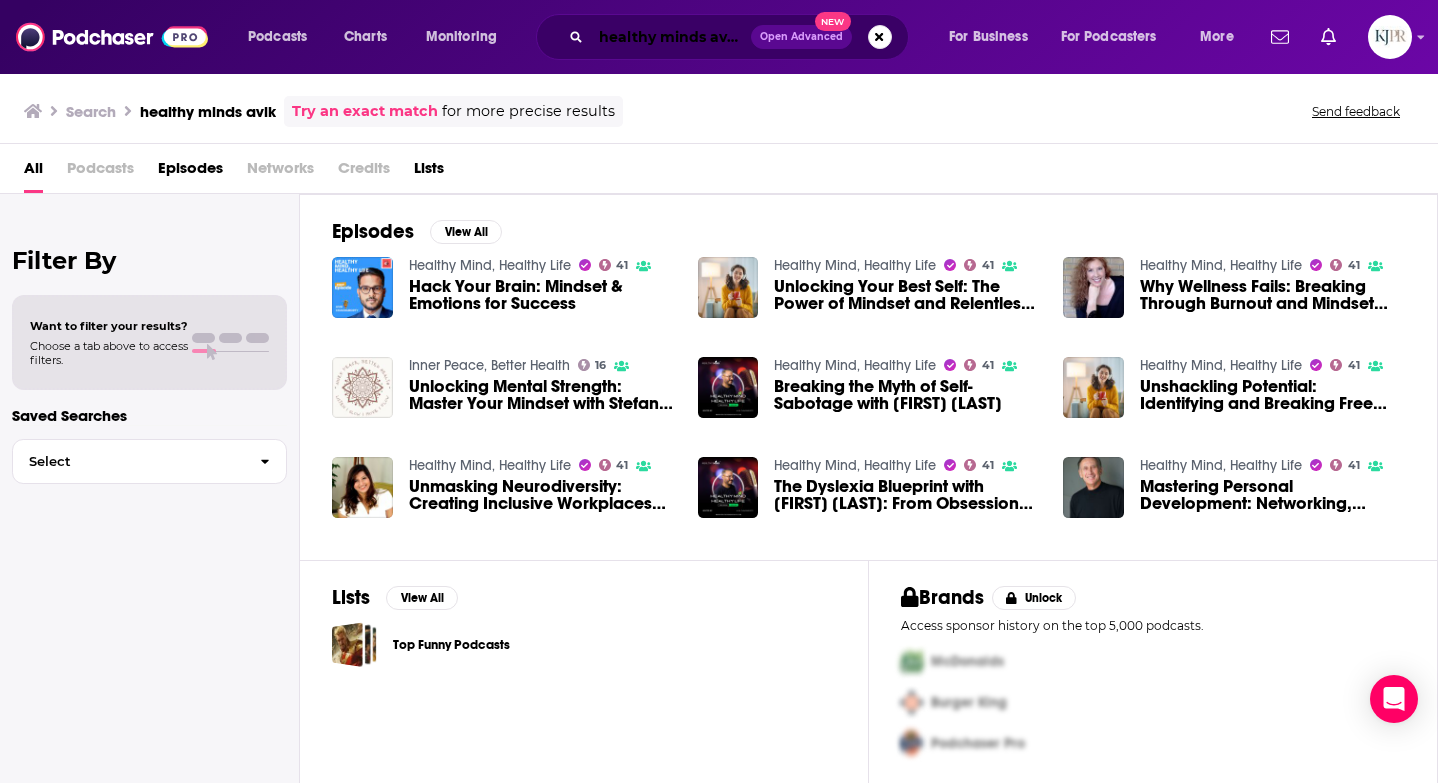 click on "healthy minds avik" at bounding box center (671, 37) 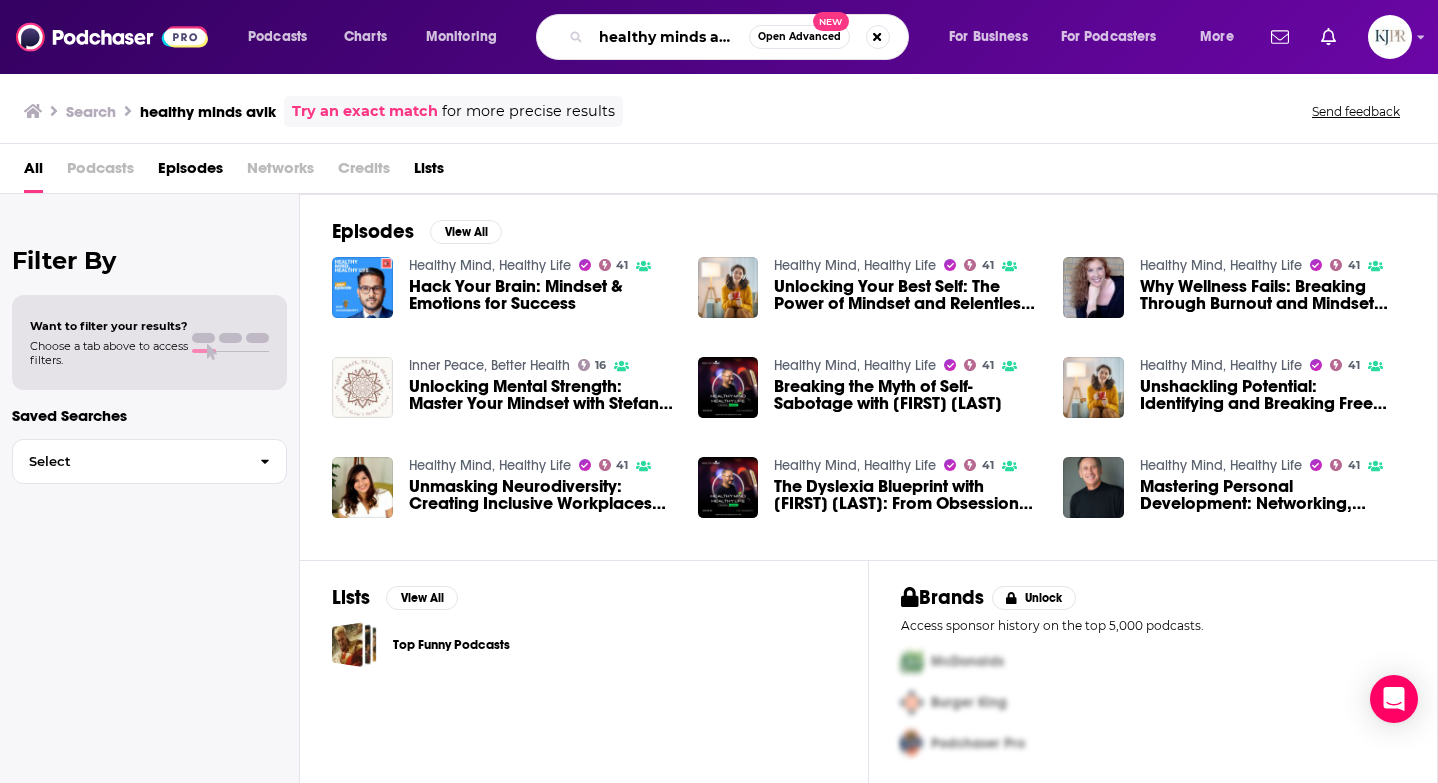 click on "healthy minds avik" at bounding box center [670, 37] 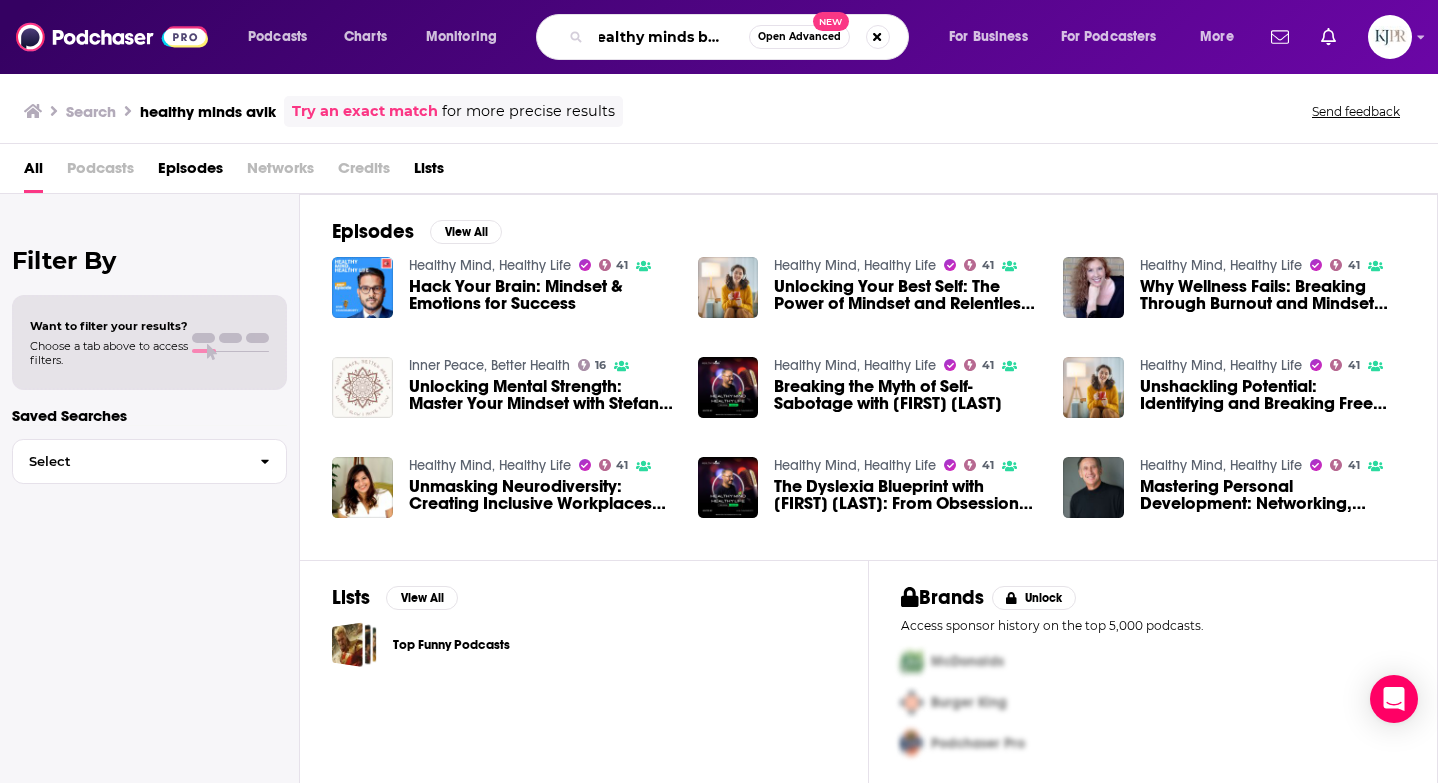 scroll, scrollTop: 0, scrollLeft: 21, axis: horizontal 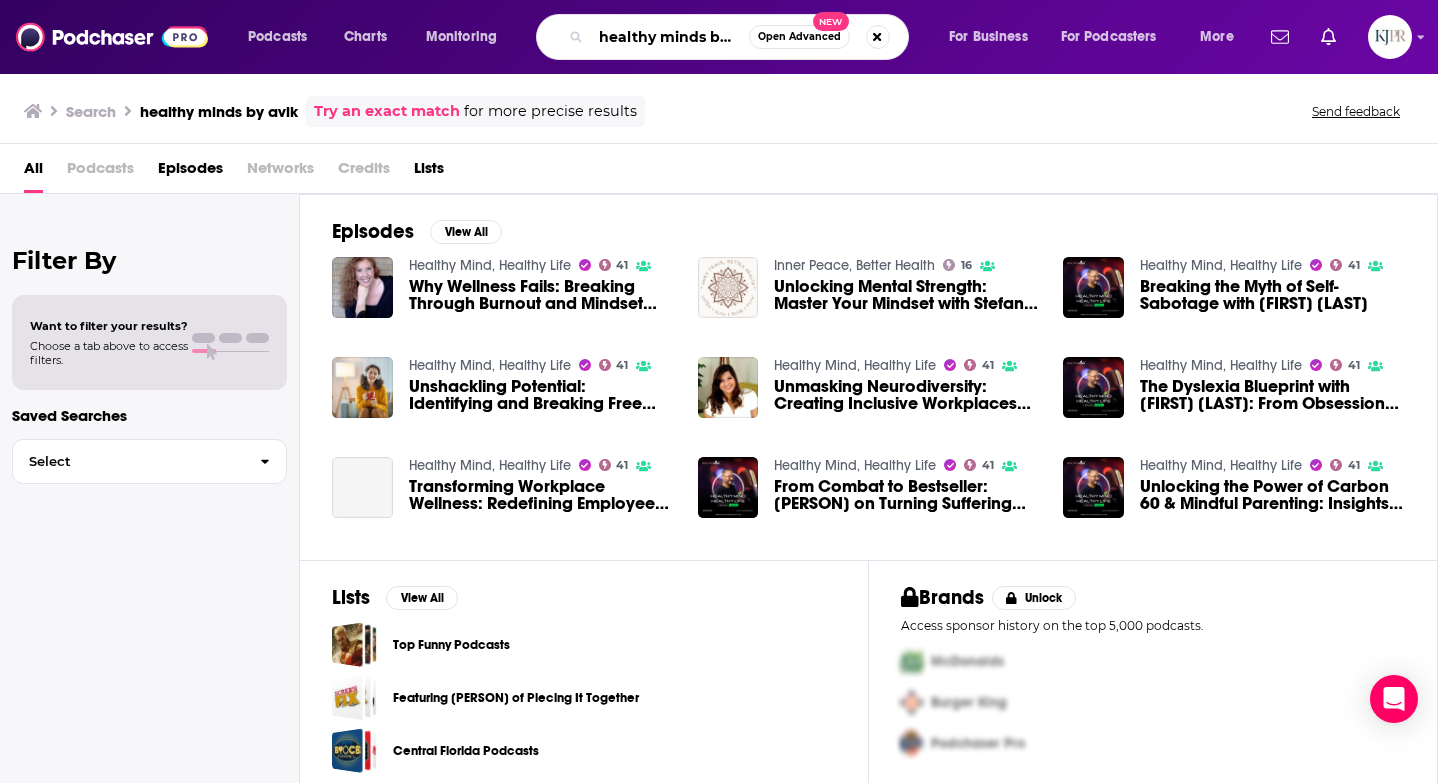 click on "healthy minds by avik" at bounding box center (670, 37) 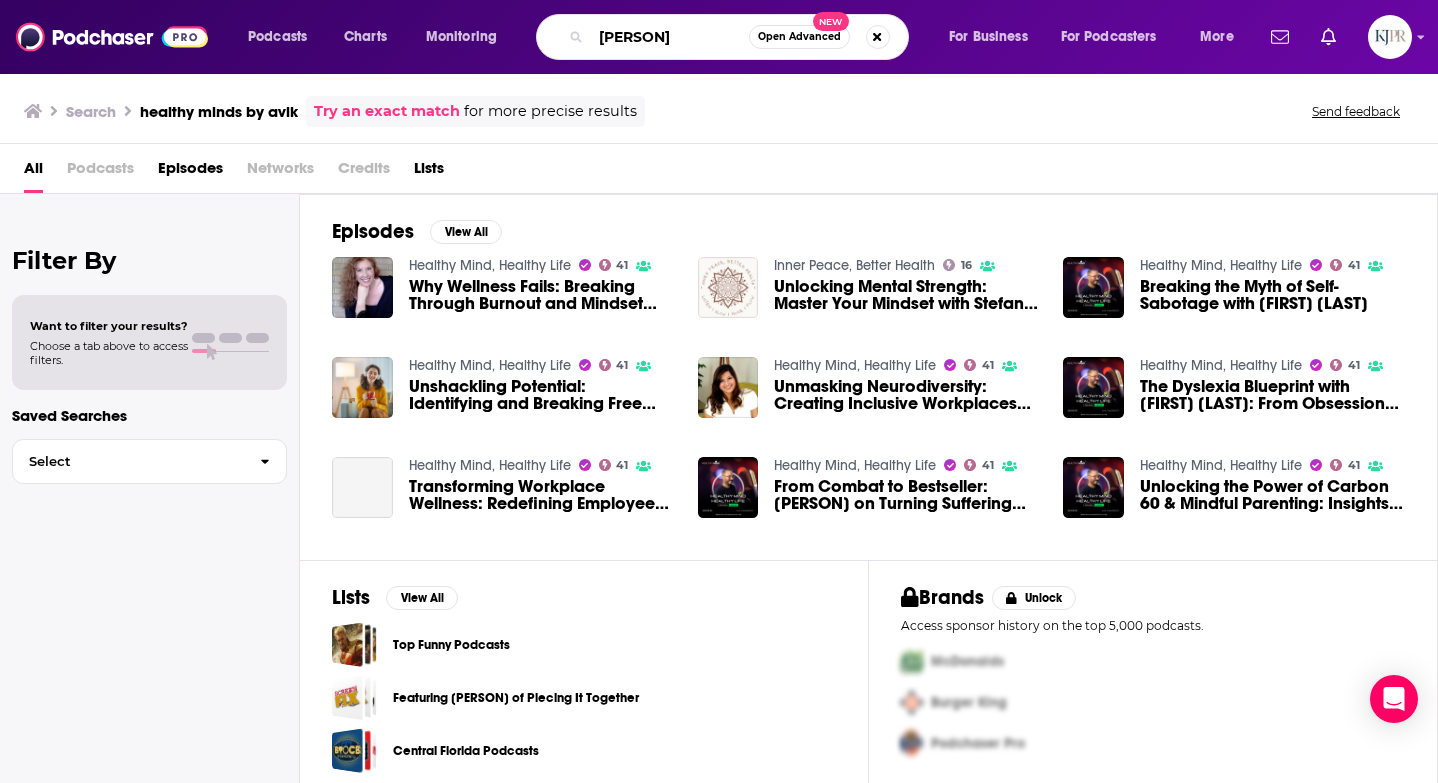 type on "[PERSON]" 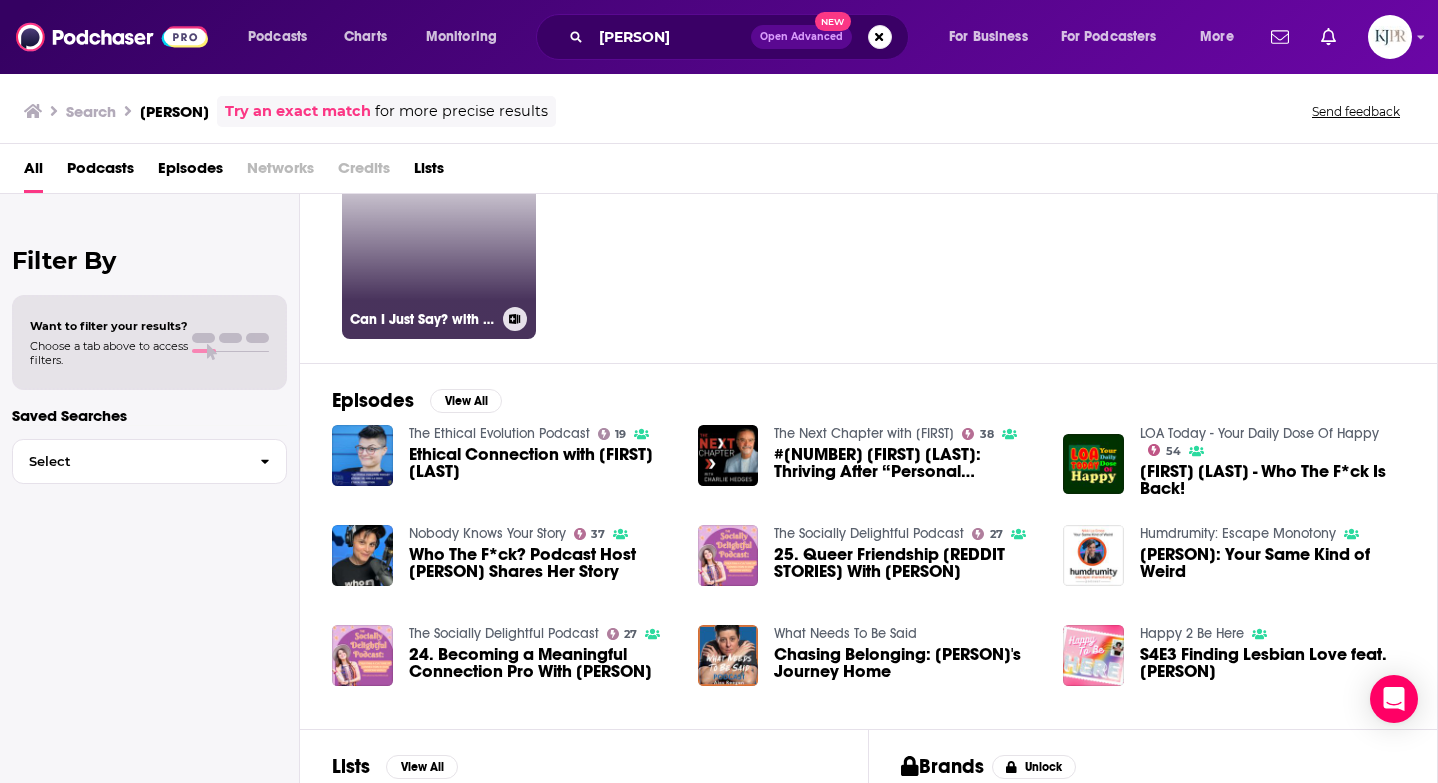 scroll, scrollTop: 113, scrollLeft: 0, axis: vertical 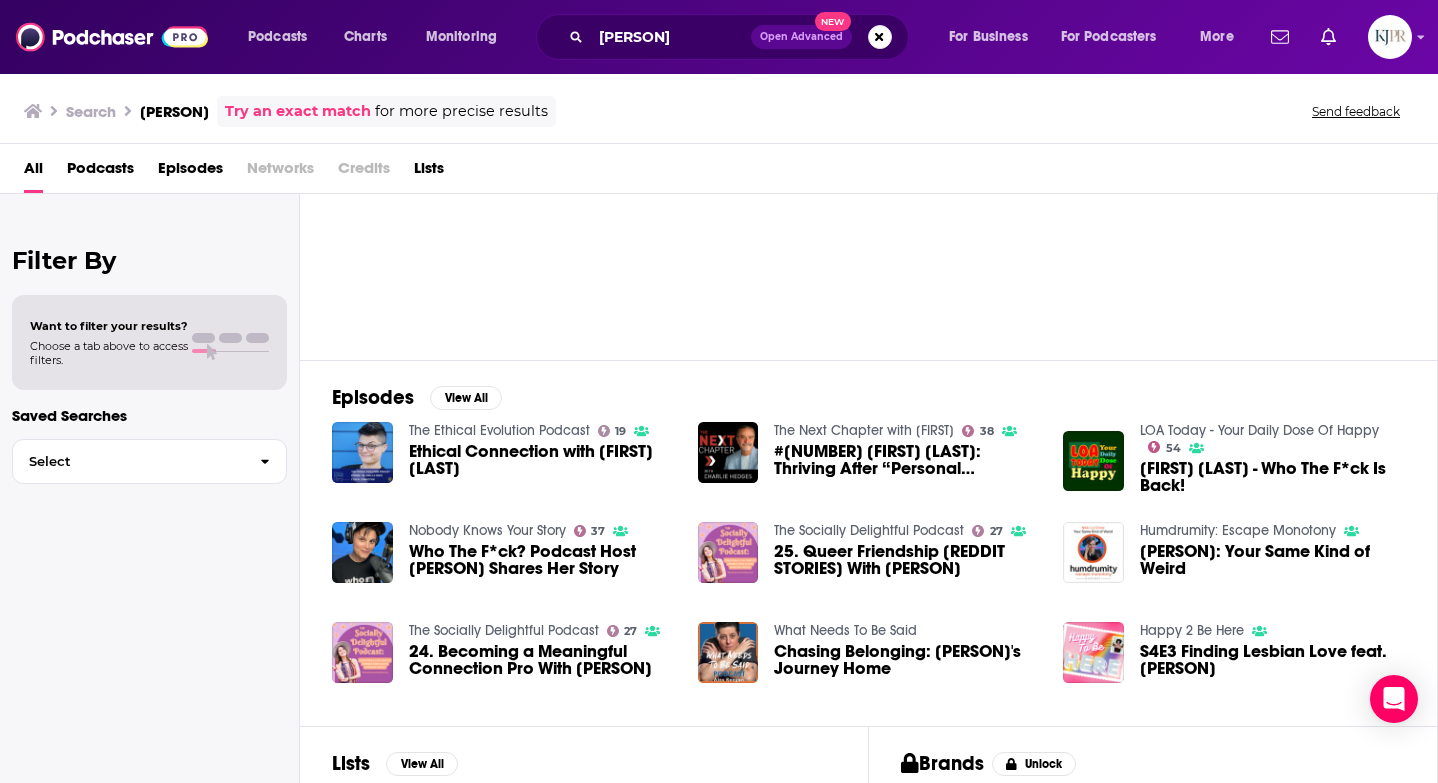 click on "Podcasts" at bounding box center (100, 172) 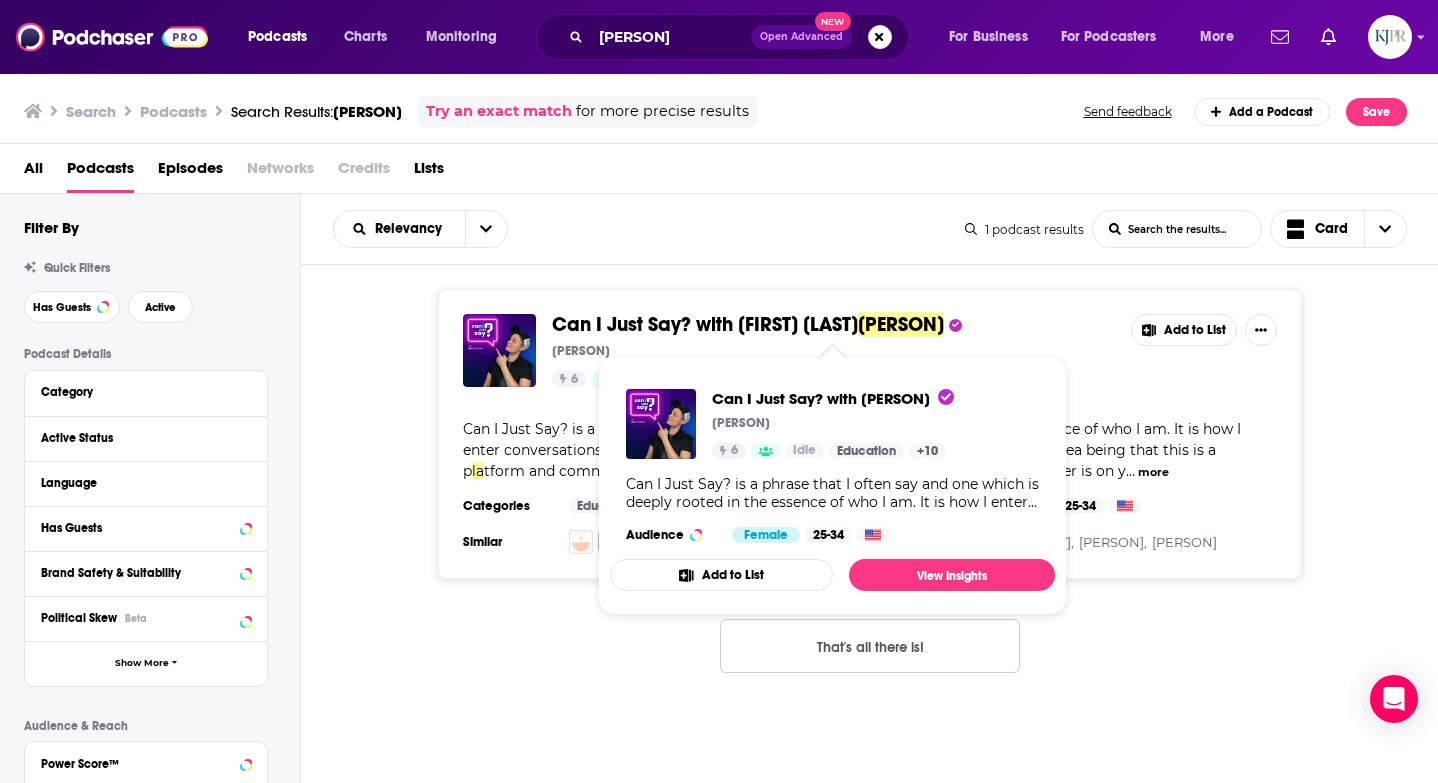click on "[PERSON]" at bounding box center [901, 324] 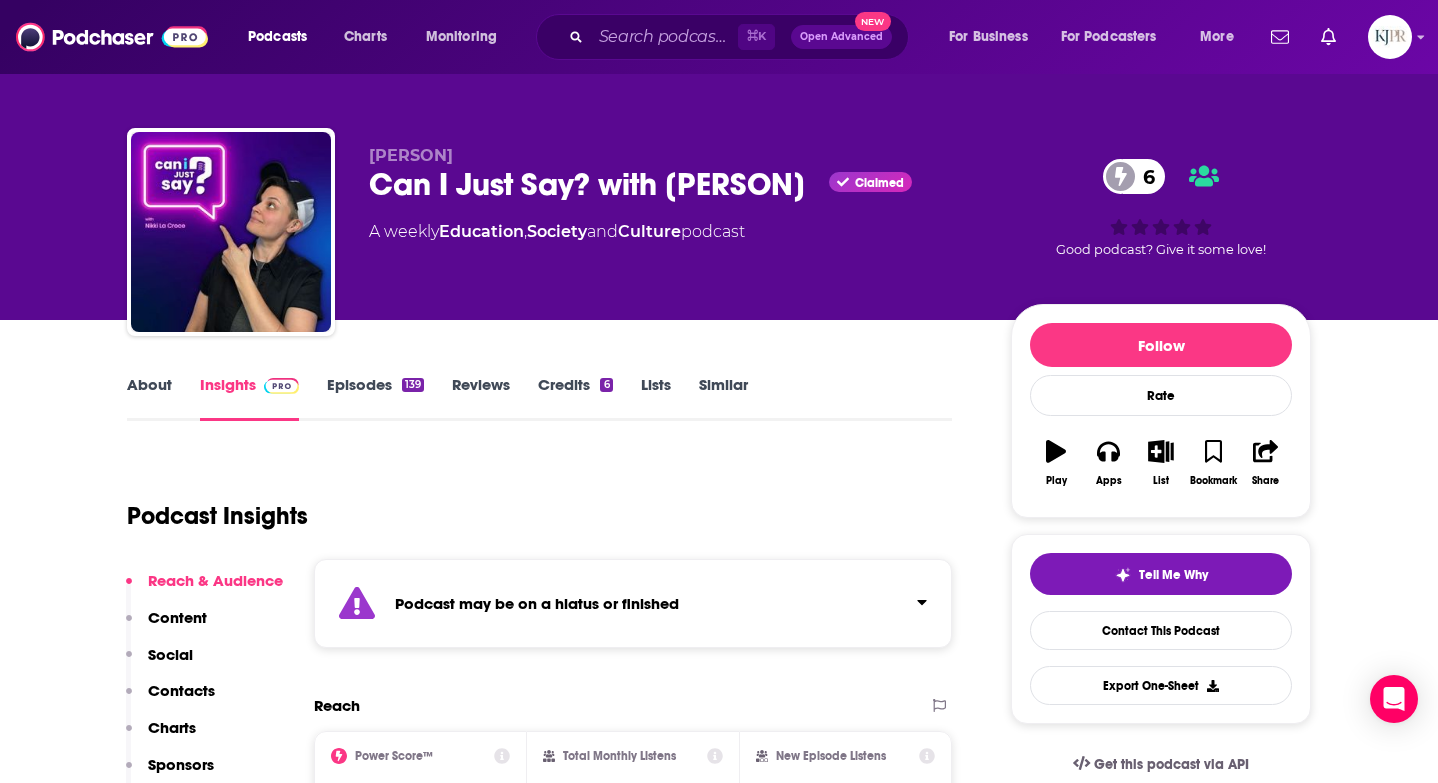 scroll, scrollTop: 0, scrollLeft: 0, axis: both 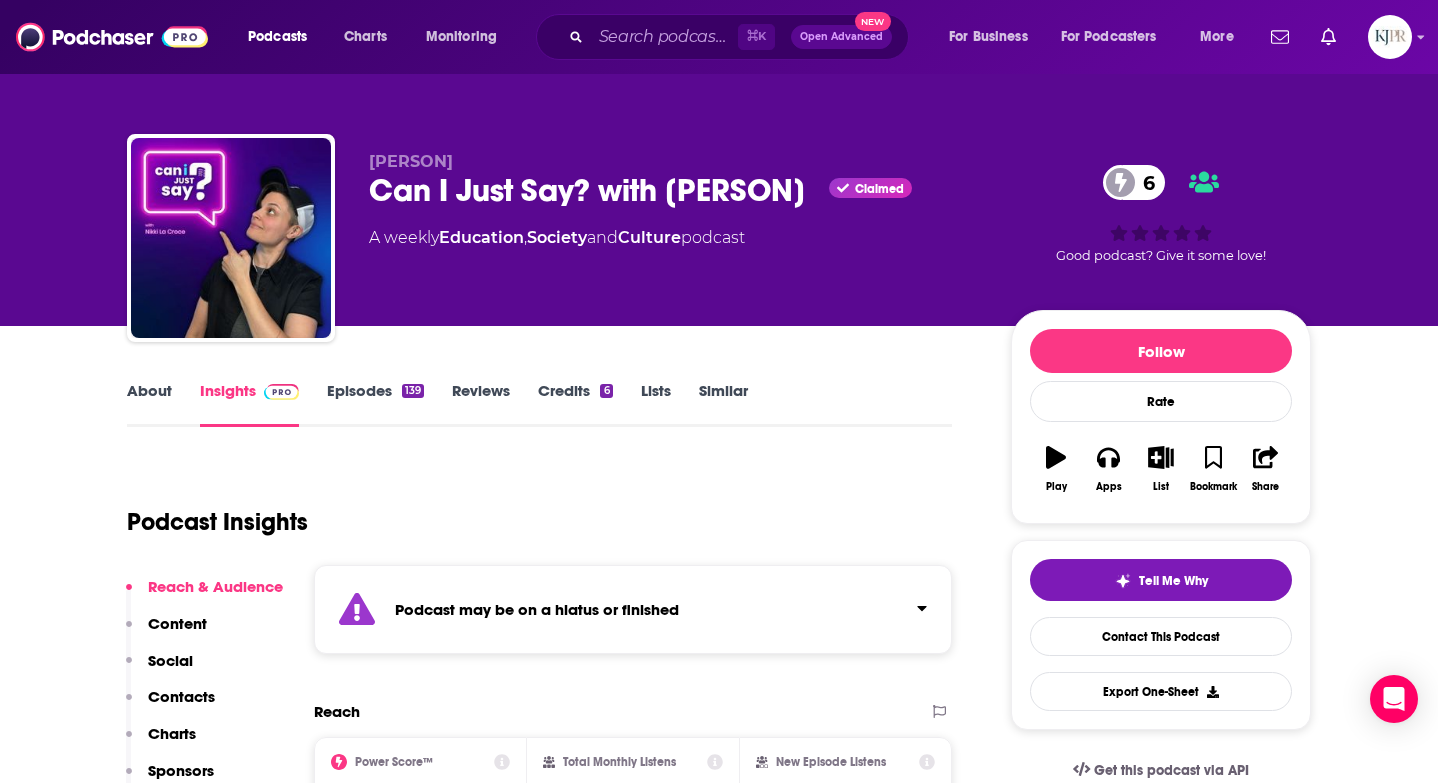 click on "Episodes 139" at bounding box center (375, 404) 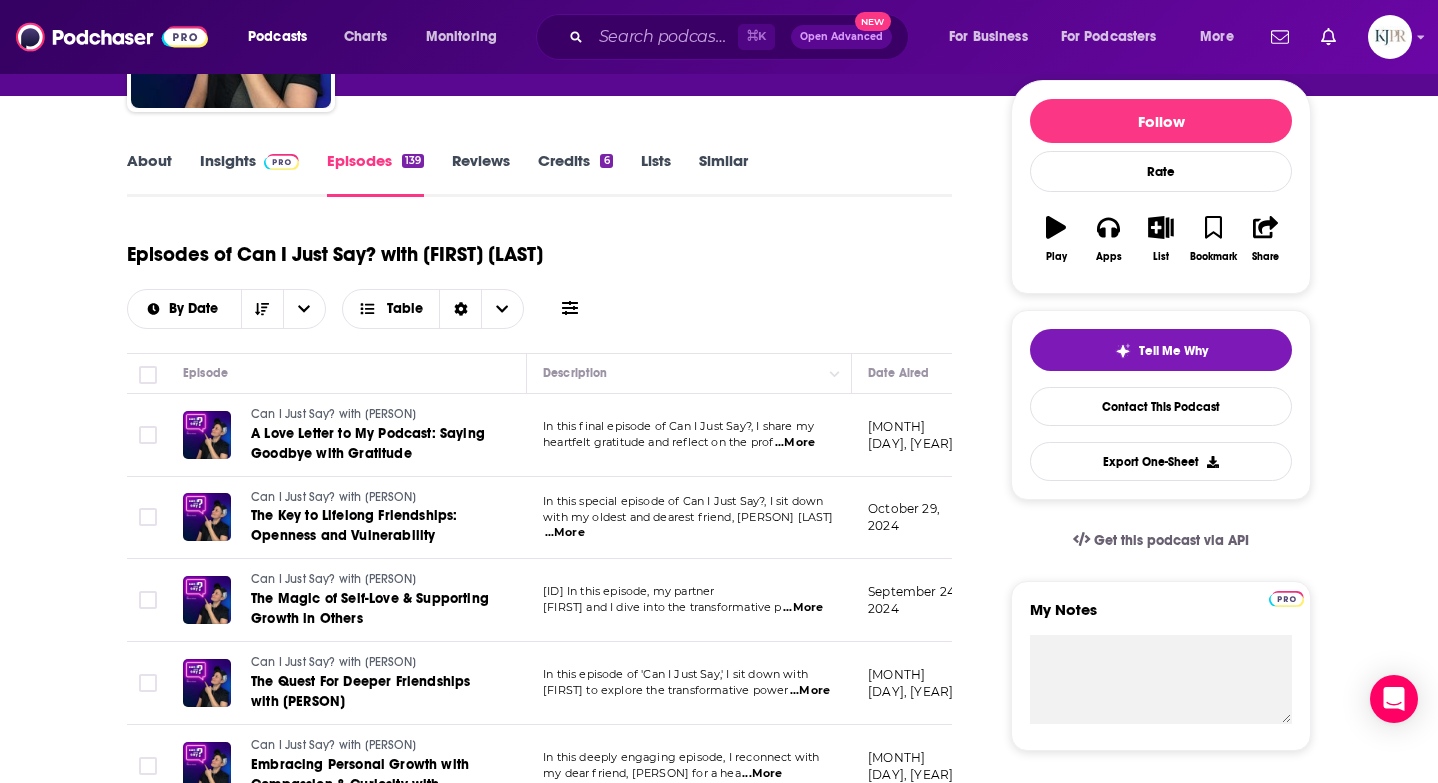 scroll, scrollTop: 236, scrollLeft: 0, axis: vertical 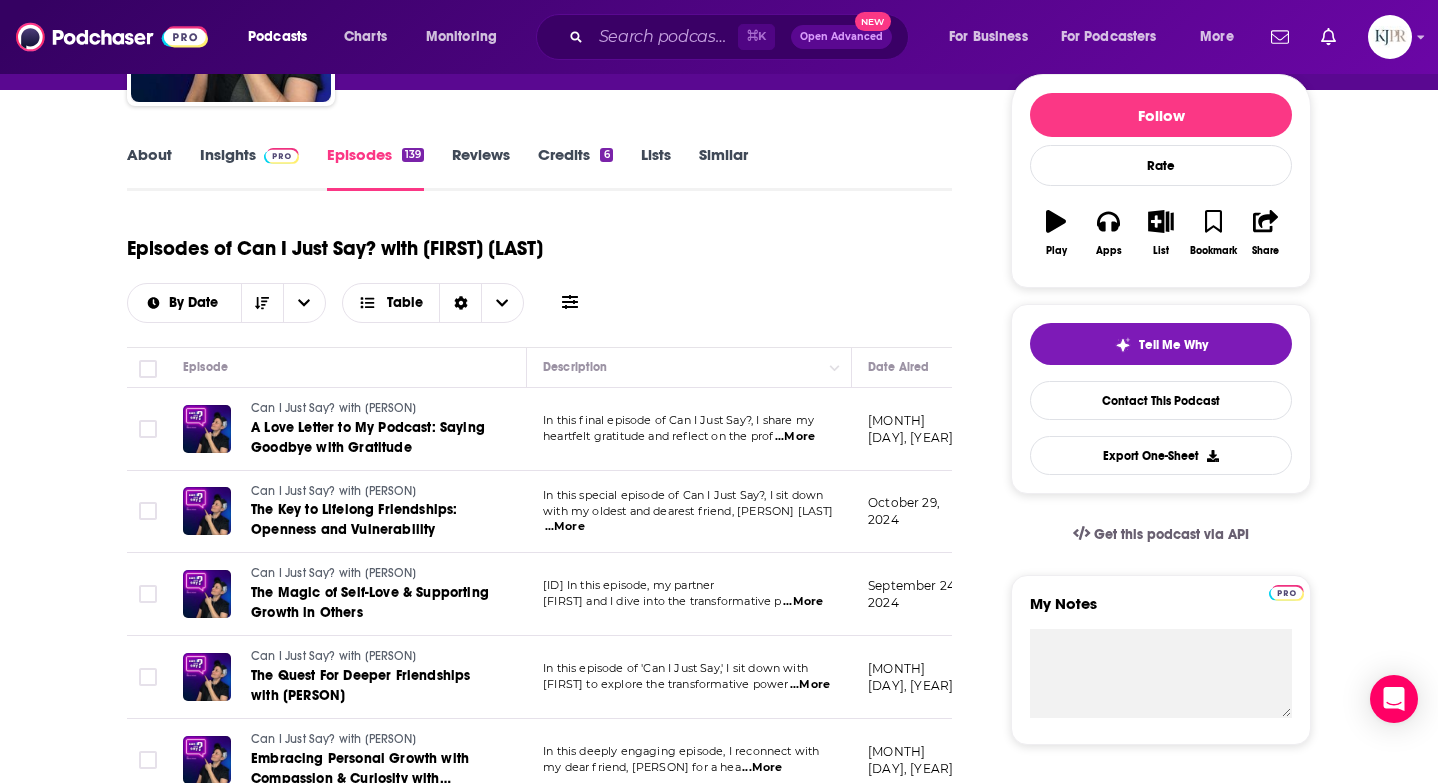 click on "Insights" at bounding box center [249, 168] 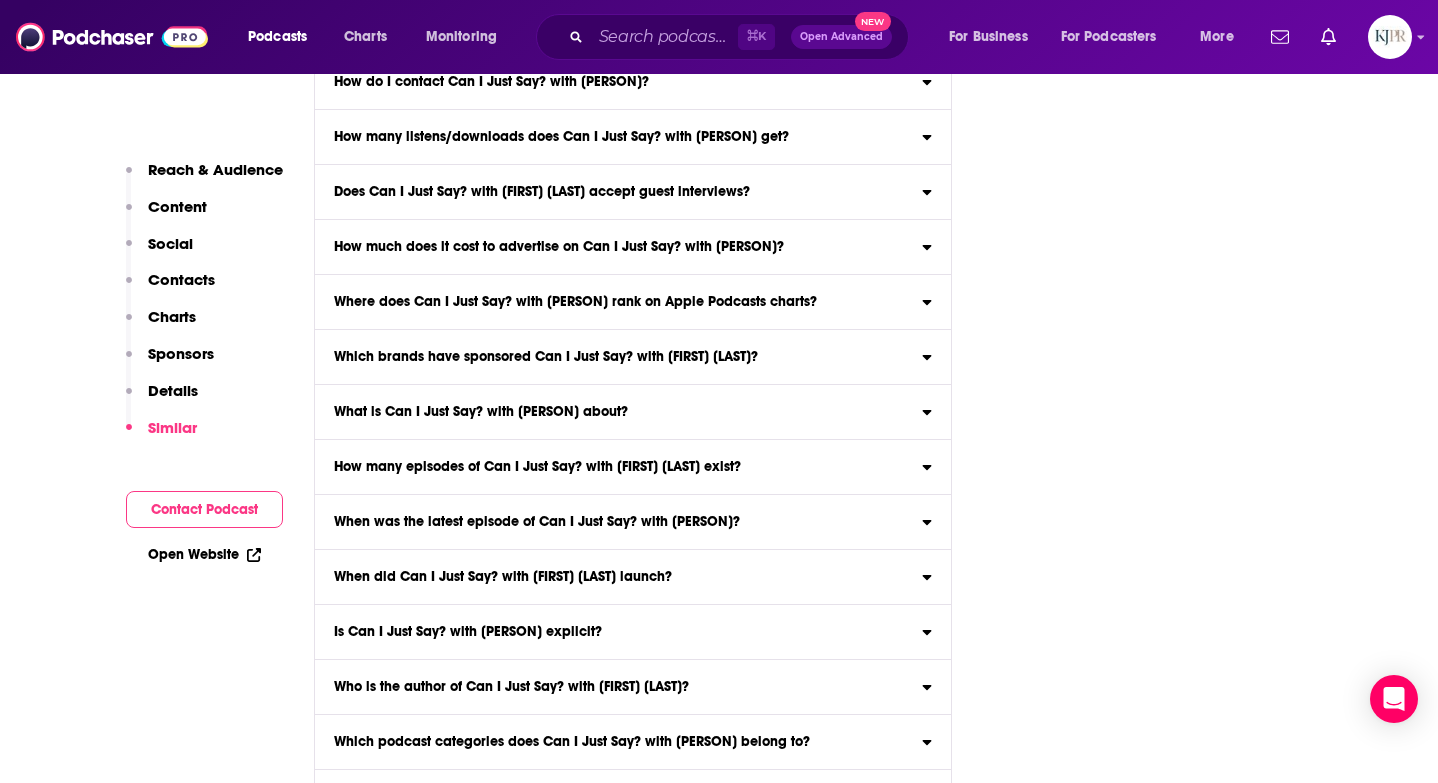 scroll, scrollTop: 9661, scrollLeft: 0, axis: vertical 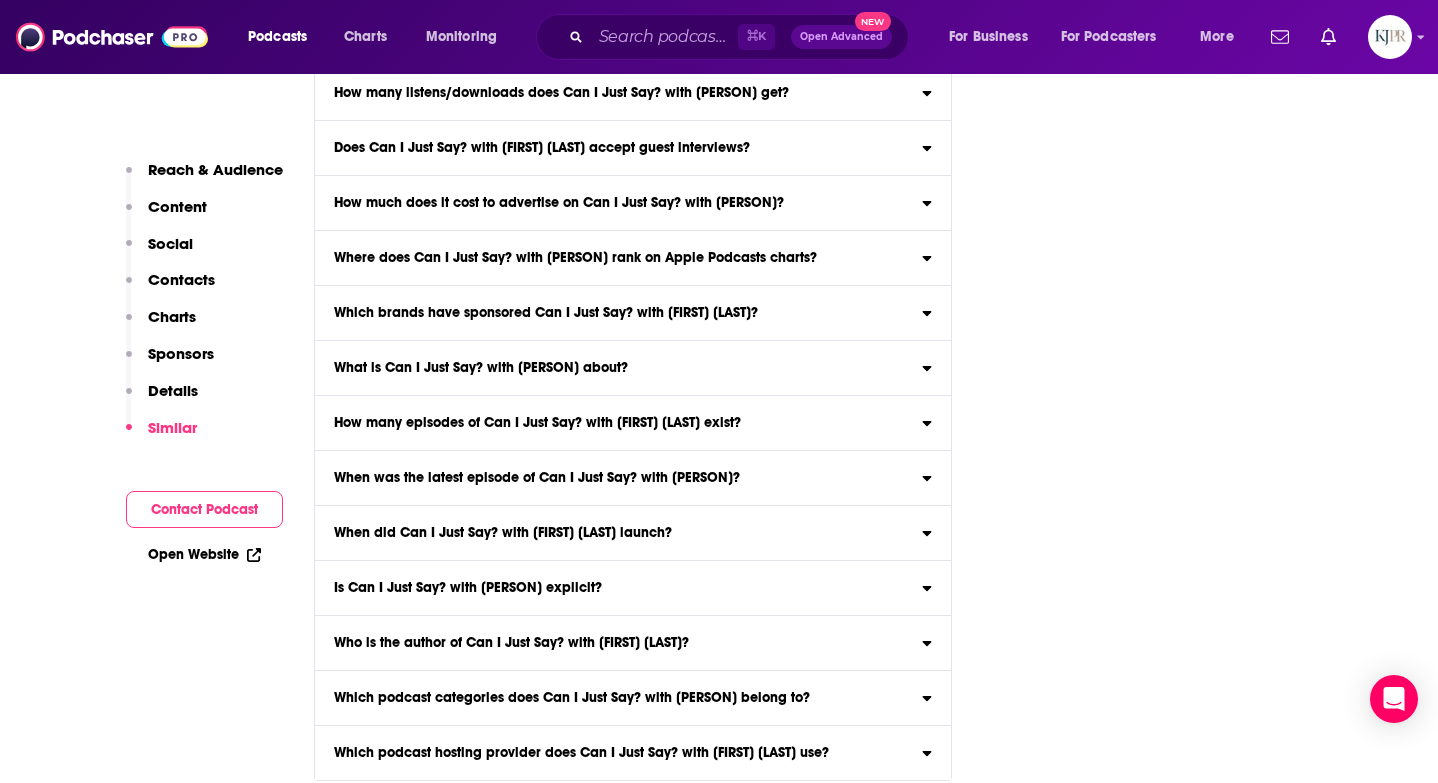 click on "Which brands have sponsored Can I Just Say? with [FIRST] [LAST]?" at bounding box center [546, 313] 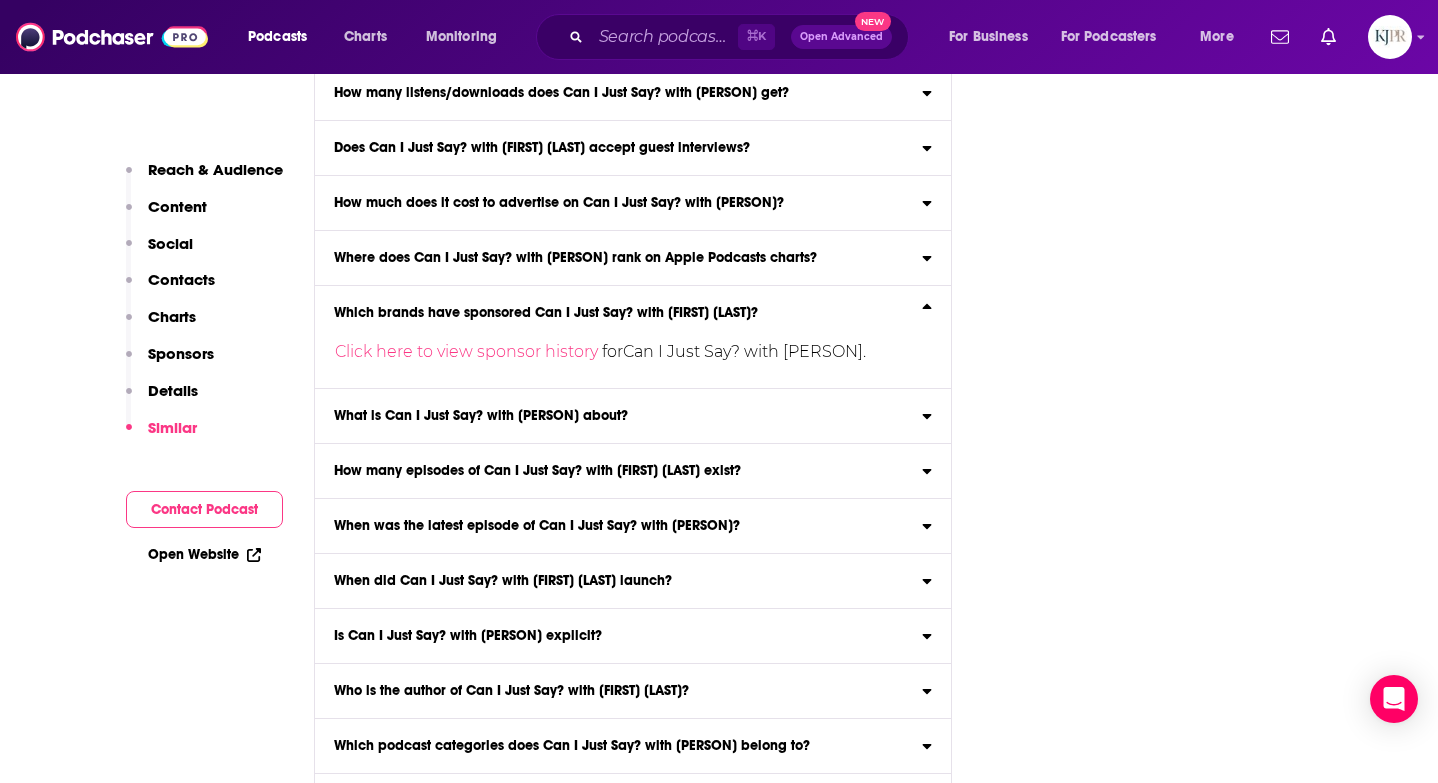click on "Which brands have sponsored Can I Just Say? with [FIRST] [LAST]?" at bounding box center [546, 313] 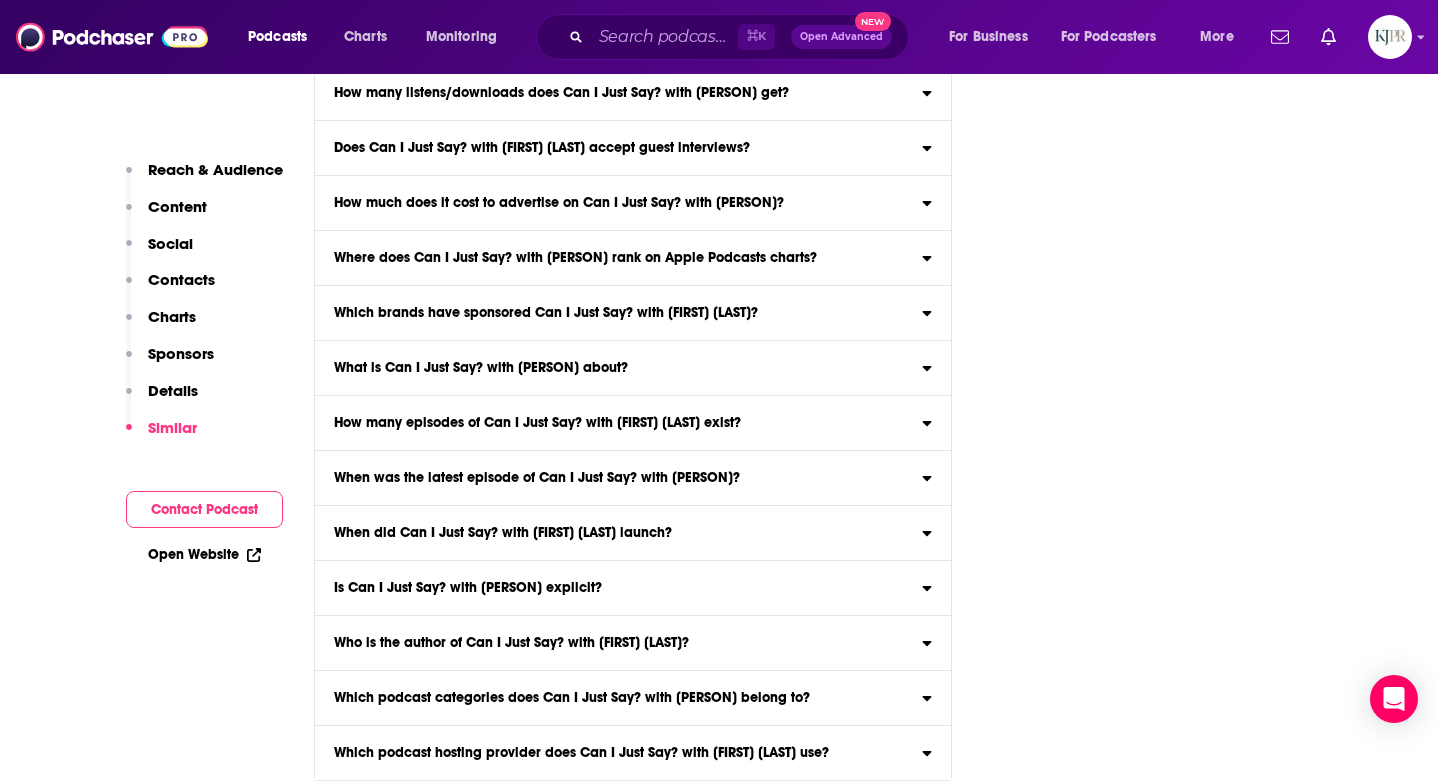 scroll, scrollTop: 9260, scrollLeft: 0, axis: vertical 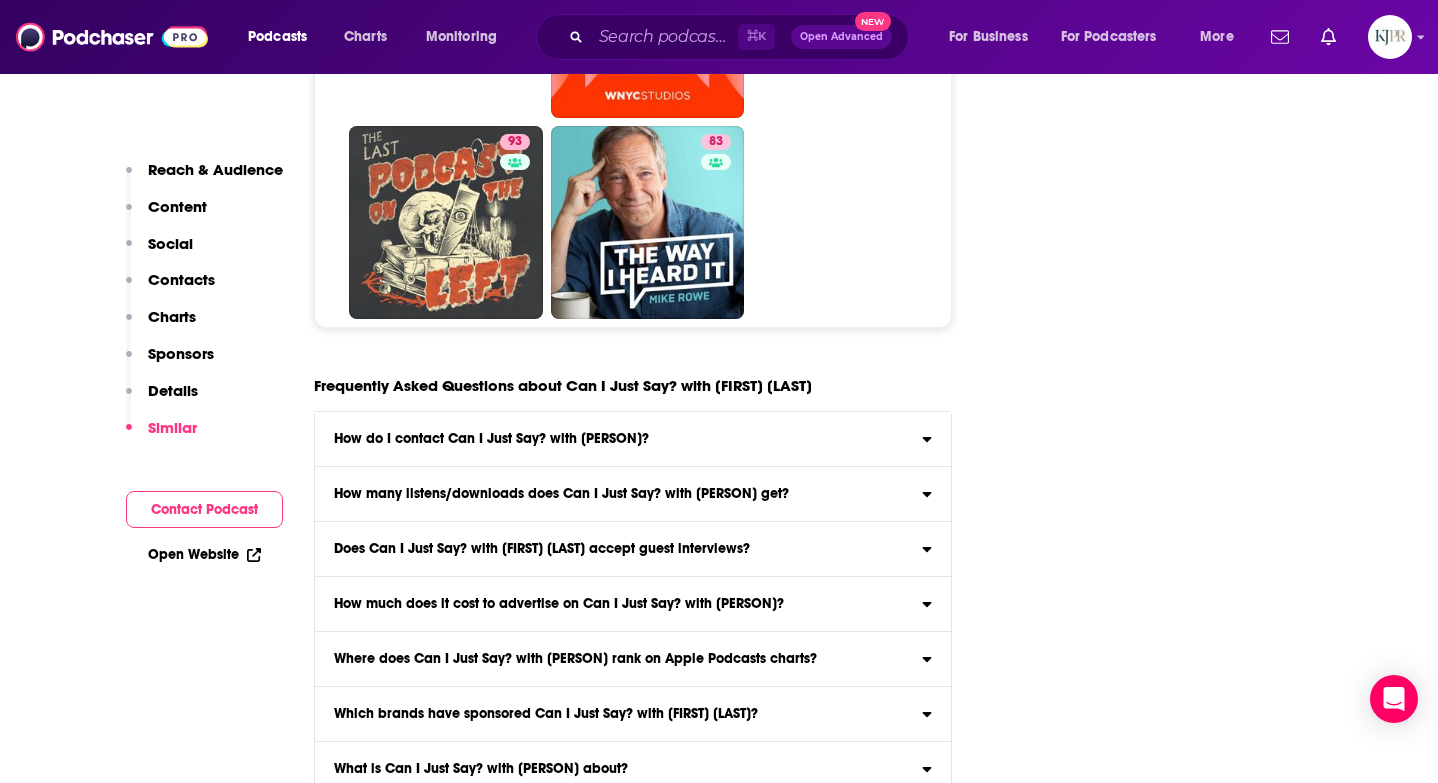 click on "How do I contact Can I Just Say? with [PERSON]? Click here to view contact information for Can I Just Say? with [PERSON]." at bounding box center [633, 439] 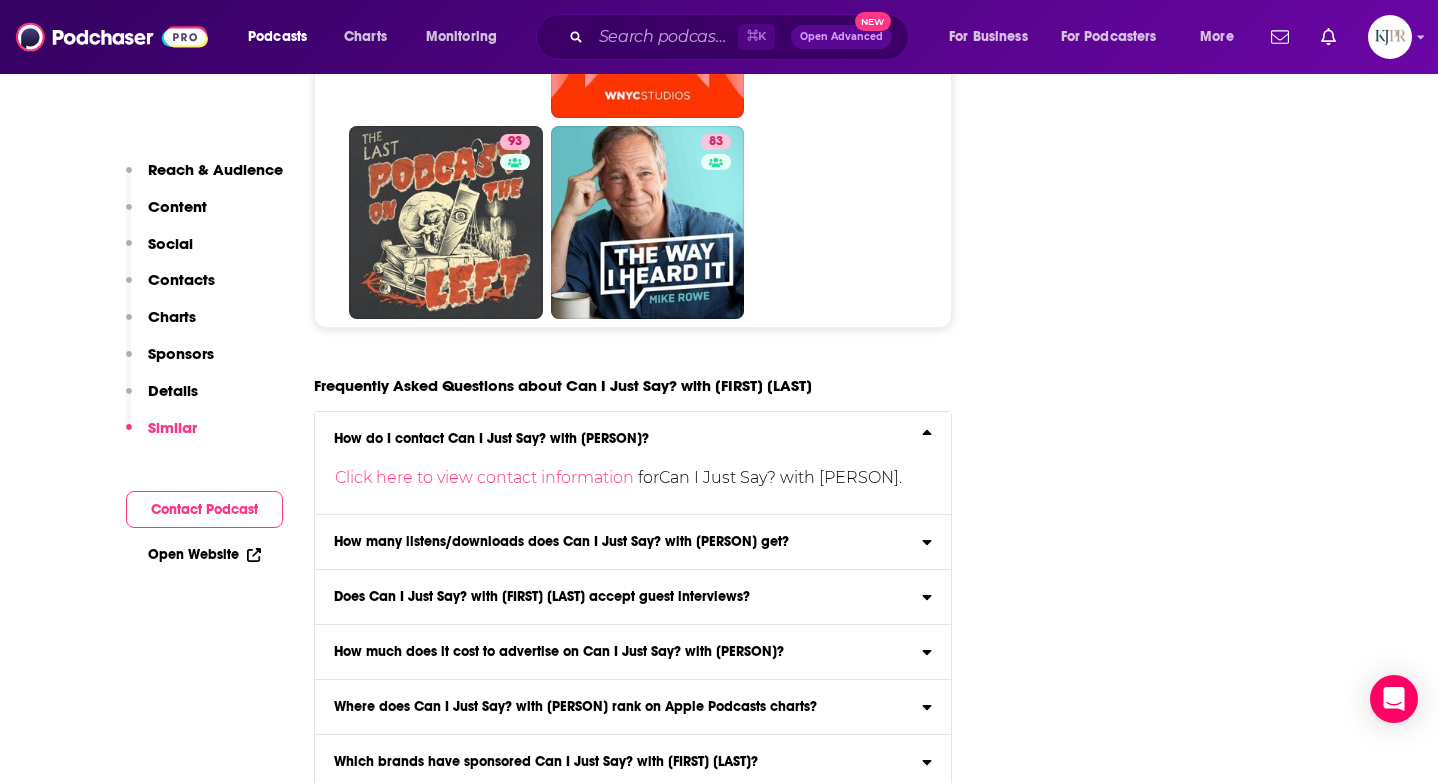 click on "How do I contact Can I Just Say? with [PERSON]?" at bounding box center (491, 439) 